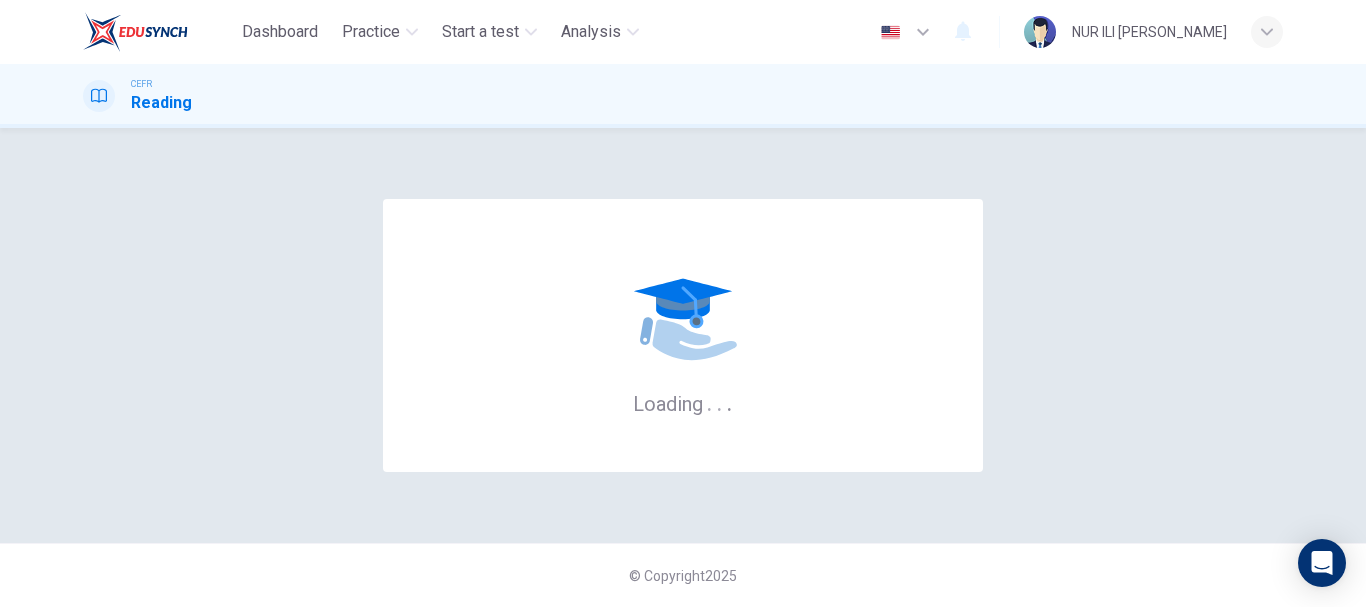 scroll, scrollTop: 0, scrollLeft: 0, axis: both 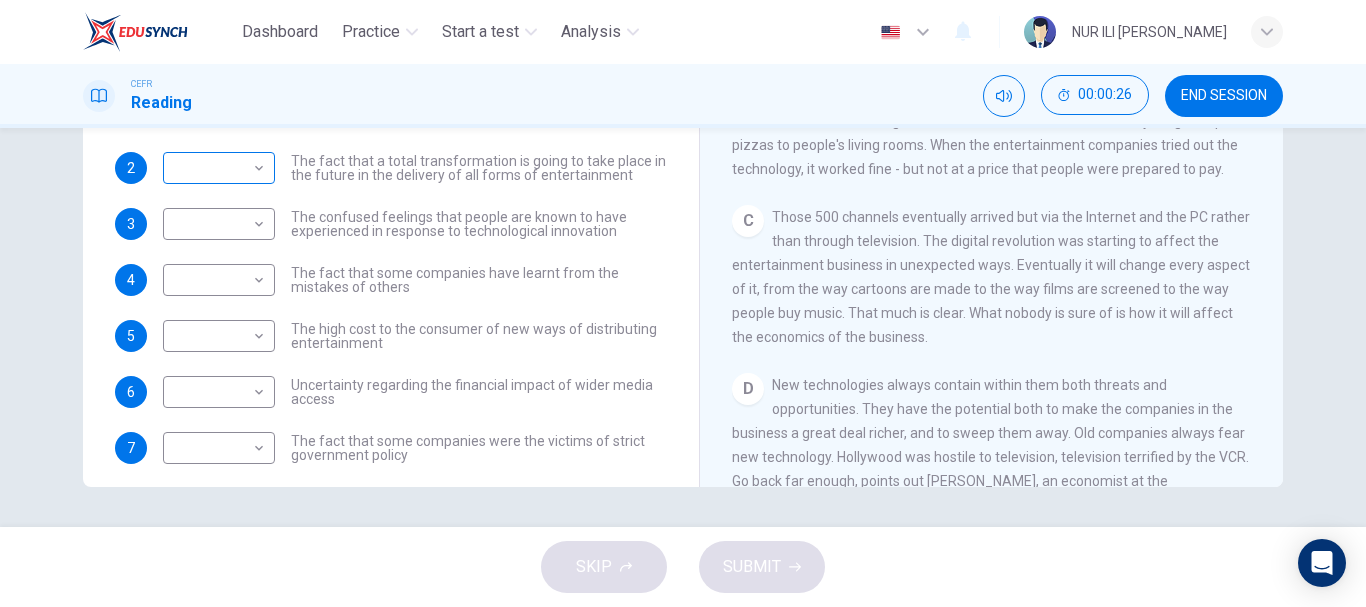click on "Dashboard Practice Start a test Analysis English en ​ NUR ILI IRZANI BINTI MA'AROF CEFR Reading 00:00:26 END SESSION Questions 1 - 8 The Reading Passage has 7 paragraphs  A-G .
Which paragraph mentions the following?
Write the appropriate letters  (A-G)  in the boxes below.
NB  Some of the paragraphs will be used  more than once. 1 ​ ​ The contrasting effects that new technology can have on existing business 2 ​ ​ The fact that a total transformation is going to take place in the future in the delivery of all forms of entertainment 3 ​ ​ The confused feelings that people are known to have experienced in response to technological innovation 4 ​ ​ The fact that some companies have learnt from the mistakes of others 5 ​ ​ The high cost to the consumer of new ways of distributing entertainment 6 ​ ​ Uncertainty regarding the financial impact of wider media access 7 ​ ​ The fact that some companies were the victims of strict government policy 8 ​ ​ Wheel of Fortune A B C D E F" at bounding box center [683, 303] 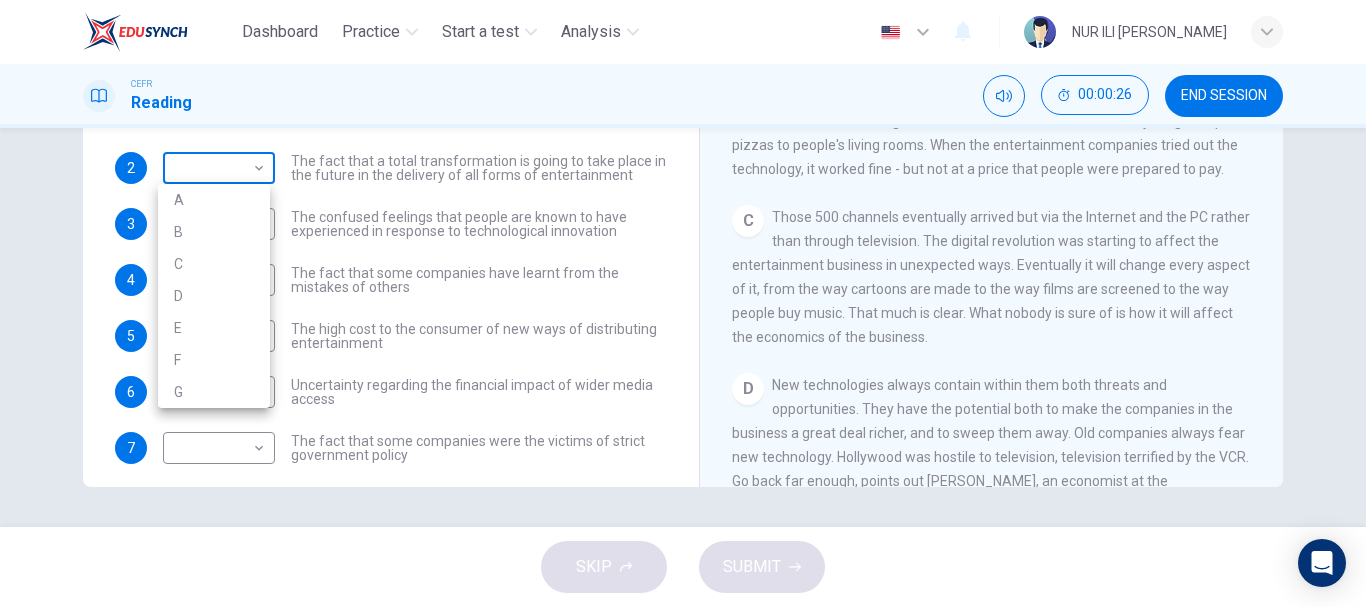 click at bounding box center (683, 303) 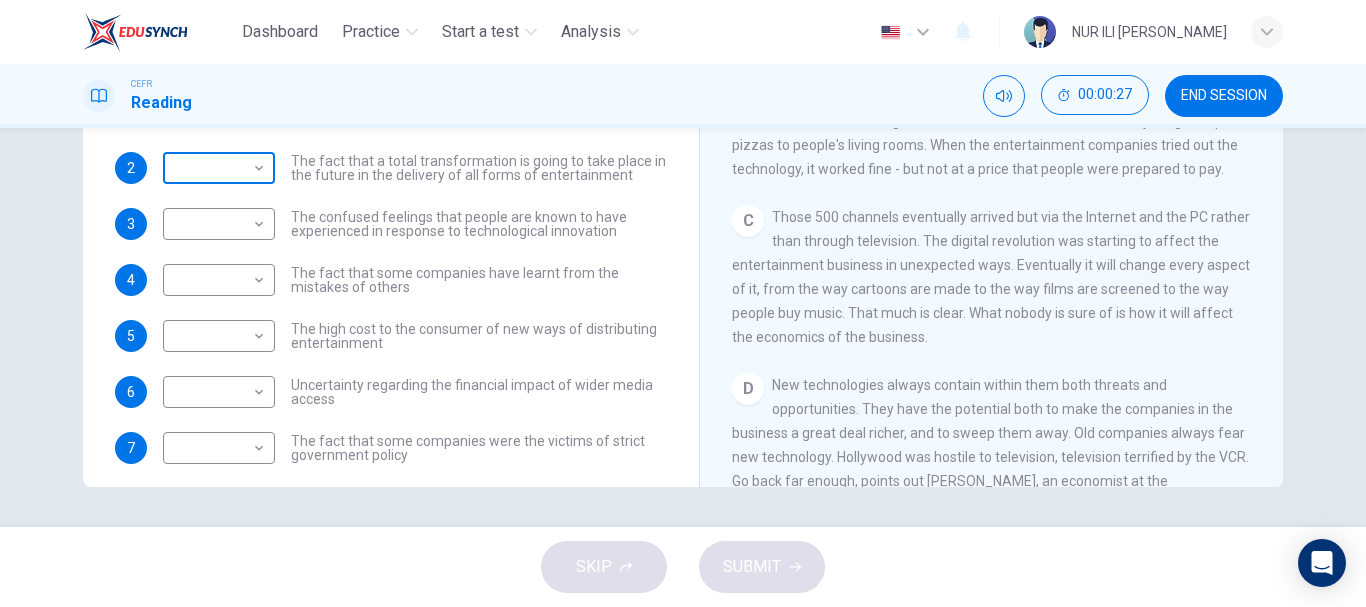 click on "Dashboard Practice Start a test Analysis English en ​ NUR ILI IRZANI BINTI MA'AROF CEFR Reading 00:00:27 END SESSION Questions 1 - 8 The Reading Passage has 7 paragraphs  A-G .
Which paragraph mentions the following?
Write the appropriate letters  (A-G)  in the boxes below.
NB  Some of the paragraphs will be used  more than once. 1 ​ ​ The contrasting effects that new technology can have on existing business 2 ​ ​ The fact that a total transformation is going to take place in the future in the delivery of all forms of entertainment 3 ​ ​ The confused feelings that people are known to have experienced in response to technological innovation 4 ​ ​ The fact that some companies have learnt from the mistakes of others 5 ​ ​ The high cost to the consumer of new ways of distributing entertainment 6 ​ ​ Uncertainty regarding the financial impact of wider media access 7 ​ ​ The fact that some companies were the victims of strict government policy 8 ​ ​ Wheel of Fortune A B C D E F" at bounding box center (683, 303) 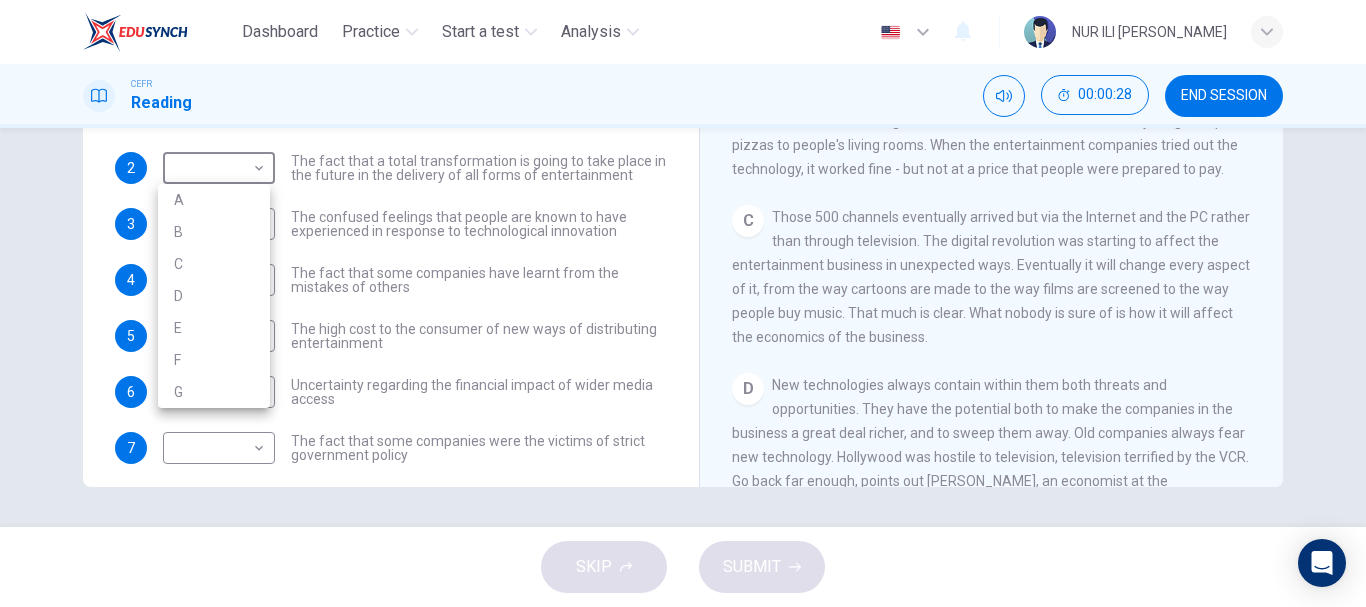 click at bounding box center [683, 303] 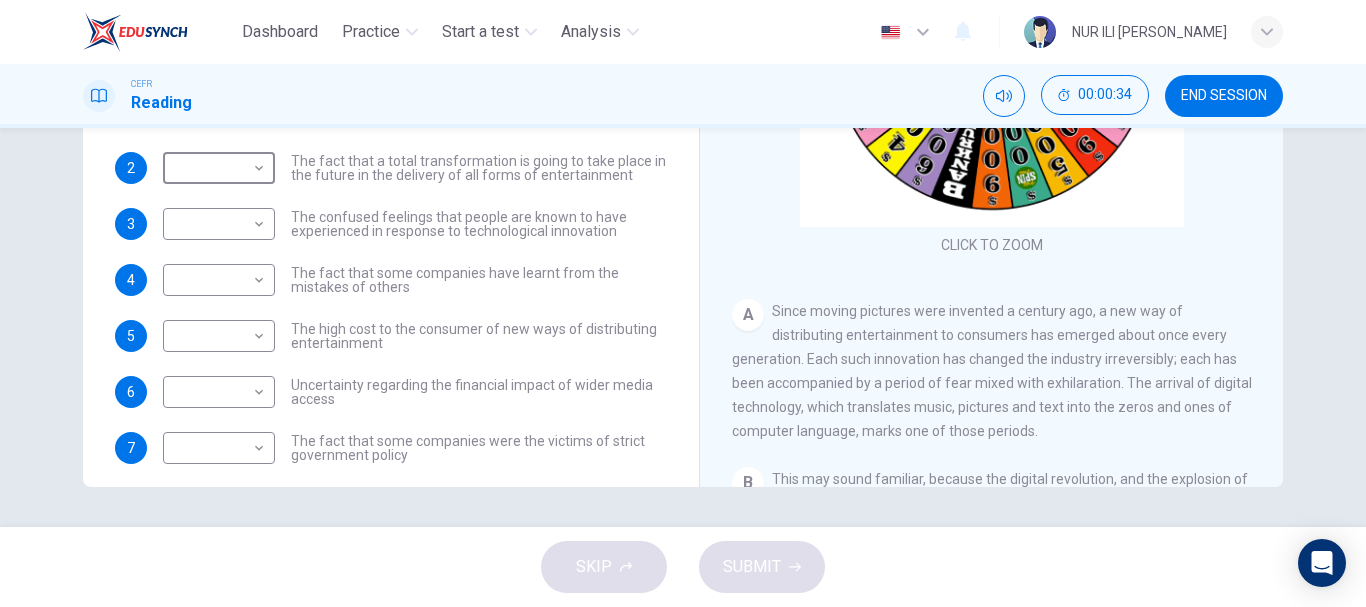 scroll, scrollTop: 0, scrollLeft: 0, axis: both 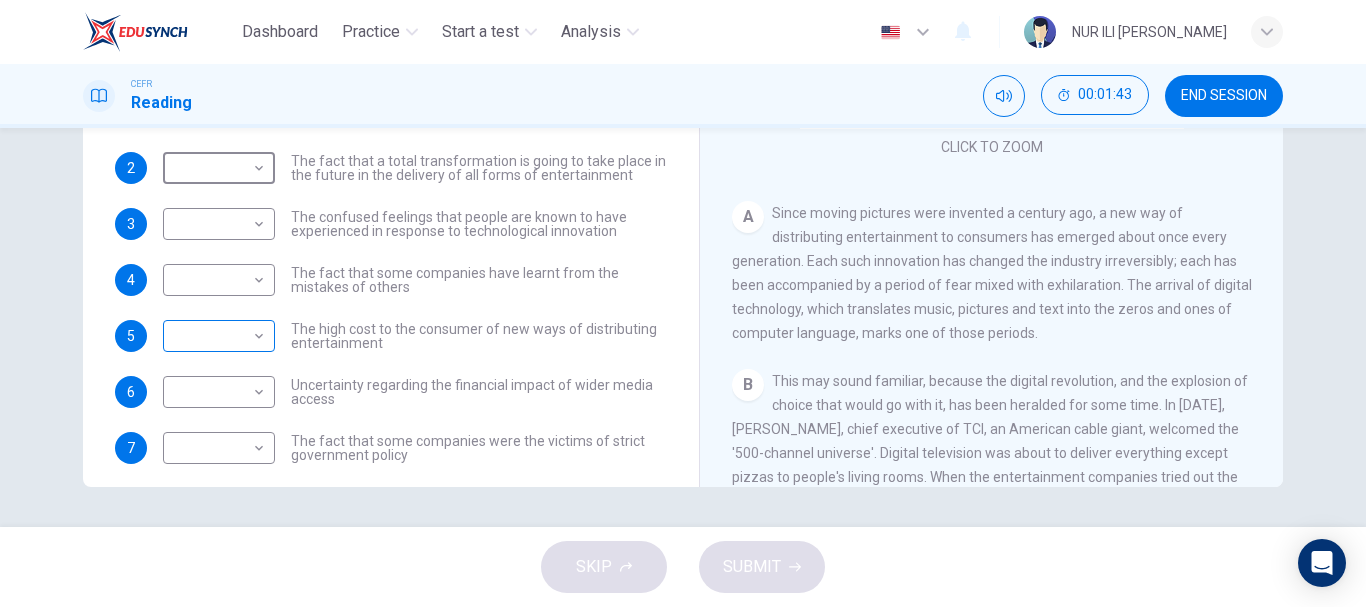 click on "Dashboard Practice Start a test Analysis English en ​ NUR ILI IRZANI BINTI MA'AROF CEFR Reading 00:01:43 END SESSION Questions 1 - 8 The Reading Passage has 7 paragraphs  A-G .
Which paragraph mentions the following?
Write the appropriate letters  (A-G)  in the boxes below.
NB  Some of the paragraphs will be used  more than once. 1 ​ ​ The contrasting effects that new technology can have on existing business 2 ​ ​ The fact that a total transformation is going to take place in the future in the delivery of all forms of entertainment 3 ​ ​ The confused feelings that people are known to have experienced in response to technological innovation 4 ​ ​ The fact that some companies have learnt from the mistakes of others 5 ​ ​ The high cost to the consumer of new ways of distributing entertainment 6 ​ ​ Uncertainty regarding the financial impact of wider media access 7 ​ ​ The fact that some companies were the victims of strict government policy 8 ​ ​ Wheel of Fortune A B C D E F" at bounding box center (683, 303) 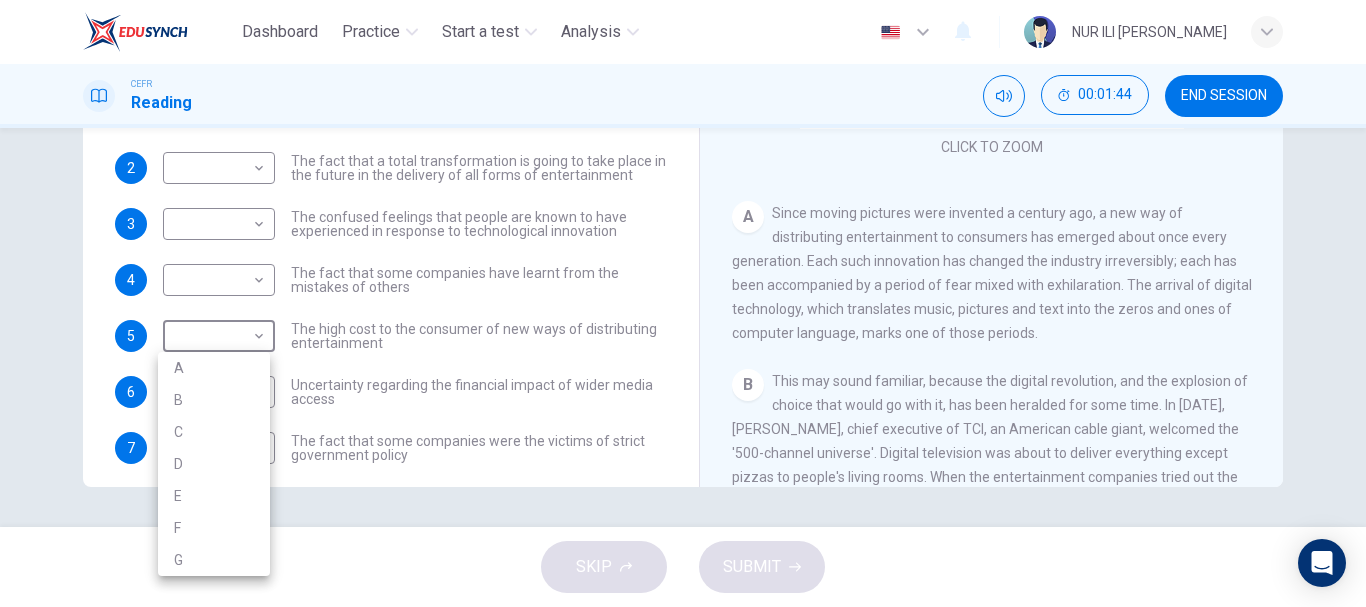 click on "A" at bounding box center (214, 368) 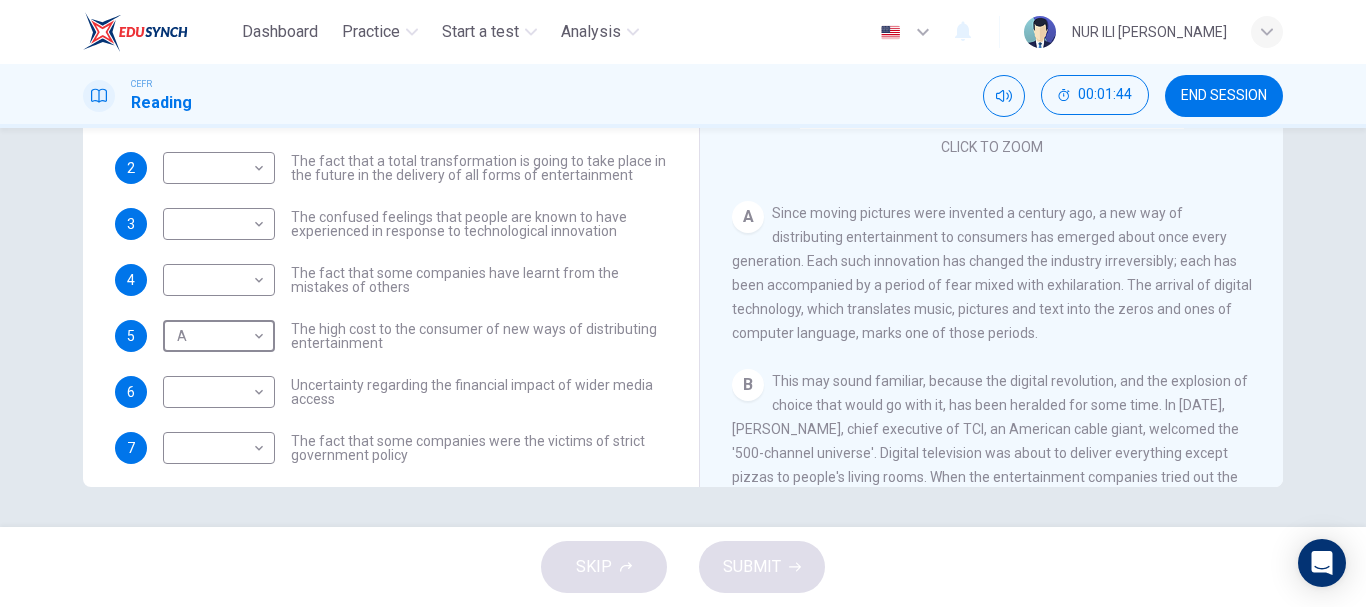 type on "A" 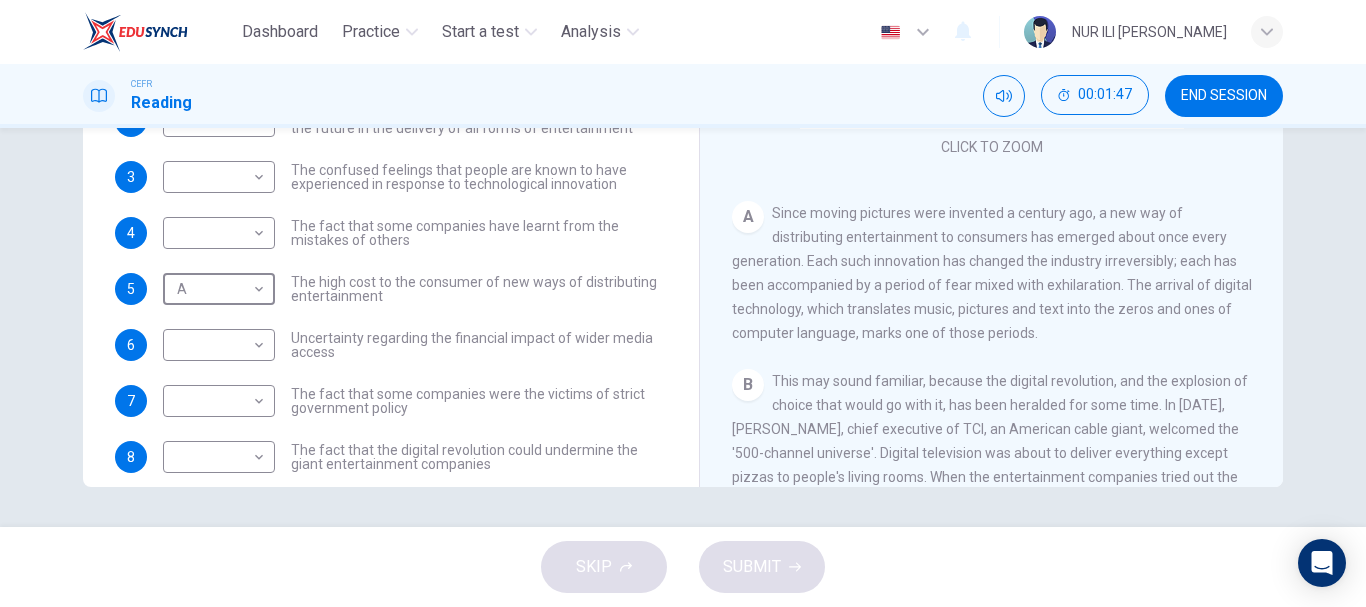 scroll, scrollTop: 73, scrollLeft: 0, axis: vertical 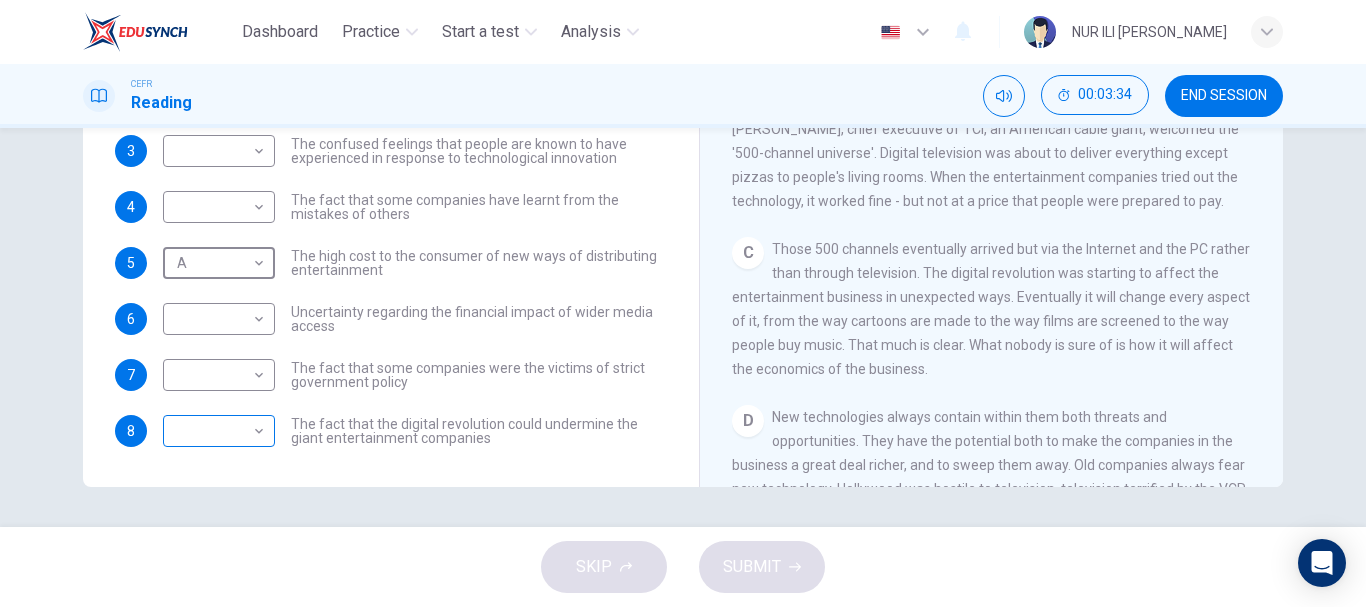click on "Dashboard Practice Start a test Analysis English en ​ NUR ILI IRZANI BINTI MA'AROF CEFR Reading 00:03:34 END SESSION Questions 1 - 8 The Reading Passage has 7 paragraphs  A-G .
Which paragraph mentions the following?
Write the appropriate letters  (A-G)  in the boxes below.
NB  Some of the paragraphs will be used  more than once. 1 ​ ​ The contrasting effects that new technology can have on existing business 2 ​ ​ The fact that a total transformation is going to take place in the future in the delivery of all forms of entertainment 3 ​ ​ The confused feelings that people are known to have experienced in response to technological innovation 4 ​ ​ The fact that some companies have learnt from the mistakes of others 5 A A ​ The high cost to the consumer of new ways of distributing entertainment 6 ​ ​ Uncertainty regarding the financial impact of wider media access 7 ​ ​ The fact that some companies were the victims of strict government policy 8 ​ ​ Wheel of Fortune A B C D E F" at bounding box center [683, 303] 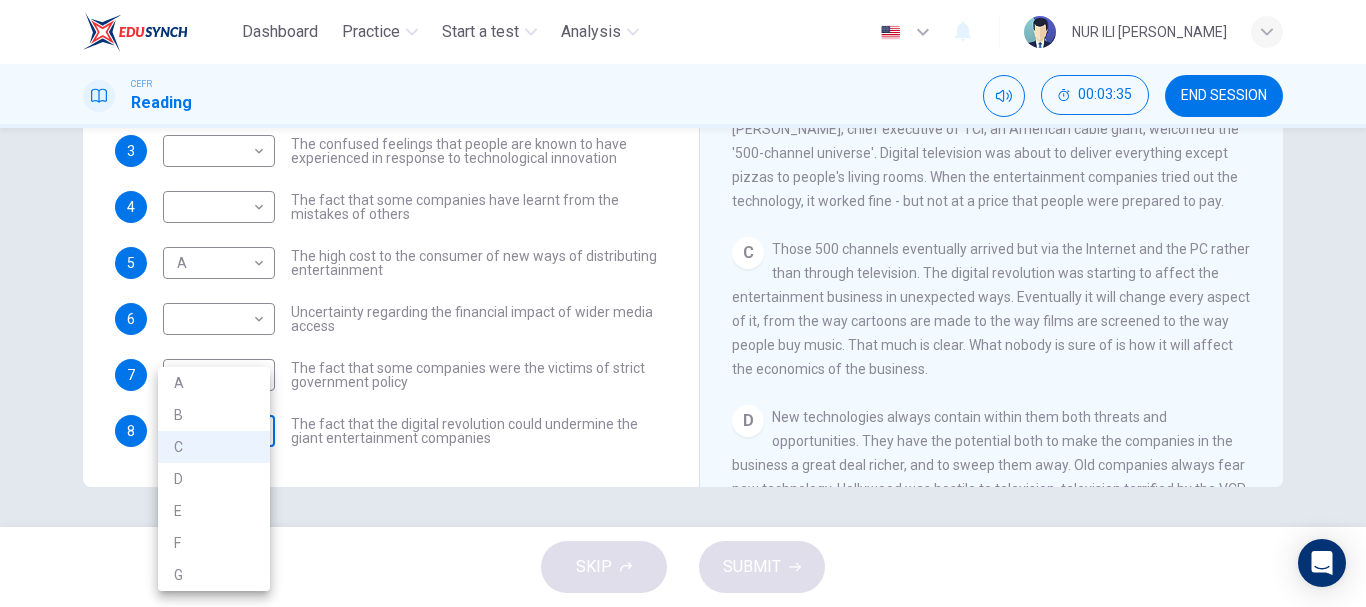 click on "Dashboard Practice Start a test Analysis English en ​ NUR ILI IRZANI BINTI MA'AROF CEFR Reading 00:03:35 END SESSION Questions 1 - 8 The Reading Passage has 7 paragraphs  A-G .
Which paragraph mentions the following?
Write the appropriate letters  (A-G)  in the boxes below.
NB  Some of the paragraphs will be used  more than once. 1 ​ ​ The contrasting effects that new technology can have on existing business 2 ​ ​ The fact that a total transformation is going to take place in the future in the delivery of all forms of entertainment 3 ​ ​ The confused feelings that people are known to have experienced in response to technological innovation 4 ​ ​ The fact that some companies have learnt from the mistakes of others 5 A A ​ The high cost to the consumer of new ways of distributing entertainment 6 ​ ​ Uncertainty regarding the financial impact of wider media access 7 ​ ​ The fact that some companies were the victims of strict government policy 8 C C ​ Wheel of Fortune A B C D E F" at bounding box center (683, 303) 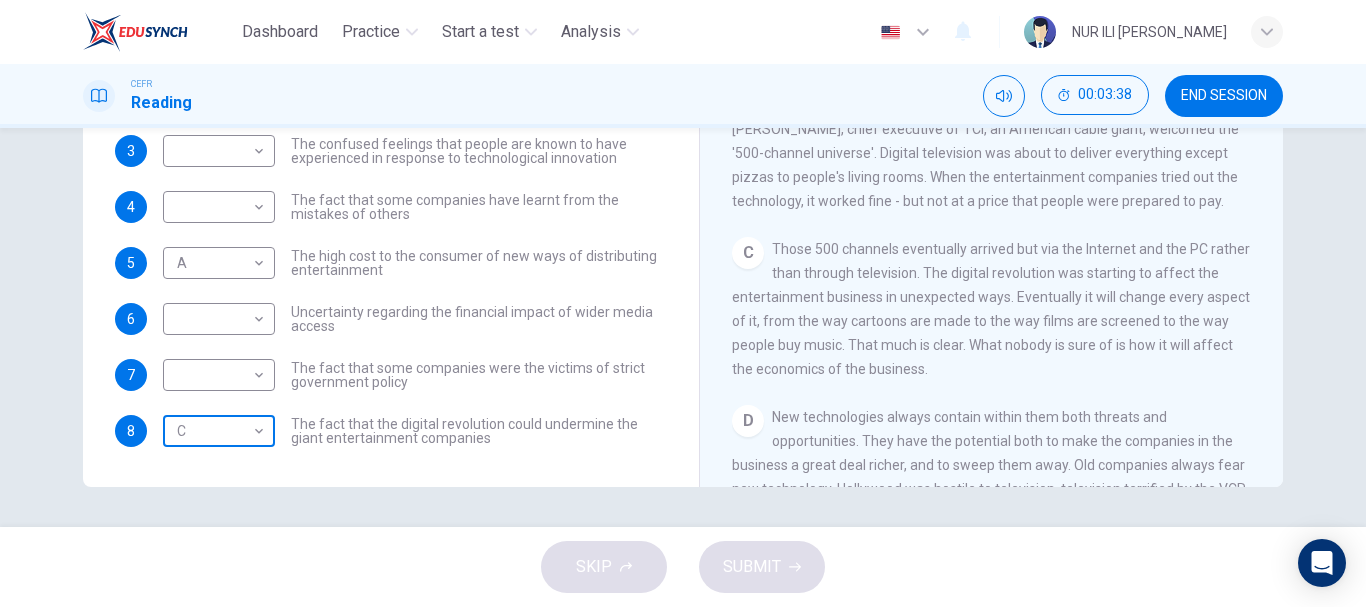 click on "Dashboard Practice Start a test Analysis English en ​ NUR ILI IRZANI BINTI MA'AROF CEFR Reading 00:03:38 END SESSION Questions 1 - 8 The Reading Passage has 7 paragraphs  A-G .
Which paragraph mentions the following?
Write the appropriate letters  (A-G)  in the boxes below.
NB  Some of the paragraphs will be used  more than once. 1 ​ ​ The contrasting effects that new technology can have on existing business 2 ​ ​ The fact that a total transformation is going to take place in the future in the delivery of all forms of entertainment 3 ​ ​ The confused feelings that people are known to have experienced in response to technological innovation 4 ​ ​ The fact that some companies have learnt from the mistakes of others 5 A A ​ The high cost to the consumer of new ways of distributing entertainment 6 ​ ​ Uncertainty regarding the financial impact of wider media access 7 ​ ​ The fact that some companies were the victims of strict government policy 8 C C ​ Wheel of Fortune A B C D E F" at bounding box center (683, 303) 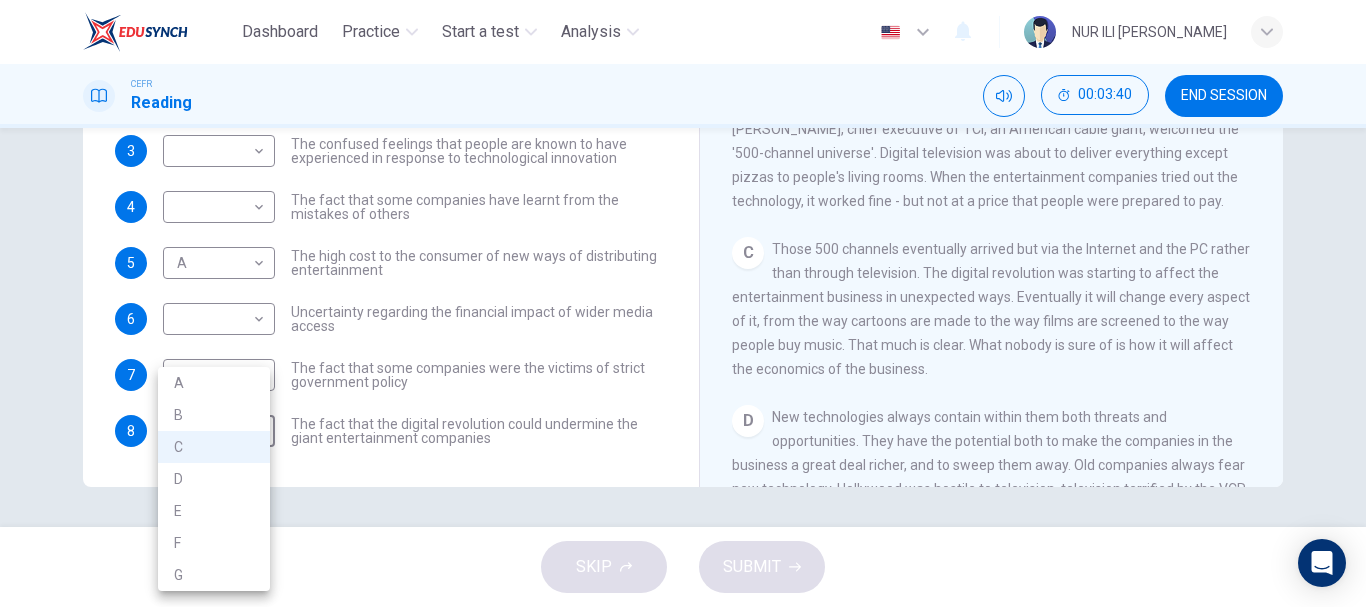 click at bounding box center (683, 303) 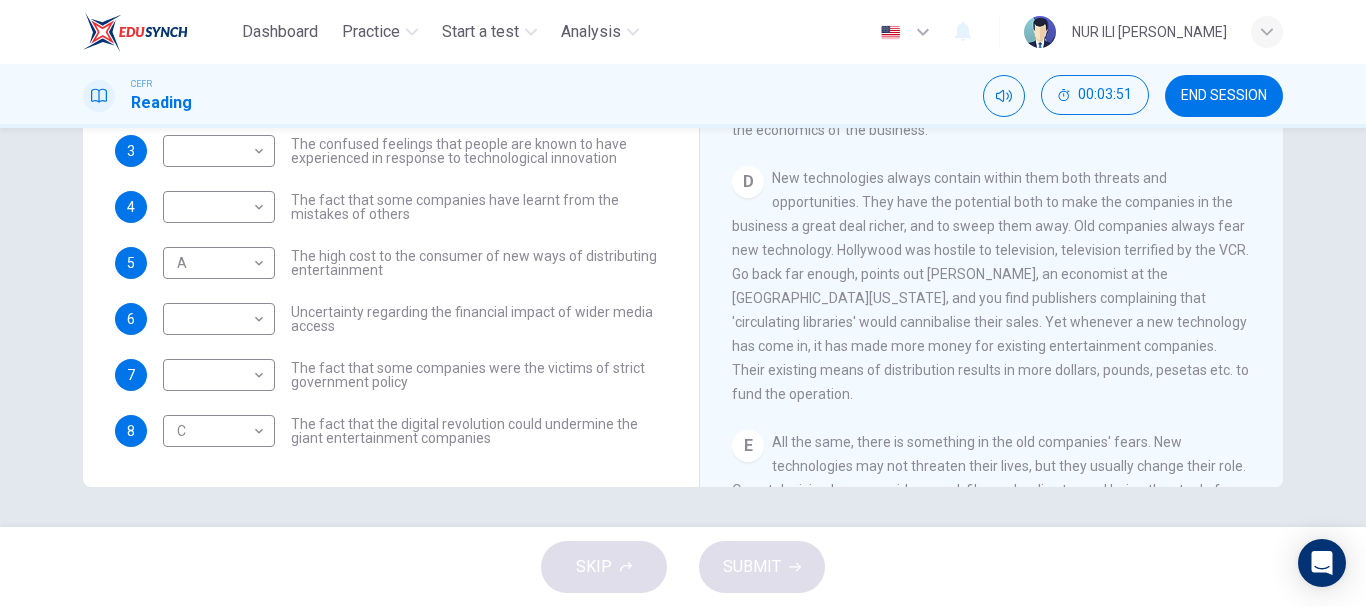 scroll, scrollTop: 640, scrollLeft: 0, axis: vertical 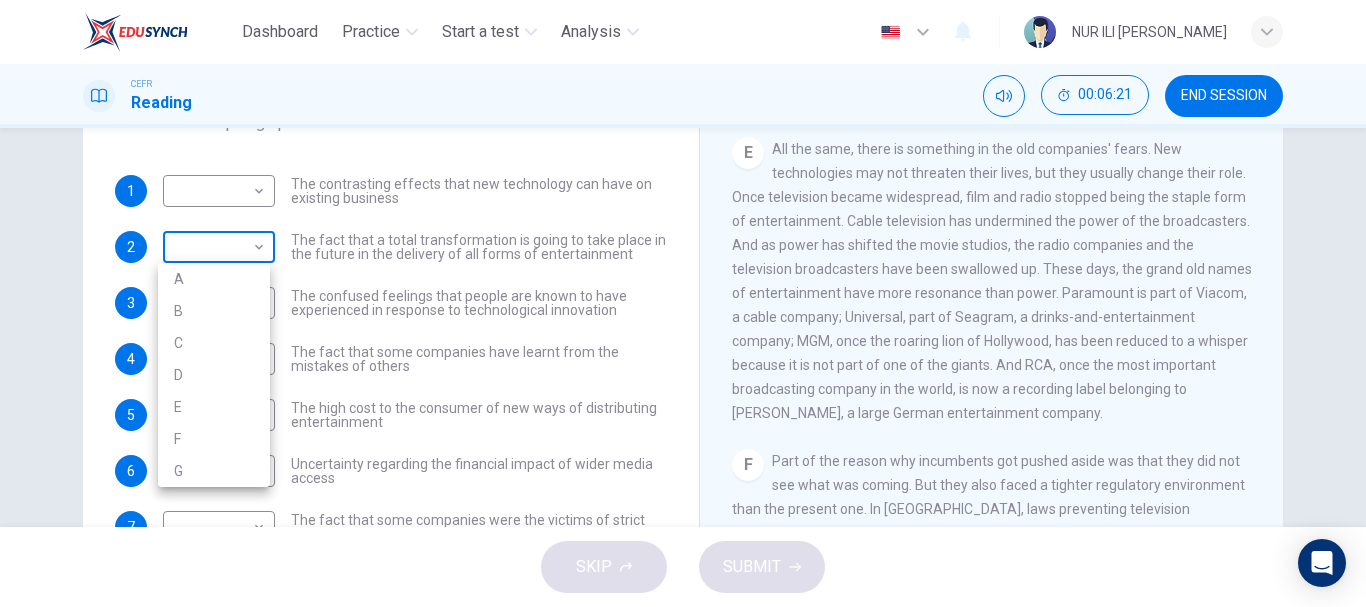 click on "Dashboard Practice Start a test Analysis English en ​ NUR ILI IRZANI BINTI MA'AROF CEFR Reading 00:06:21 END SESSION Questions 1 - 8 The Reading Passage has 7 paragraphs  A-G .
Which paragraph mentions the following?
Write the appropriate letters  (A-G)  in the boxes below.
NB  Some of the paragraphs will be used  more than once. 1 ​ ​ The contrasting effects that new technology can have on existing business 2 ​ ​ The fact that a total transformation is going to take place in the future in the delivery of all forms of entertainment 3 ​ ​ The confused feelings that people are known to have experienced in response to technological innovation 4 ​ ​ The fact that some companies have learnt from the mistakes of others 5 A A ​ The high cost to the consumer of new ways of distributing entertainment 6 ​ ​ Uncertainty regarding the financial impact of wider media access 7 ​ ​ The fact that some companies were the victims of strict government policy 8 C C ​ Wheel of Fortune A B C D E F" at bounding box center [683, 303] 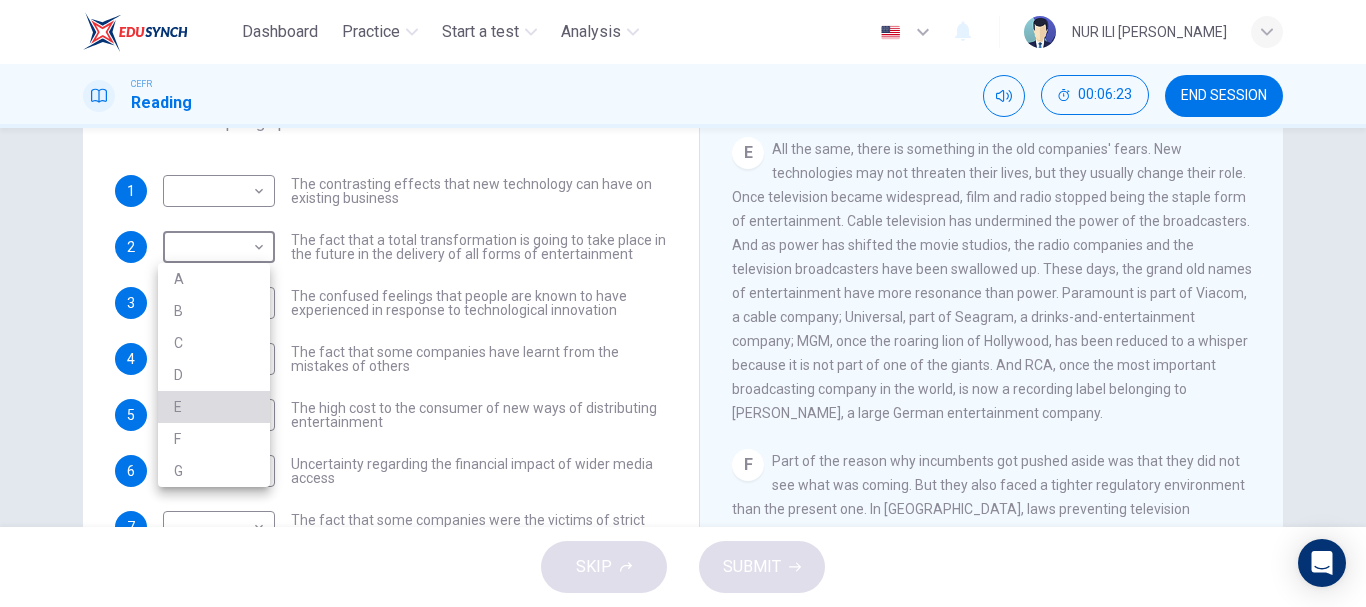 click on "E" at bounding box center (214, 407) 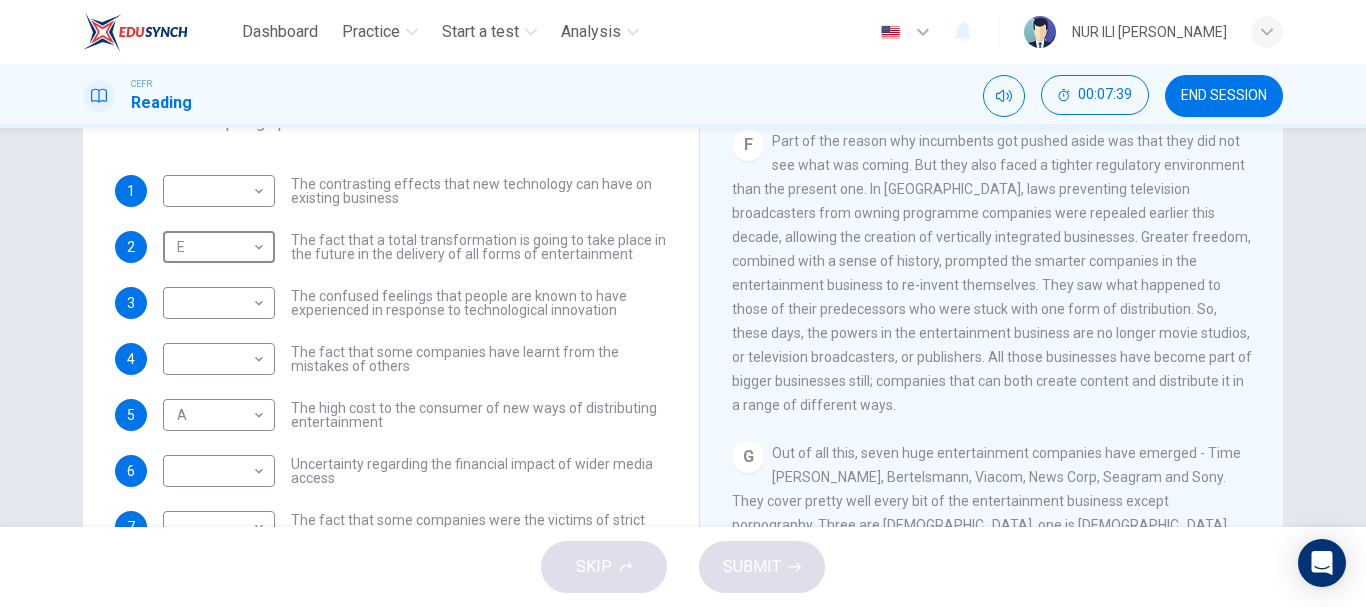 scroll, scrollTop: 1342, scrollLeft: 0, axis: vertical 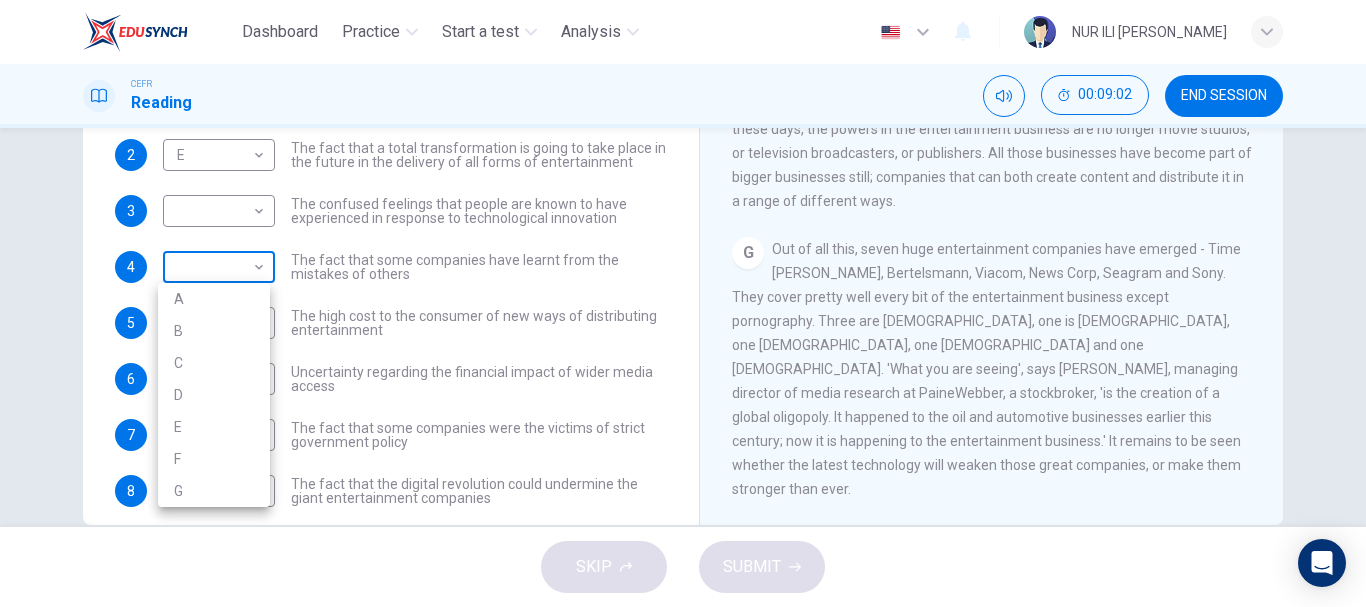 click on "Dashboard Practice Start a test Analysis English en ​ NUR ILI IRZANI BINTI MA'AROF CEFR Reading 00:09:02 END SESSION Questions 1 - 8 The Reading Passage has 7 paragraphs  A-G .
Which paragraph mentions the following?
Write the appropriate letters  (A-G)  in the boxes below.
NB  Some of the paragraphs will be used  more than once. 1 ​ ​ The contrasting effects that new technology can have on existing business 2 E E ​ The fact that a total transformation is going to take place in the future in the delivery of all forms of entertainment 3 ​ ​ The confused feelings that people are known to have experienced in response to technological innovation 4 ​ ​ The fact that some companies have learnt from the mistakes of others 5 A A ​ The high cost to the consumer of new ways of distributing entertainment 6 ​ ​ Uncertainty regarding the financial impact of wider media access 7 ​ ​ The fact that some companies were the victims of strict government policy 8 C C ​ Wheel of Fortune A B C D E F" at bounding box center (683, 303) 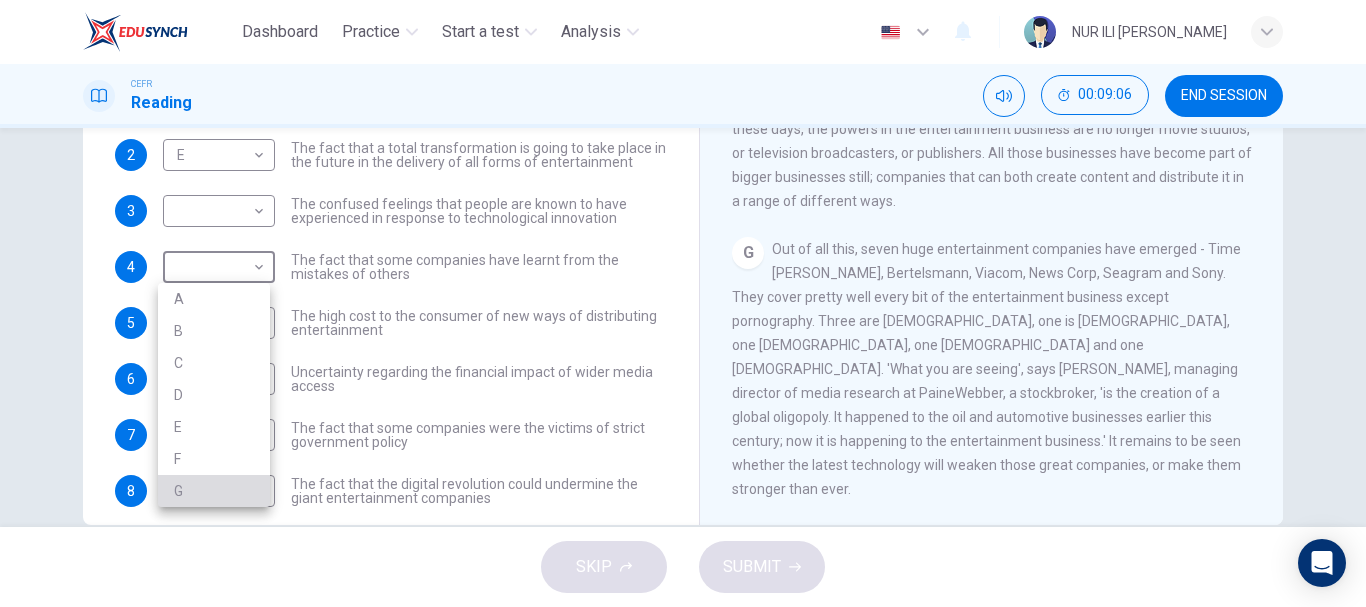 click on "G" at bounding box center [214, 491] 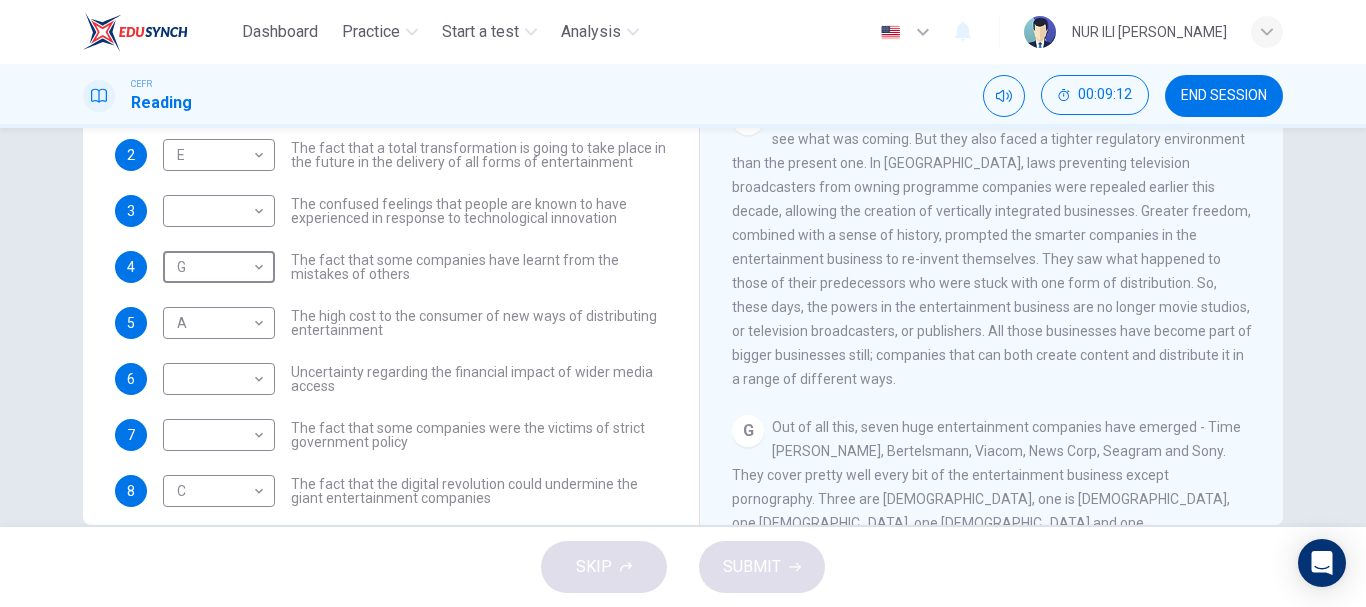 scroll, scrollTop: 1315, scrollLeft: 0, axis: vertical 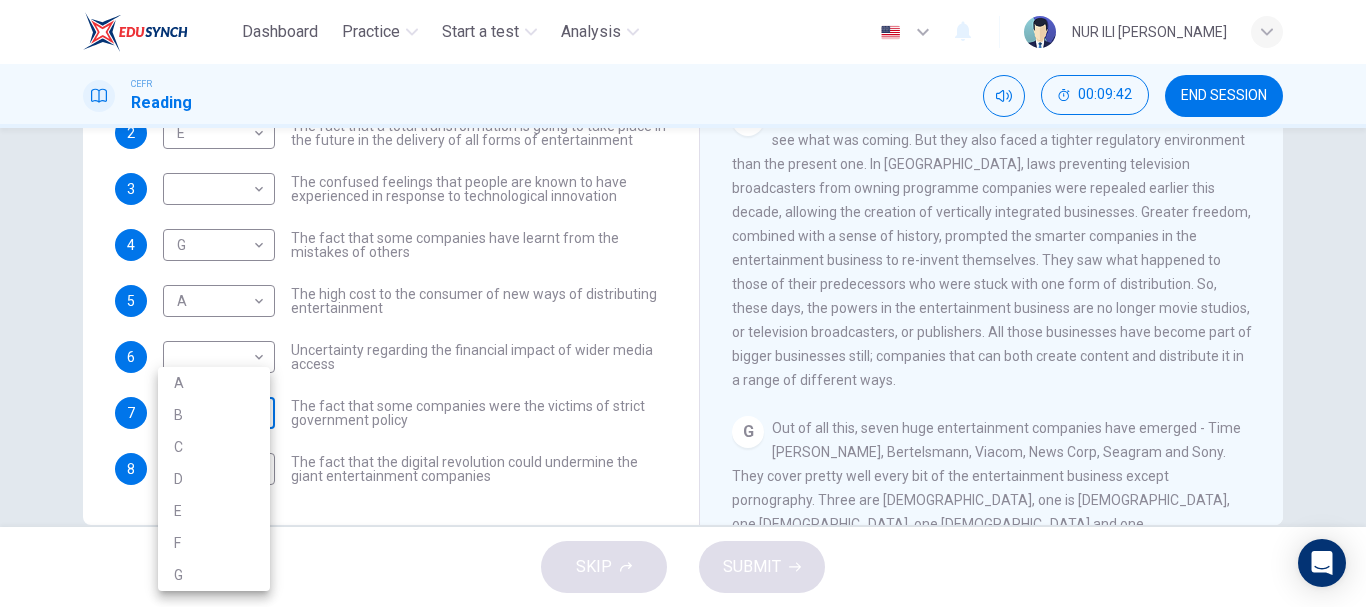 click on "Dashboard Practice Start a test Analysis English en ​ NUR ILI IRZANI BINTI MA'AROF CEFR Reading 00:09:42 END SESSION Questions 1 - 8 The Reading Passage has 7 paragraphs  A-G .
Which paragraph mentions the following?
Write the appropriate letters  (A-G)  in the boxes below.
NB  Some of the paragraphs will be used  more than once. 1 ​ ​ The contrasting effects that new technology can have on existing business 2 E E ​ The fact that a total transformation is going to take place in the future in the delivery of all forms of entertainment 3 ​ ​ The confused feelings that people are known to have experienced in response to technological innovation 4 G G ​ The fact that some companies have learnt from the mistakes of others 5 A A ​ The high cost to the consumer of new ways of distributing entertainment 6 ​ ​ Uncertainty regarding the financial impact of wider media access 7 ​ ​ The fact that some companies were the victims of strict government policy 8 C C ​ Wheel of Fortune A B C D E F" at bounding box center (683, 303) 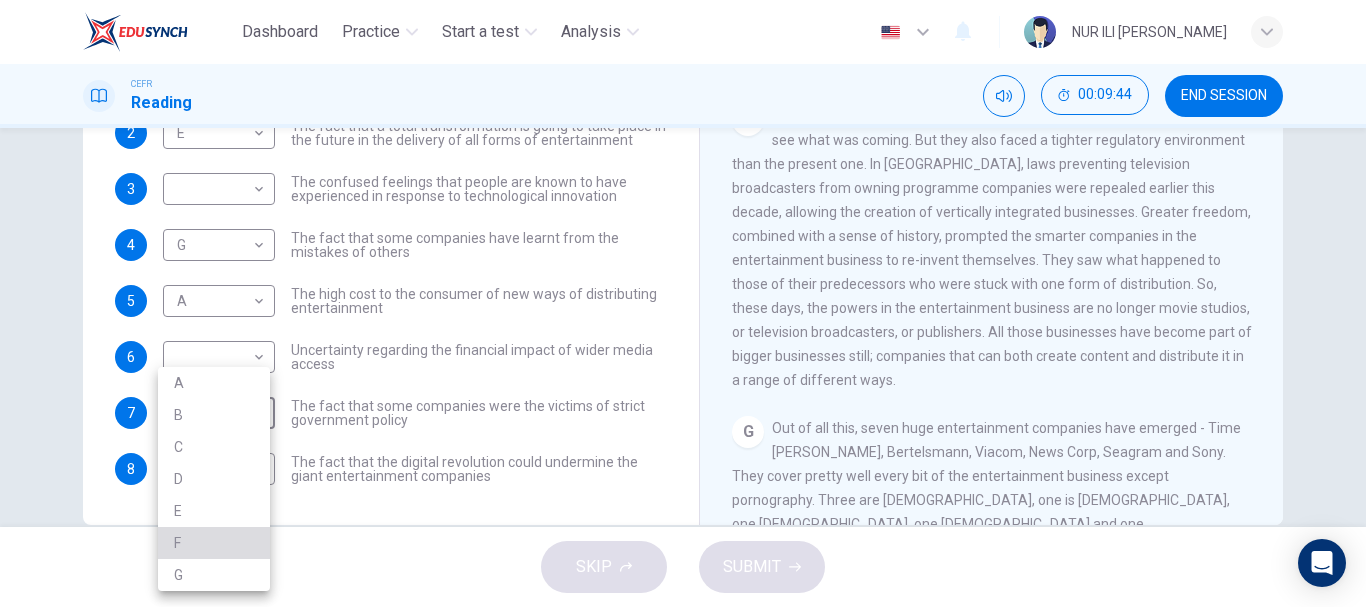 click on "F" at bounding box center (214, 543) 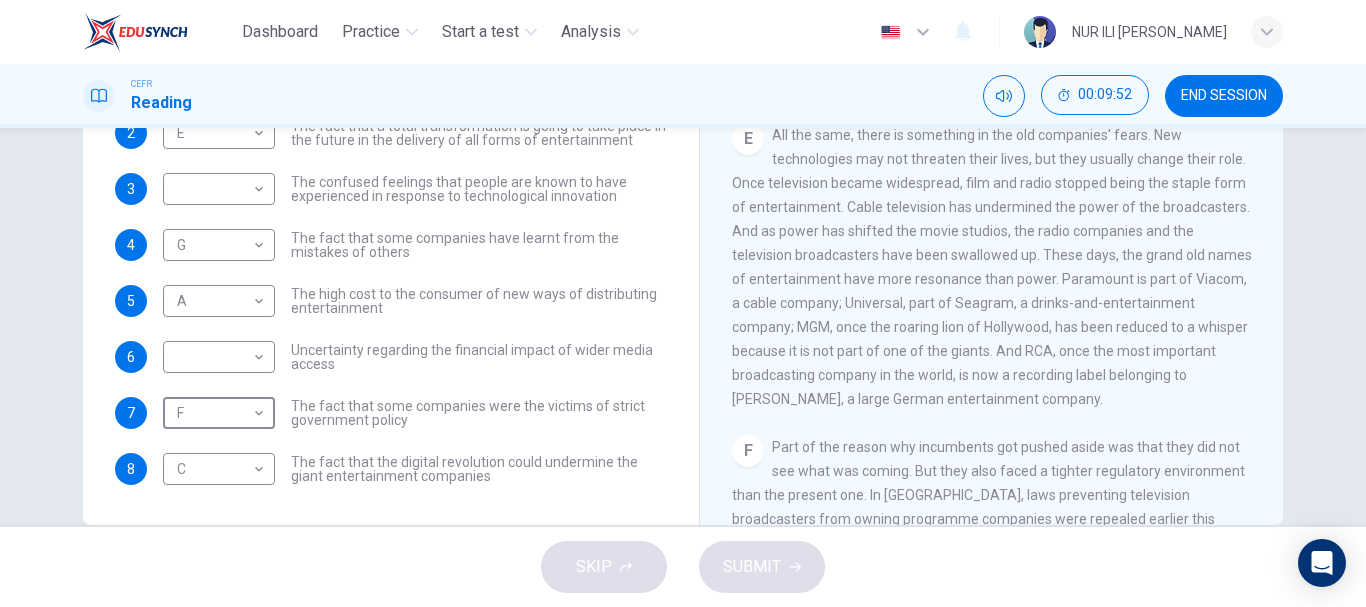 scroll, scrollTop: 977, scrollLeft: 0, axis: vertical 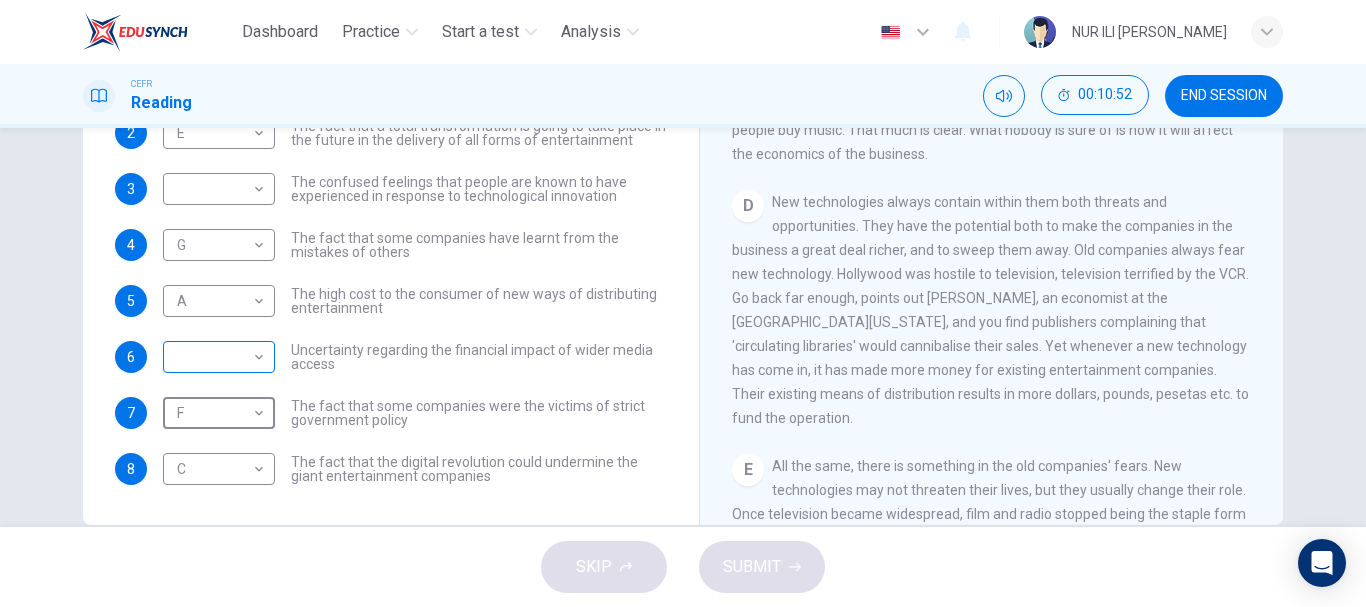 click on "Dashboard Practice Start a test Analysis English en ​ NUR ILI IRZANI BINTI MA'AROF CEFR Reading 00:10:52 END SESSION Questions 1 - 8 The Reading Passage has 7 paragraphs  A-G .
Which paragraph mentions the following?
Write the appropriate letters  (A-G)  in the boxes below.
NB  Some of the paragraphs will be used  more than once. 1 ​ ​ The contrasting effects that new technology can have on existing business 2 E E ​ The fact that a total transformation is going to take place in the future in the delivery of all forms of entertainment 3 ​ ​ The confused feelings that people are known to have experienced in response to technological innovation 4 G G ​ The fact that some companies have learnt from the mistakes of others 5 A A ​ The high cost to the consumer of new ways of distributing entertainment 6 ​ ​ Uncertainty regarding the financial impact of wider media access 7 F F ​ The fact that some companies were the victims of strict government policy 8 C C ​ Wheel of Fortune A B C D E F" at bounding box center [683, 303] 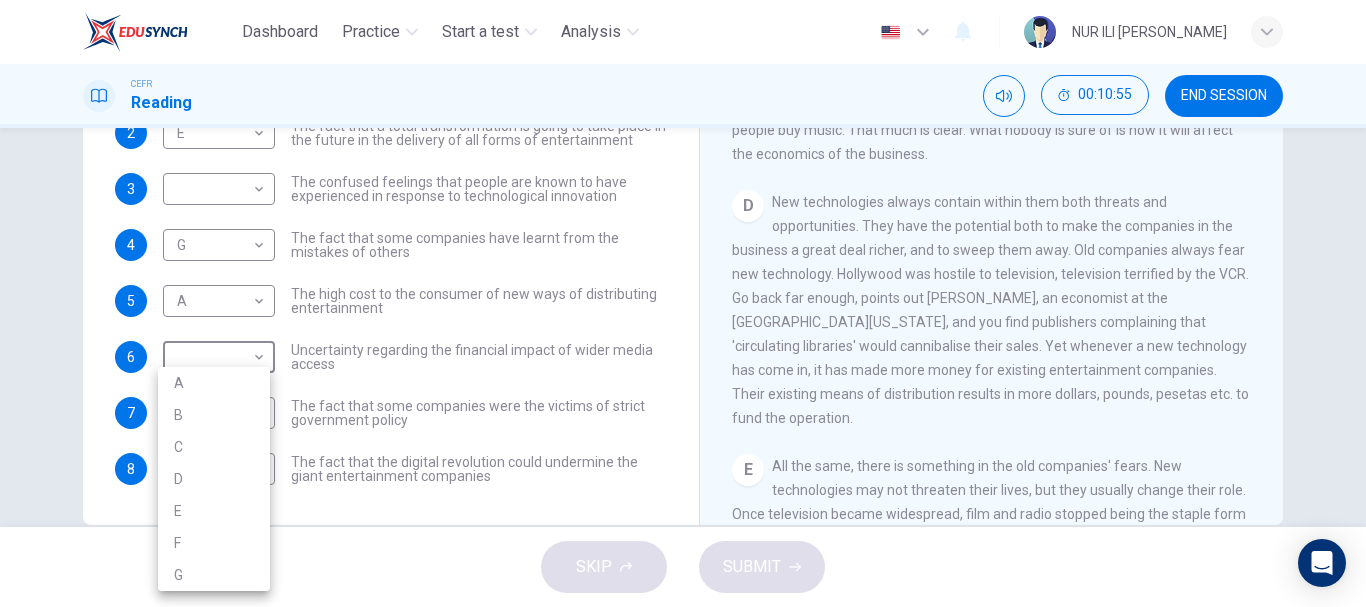 click on "D" at bounding box center (214, 479) 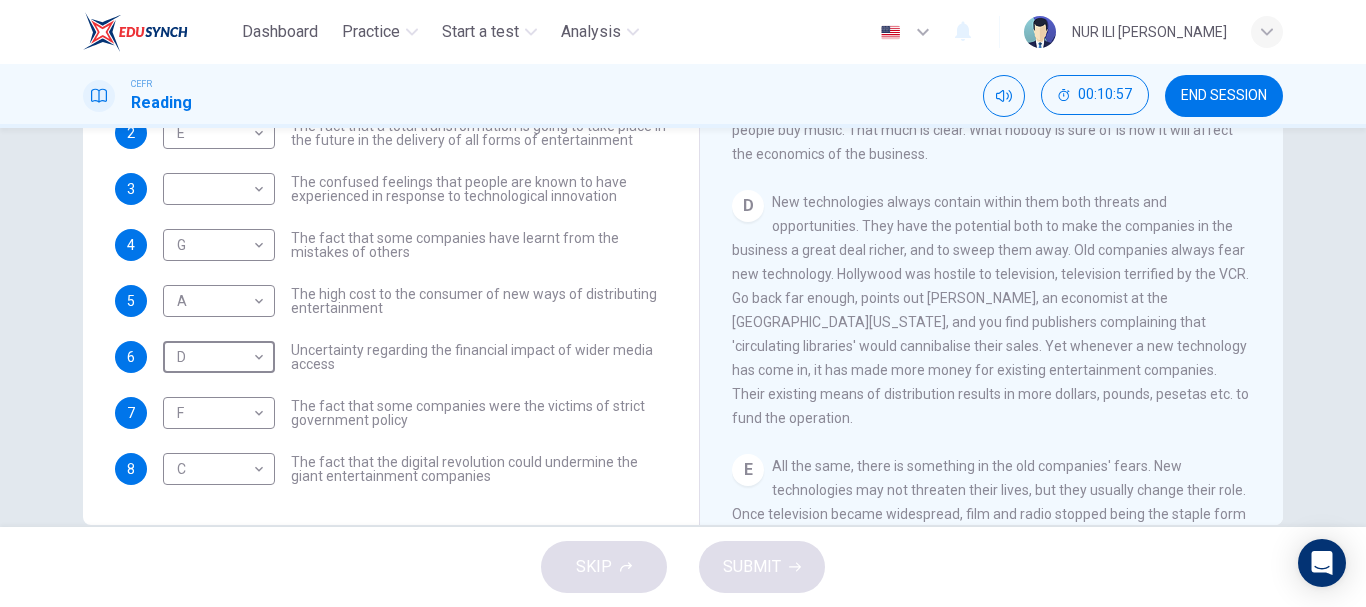 scroll, scrollTop: 611, scrollLeft: 0, axis: vertical 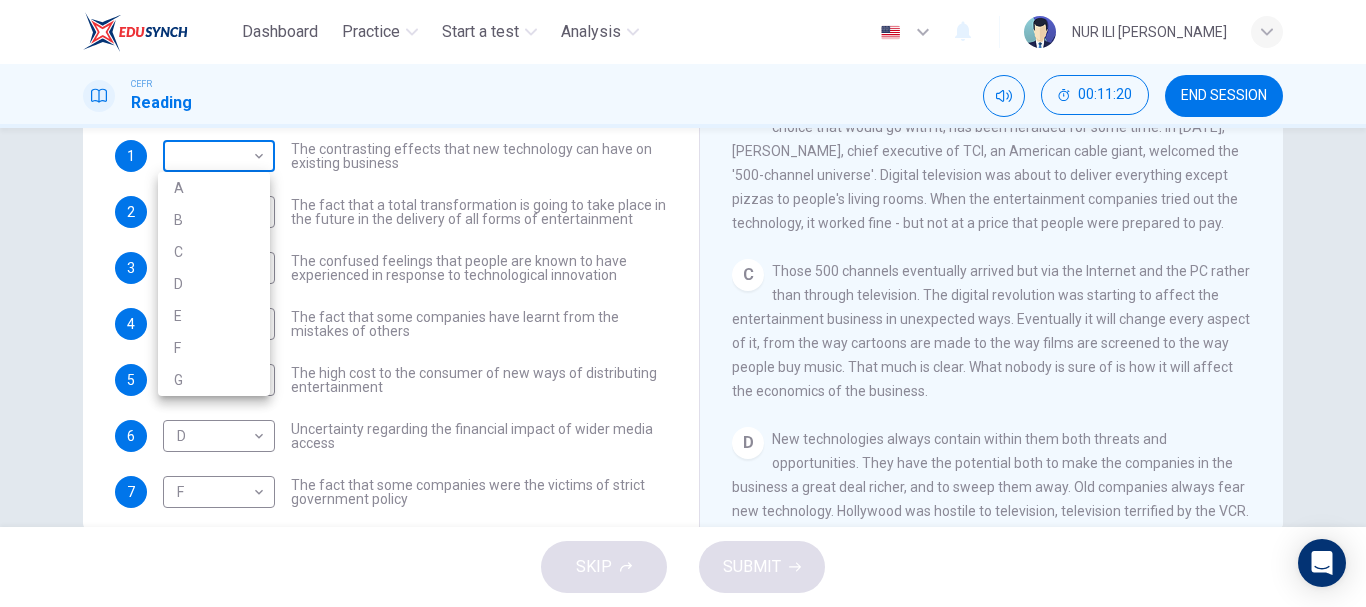 click on "Dashboard Practice Start a test Analysis English en ​ NUR ILI IRZANI BINTI MA'AROF CEFR Reading 00:11:20 END SESSION Questions 1 - 8 The Reading Passage has 7 paragraphs  A-G .
Which paragraph mentions the following?
Write the appropriate letters  (A-G)  in the boxes below.
NB  Some of the paragraphs will be used  more than once. 1 ​ ​ The contrasting effects that new technology can have on existing business 2 E E ​ The fact that a total transformation is going to take place in the future in the delivery of all forms of entertainment 3 ​ ​ The confused feelings that people are known to have experienced in response to technological innovation 4 G G ​ The fact that some companies have learnt from the mistakes of others 5 A A ​ The high cost to the consumer of new ways of distributing entertainment 6 D D ​ Uncertainty regarding the financial impact of wider media access 7 F F ​ The fact that some companies were the victims of strict government policy 8 C C ​ Wheel of Fortune A B C D E F" at bounding box center [683, 303] 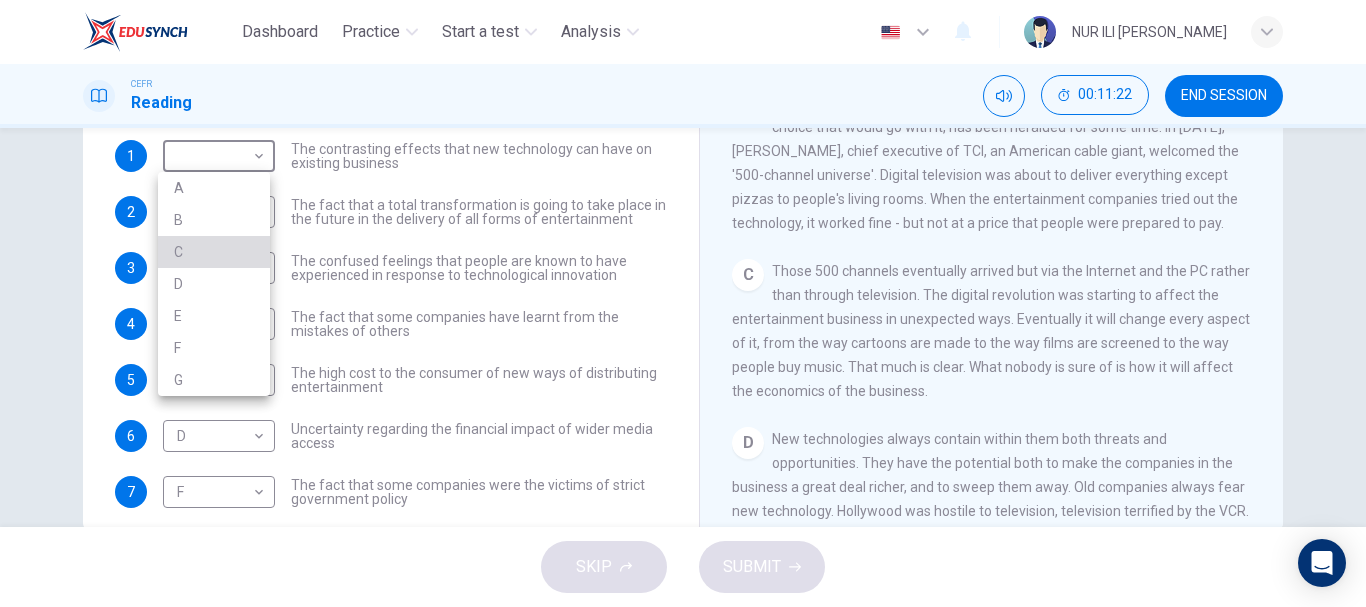 click on "C" at bounding box center (214, 252) 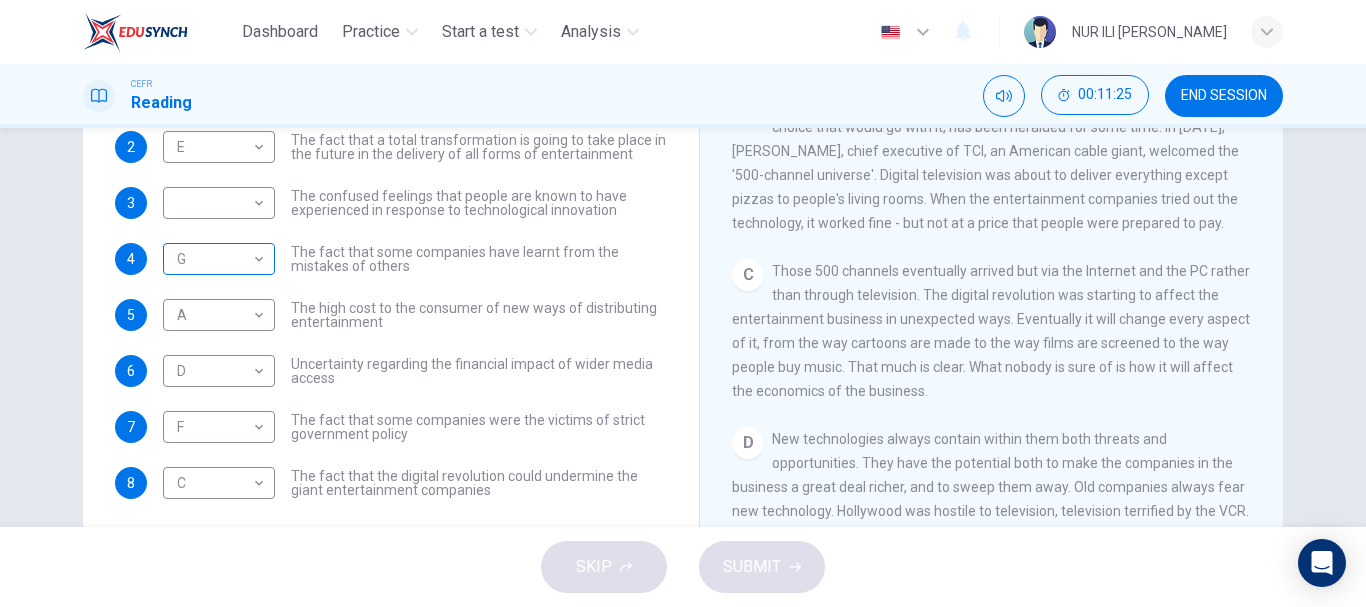 scroll, scrollTop: 73, scrollLeft: 0, axis: vertical 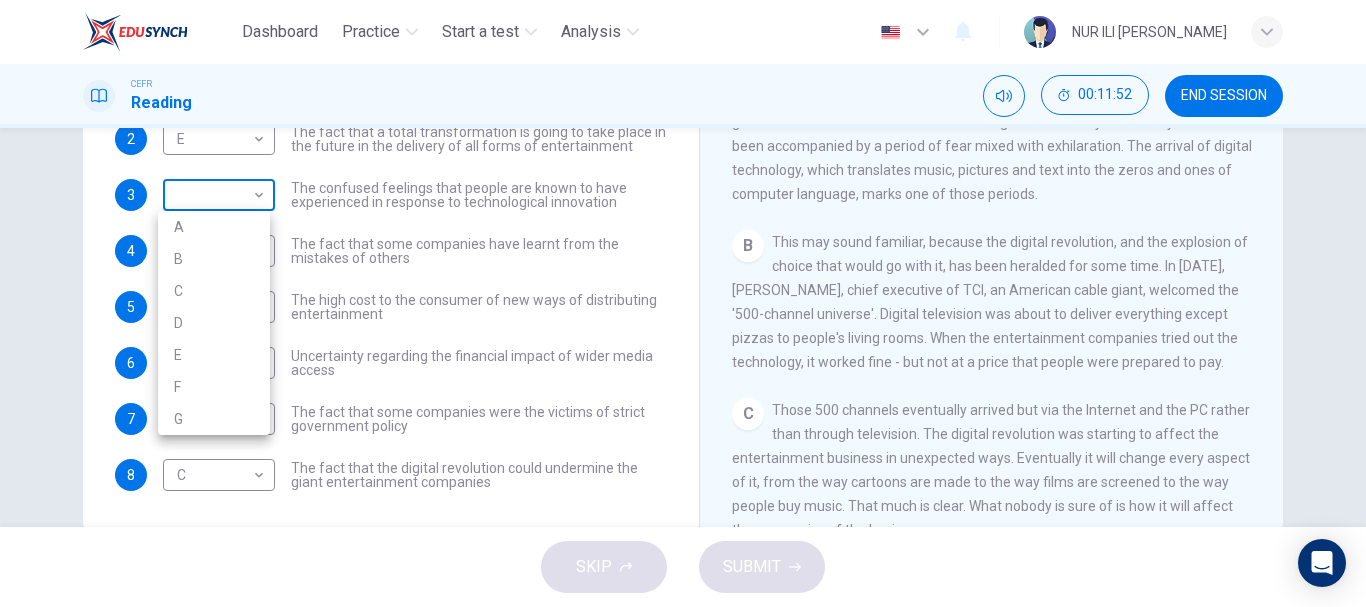 click on "Dashboard Practice Start a test Analysis English en ​ NUR ILI IRZANI BINTI MA'AROF CEFR Reading 00:11:52 END SESSION Questions 1 - 8 The Reading Passage has 7 paragraphs  A-G .
Which paragraph mentions the following?
Write the appropriate letters  (A-G)  in the boxes below.
NB  Some of the paragraphs will be used  more than once. 1 C C ​ The contrasting effects that new technology can have on existing business 2 E E ​ The fact that a total transformation is going to take place in the future in the delivery of all forms of entertainment 3 ​ ​ The confused feelings that people are known to have experienced in response to technological innovation 4 G G ​ The fact that some companies have learnt from the mistakes of others 5 A A ​ The high cost to the consumer of new ways of distributing entertainment 6 D D ​ Uncertainty regarding the financial impact of wider media access 7 F F ​ The fact that some companies were the victims of strict government policy 8 C C ​ Wheel of Fortune A B C D E F" at bounding box center [683, 303] 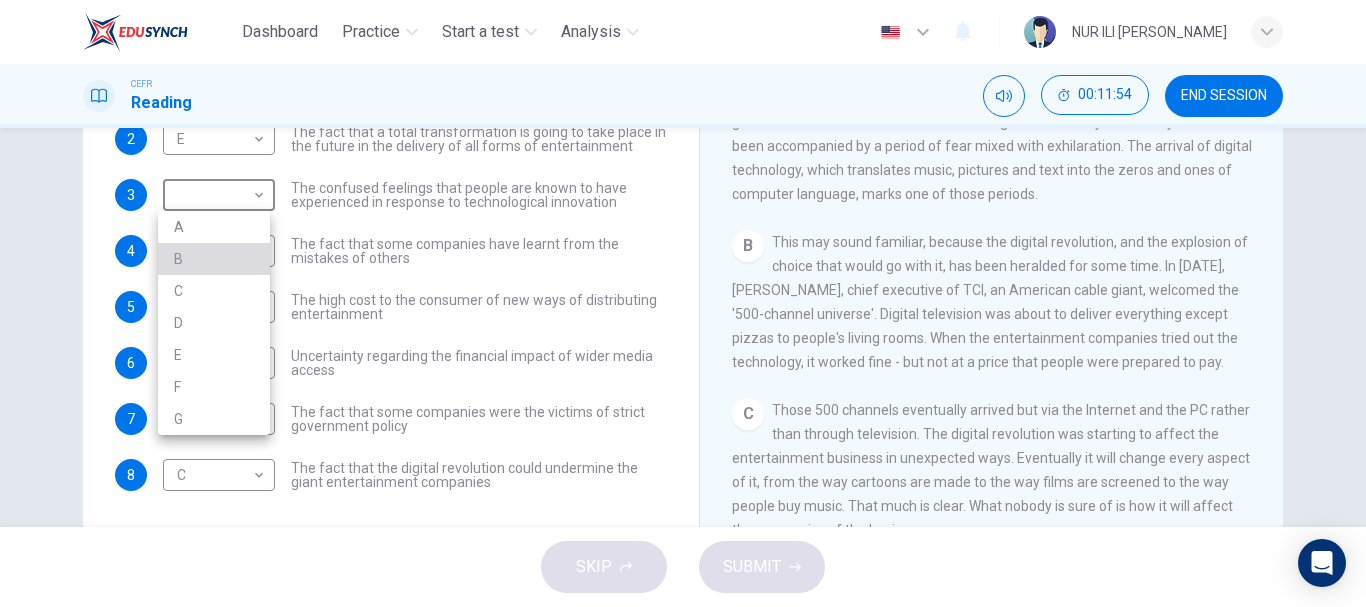 click on "B" at bounding box center (214, 259) 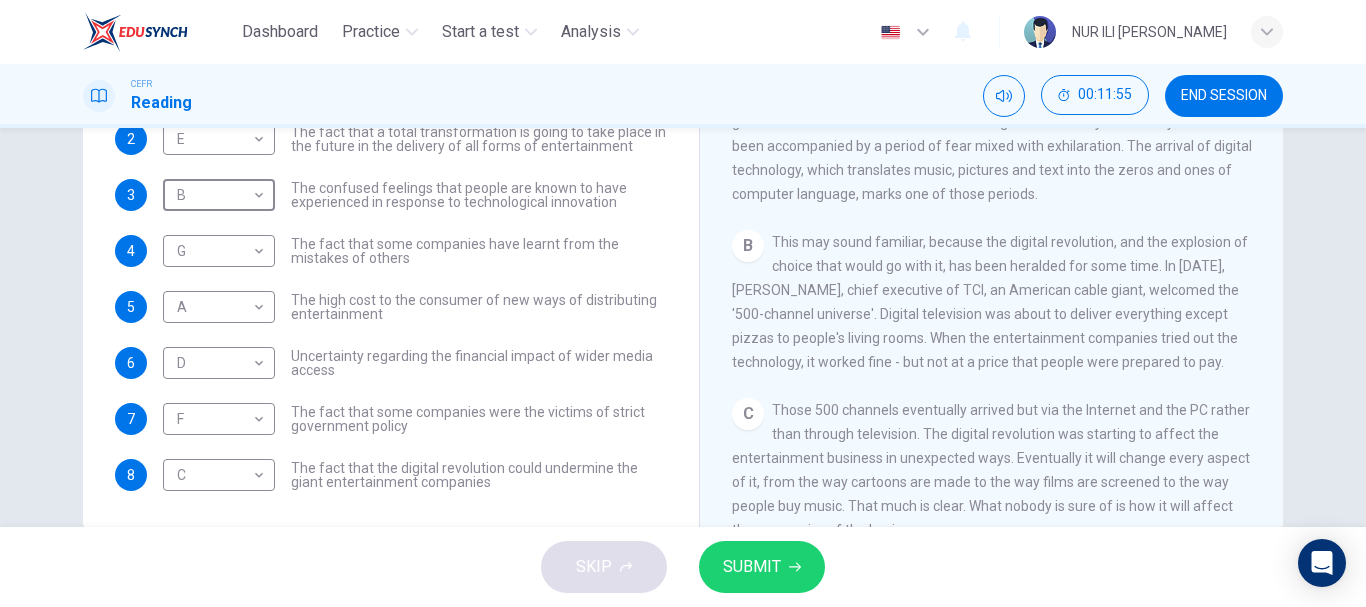 scroll, scrollTop: 0, scrollLeft: 0, axis: both 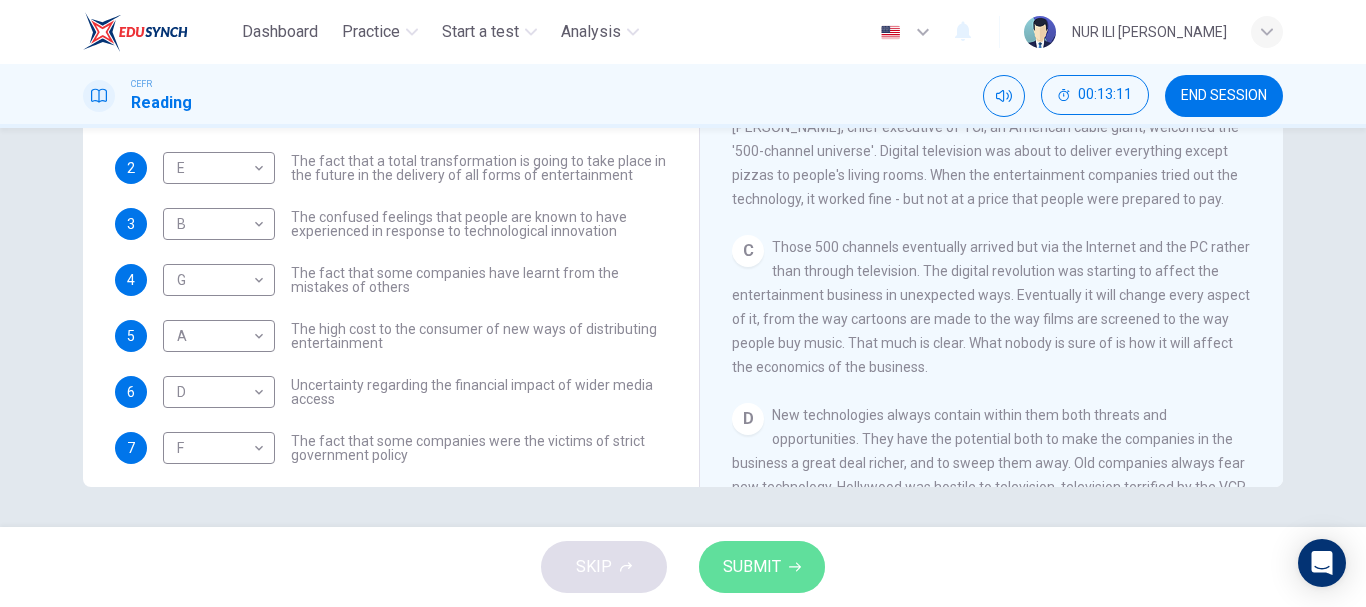 click on "SUBMIT" at bounding box center [752, 567] 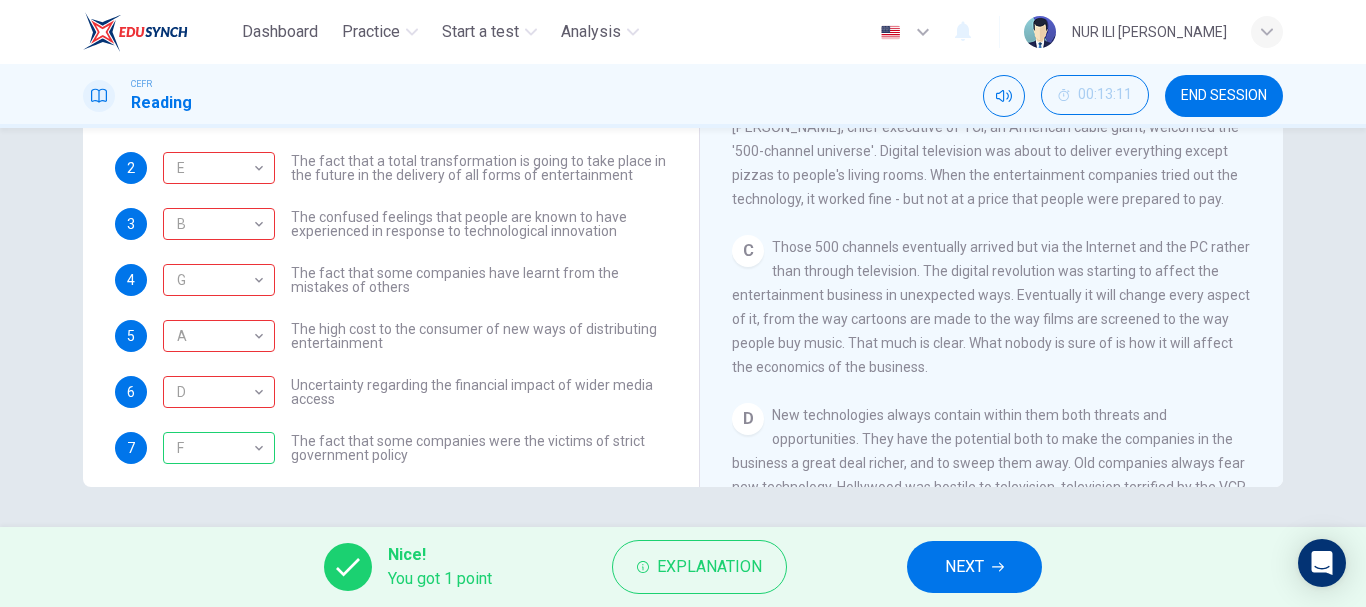 scroll, scrollTop: 73, scrollLeft: 0, axis: vertical 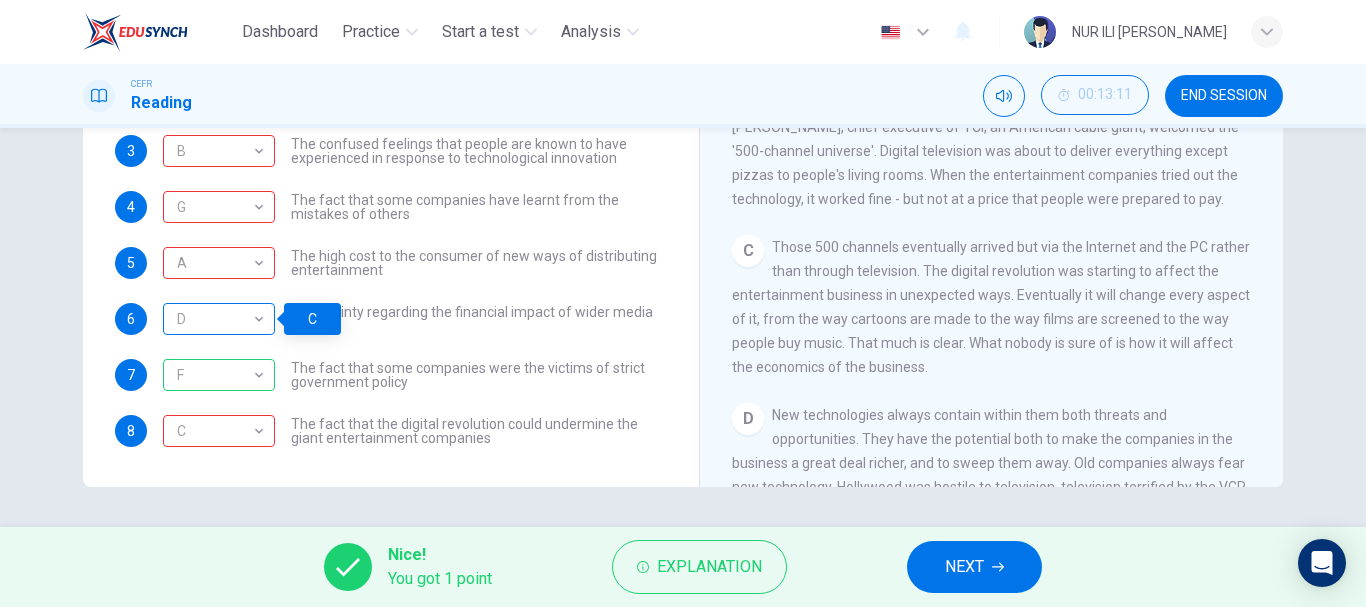 click on "D" at bounding box center [215, 319] 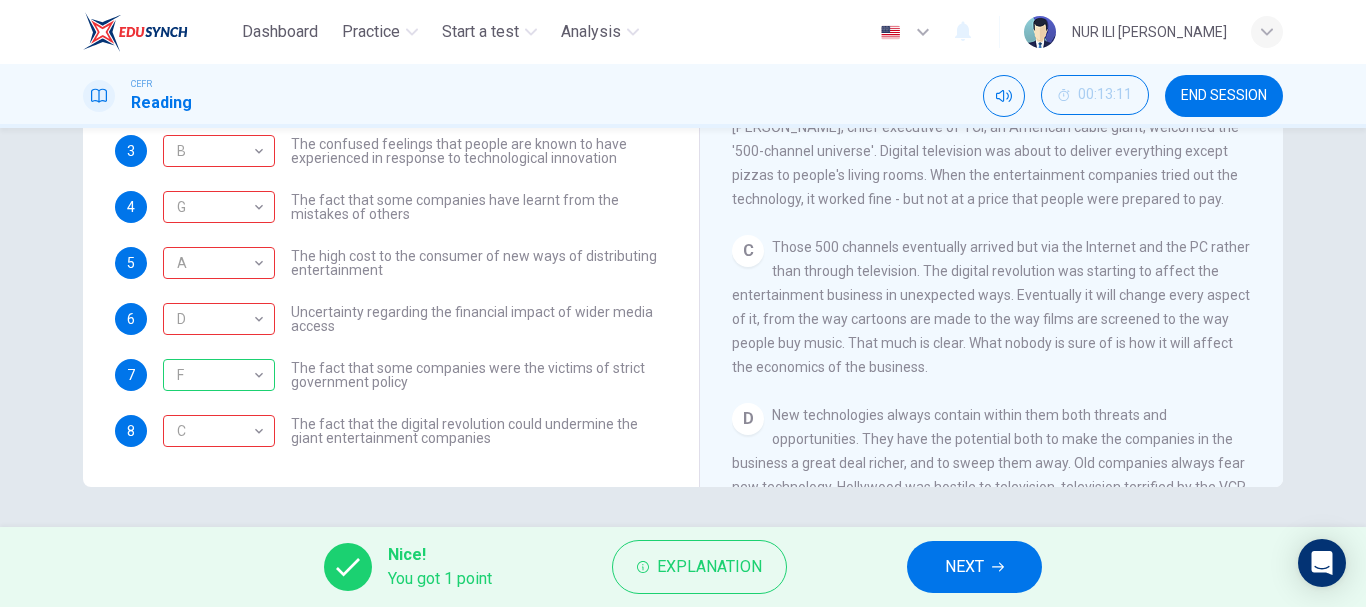scroll, scrollTop: 0, scrollLeft: 0, axis: both 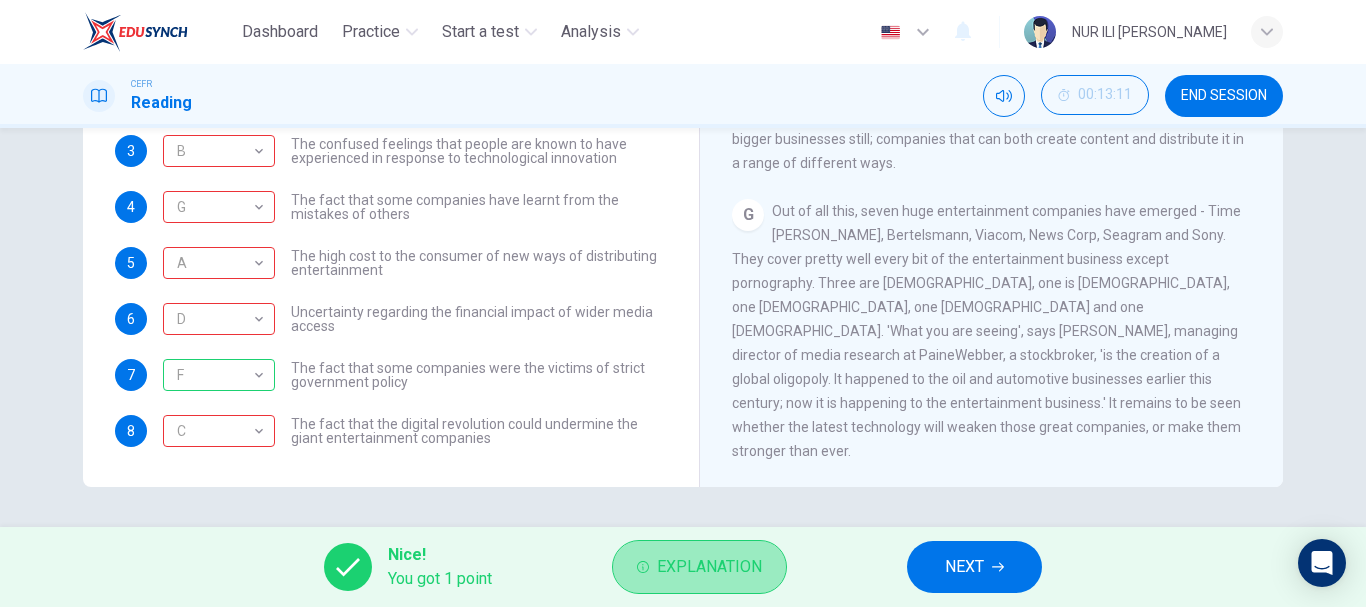 click on "Explanation" at bounding box center [709, 567] 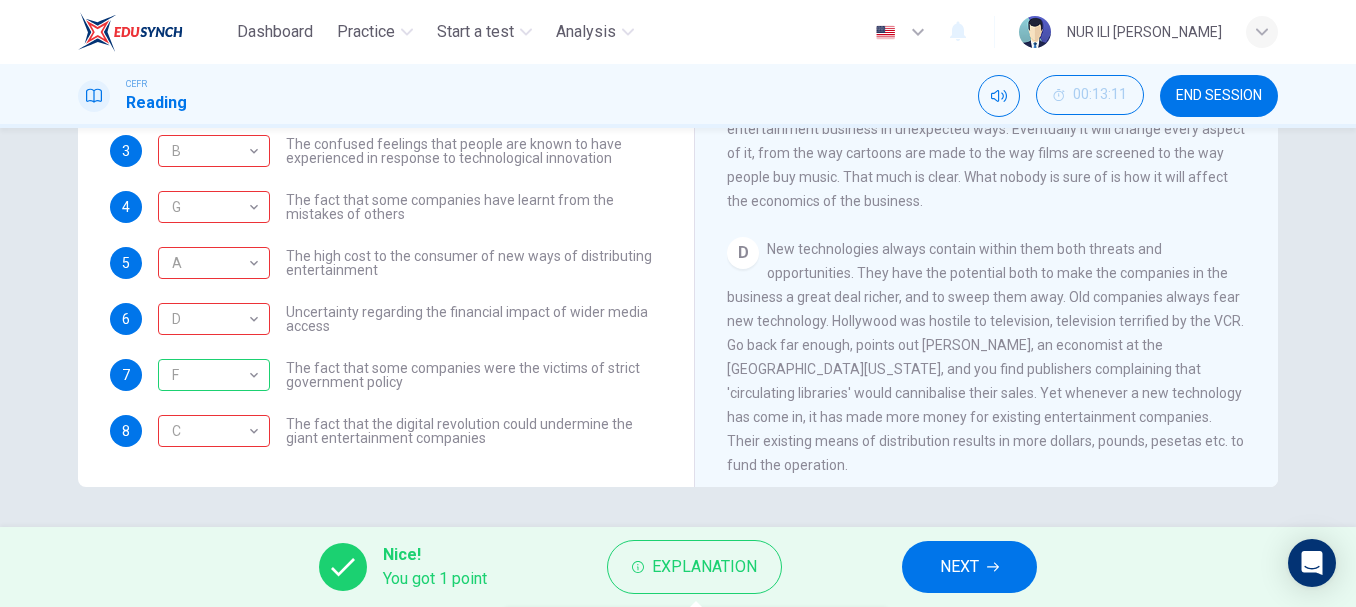 scroll, scrollTop: 557, scrollLeft: 0, axis: vertical 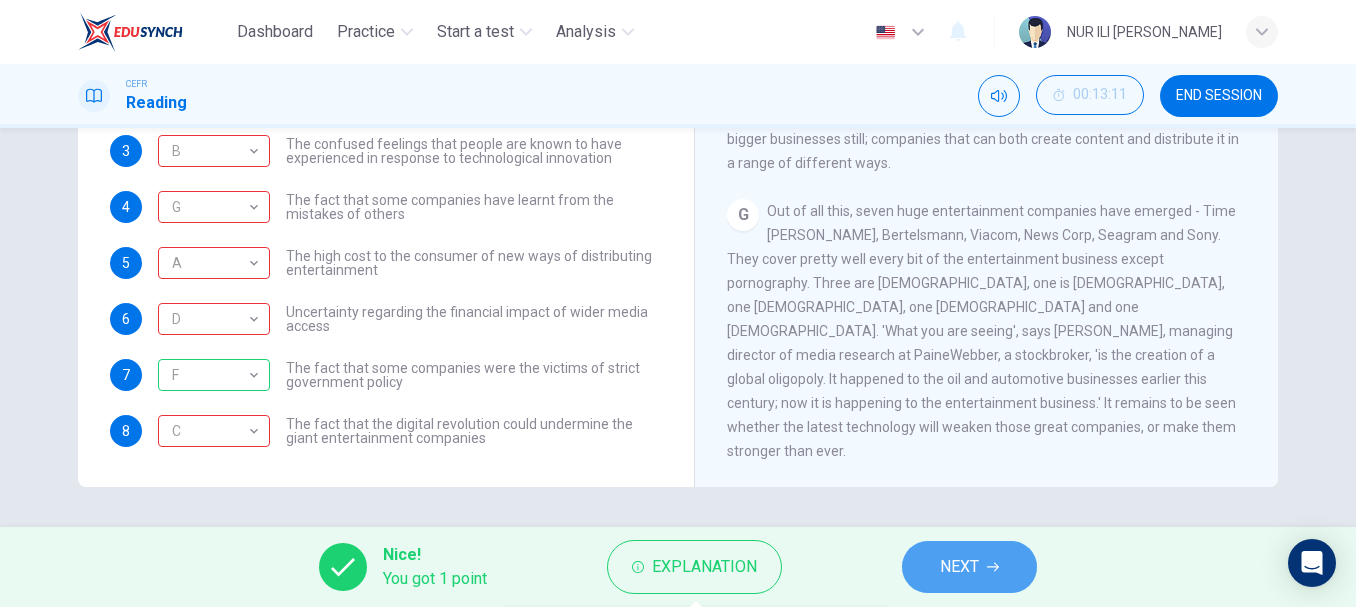 click on "NEXT" at bounding box center [969, 567] 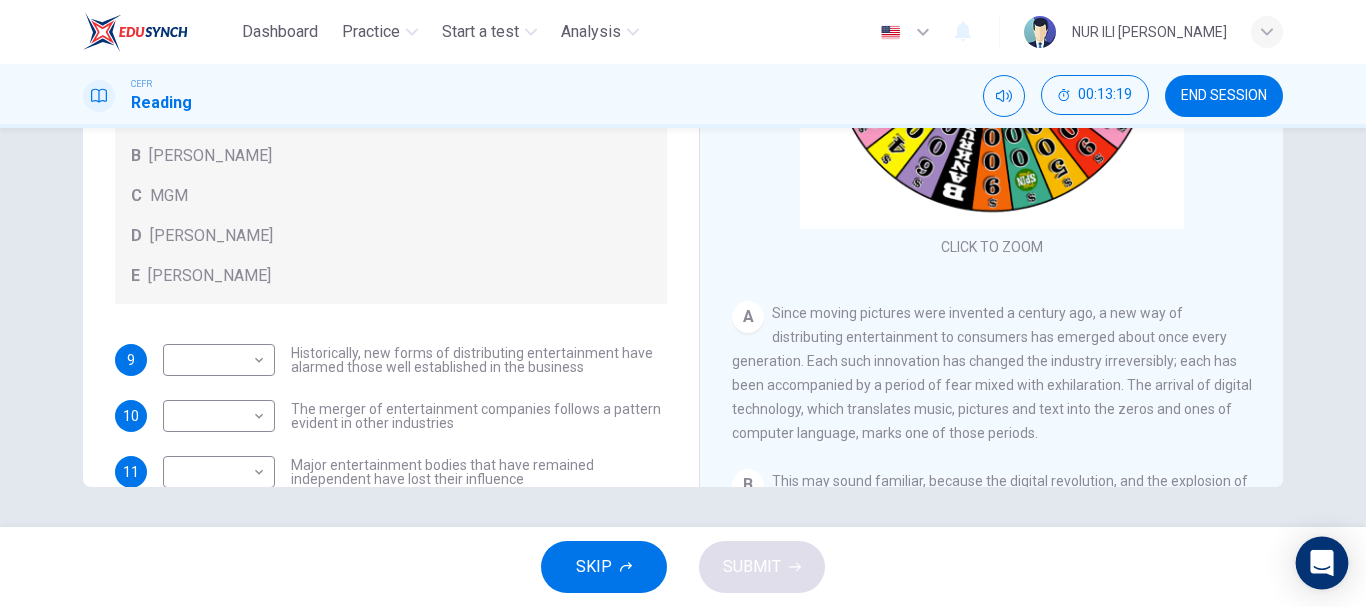 click at bounding box center [1322, 563] 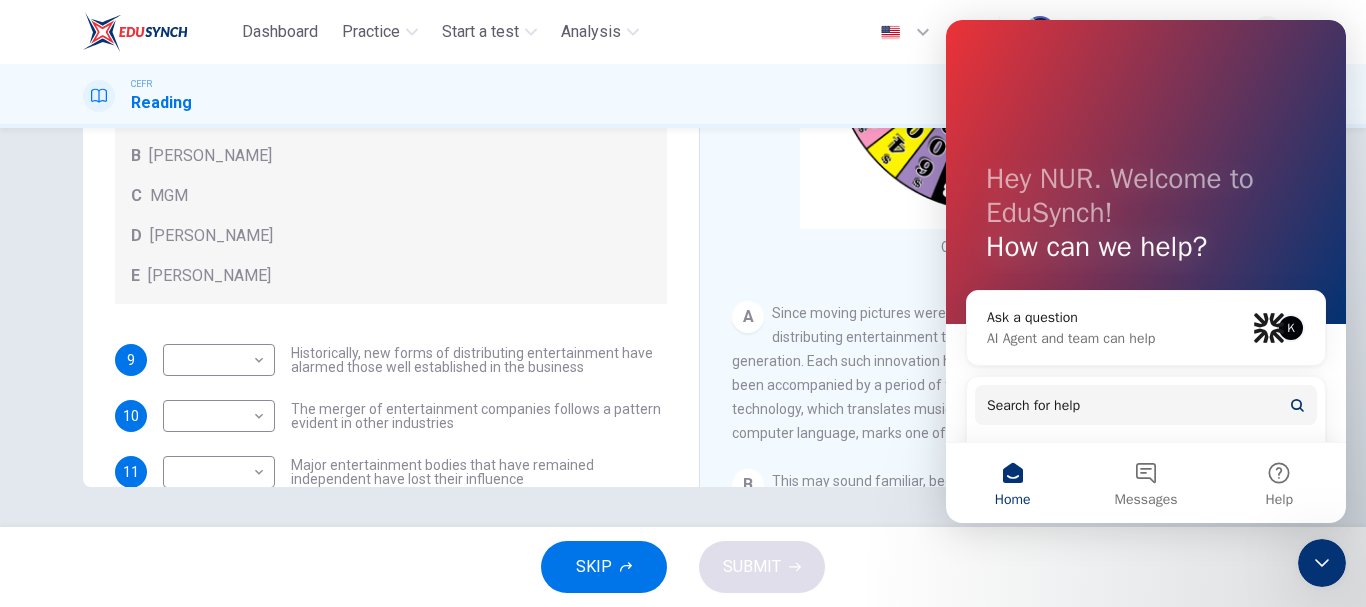 scroll, scrollTop: 0, scrollLeft: 0, axis: both 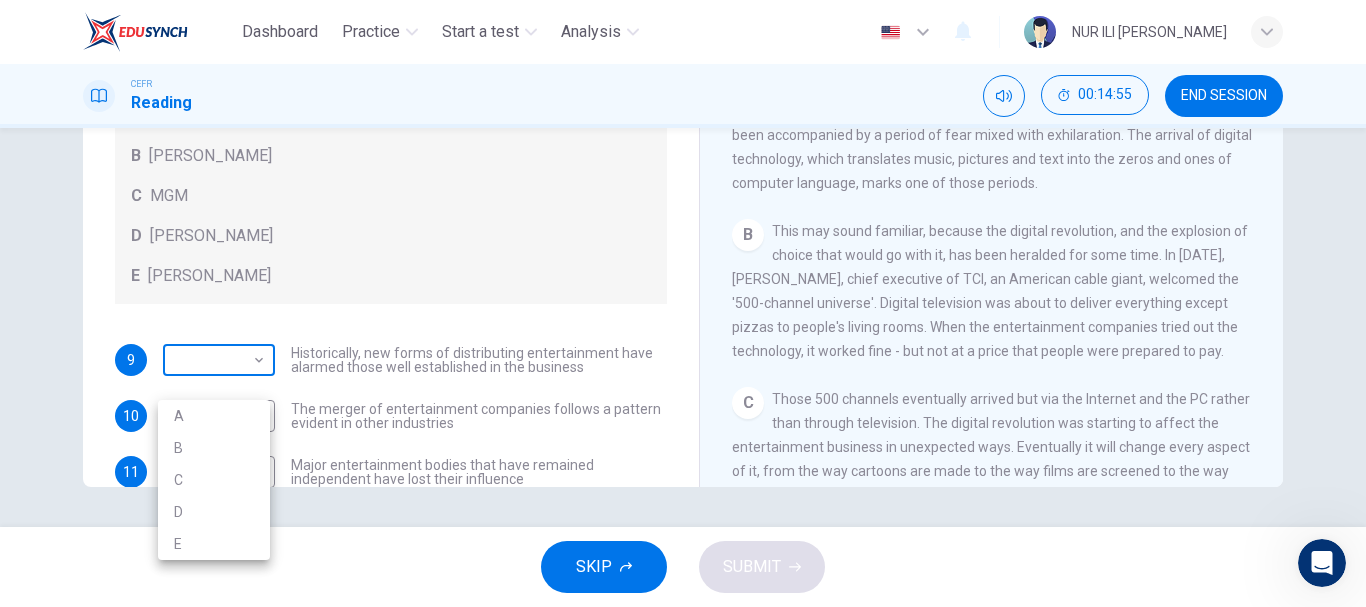click on "Dashboard Practice Start a test Analysis English en ​ NUR ILI IRZANI BINTI MA'AROF CEFR Reading 00:14:55 END SESSION Questions 9 - 12 The writer refers to various individuals and companies in the reading passage.
Match the people or companies  (A-E)  with the points made in the questions below about the introduction of new technology.
Write the appropriate letter (A-E) in the boxes below. A John Malone B Hal Valarian C MGM D Walt Disney E Christopher Dixon 9 ​ ​ Historically, new forms of distributing entertainment have alarmed those well established in the business 10 ​ ​ The merger of entertainment companies follows a pattern evident in other industries 11 ​ ​ Major entertainment bodies that have remained independent have lost their influence 12 ​ ​ The impact of the digital revolution was predicted some years ago Wheel of Fortune CLICK TO ZOOM Click to Zoom A B C D E F G SKIP SUBMIT EduSynch - Online Language Proficiency Testing Dashboard Practice Start a test Analysis Notifications A B" at bounding box center [683, 303] 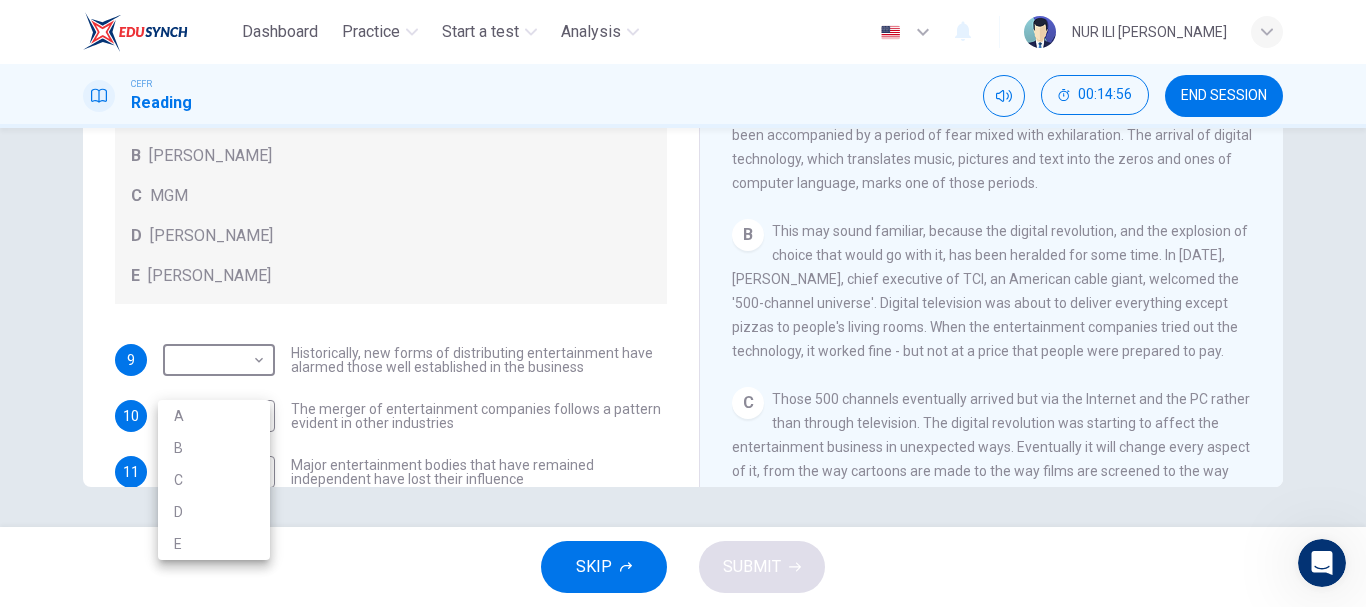 click on "A" at bounding box center (214, 416) 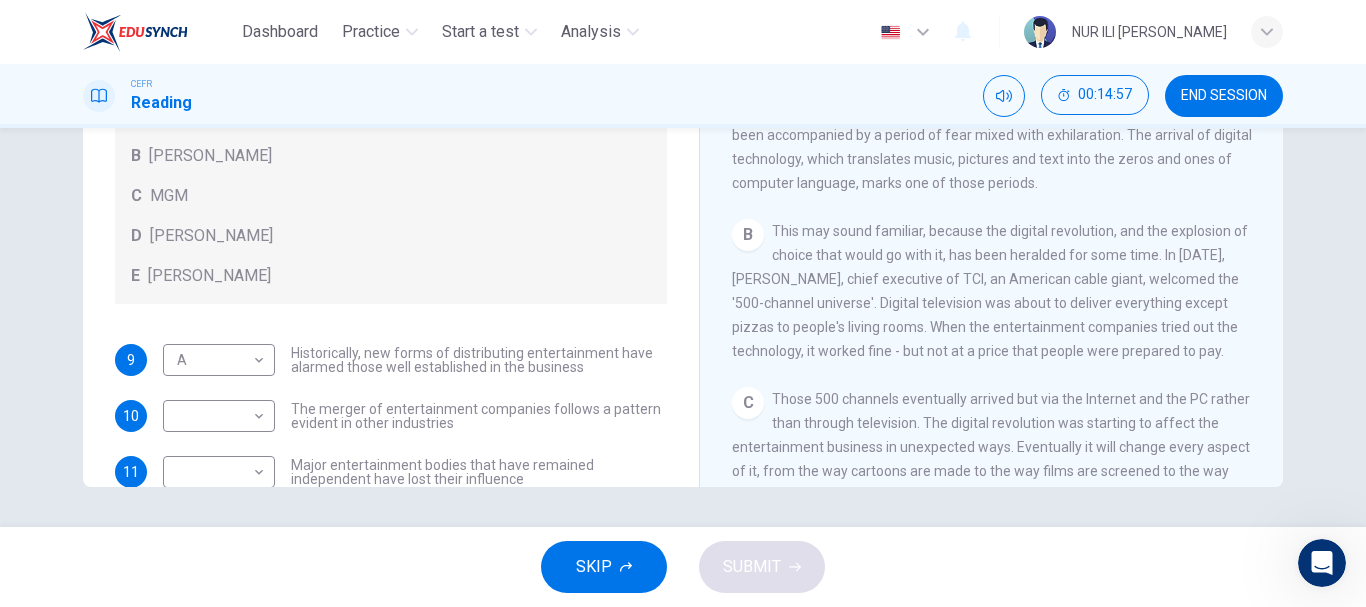 click on "Historically, new forms of distributing entertainment have alarmed those well established in the business" at bounding box center (479, 360) 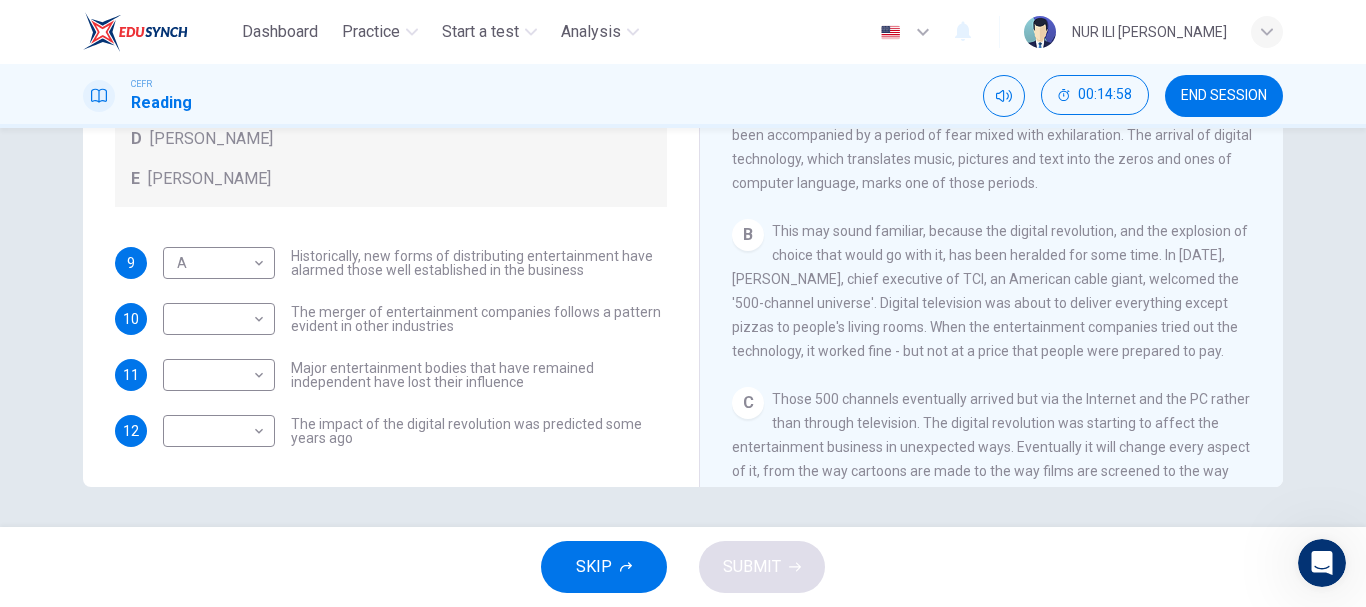 scroll, scrollTop: 97, scrollLeft: 0, axis: vertical 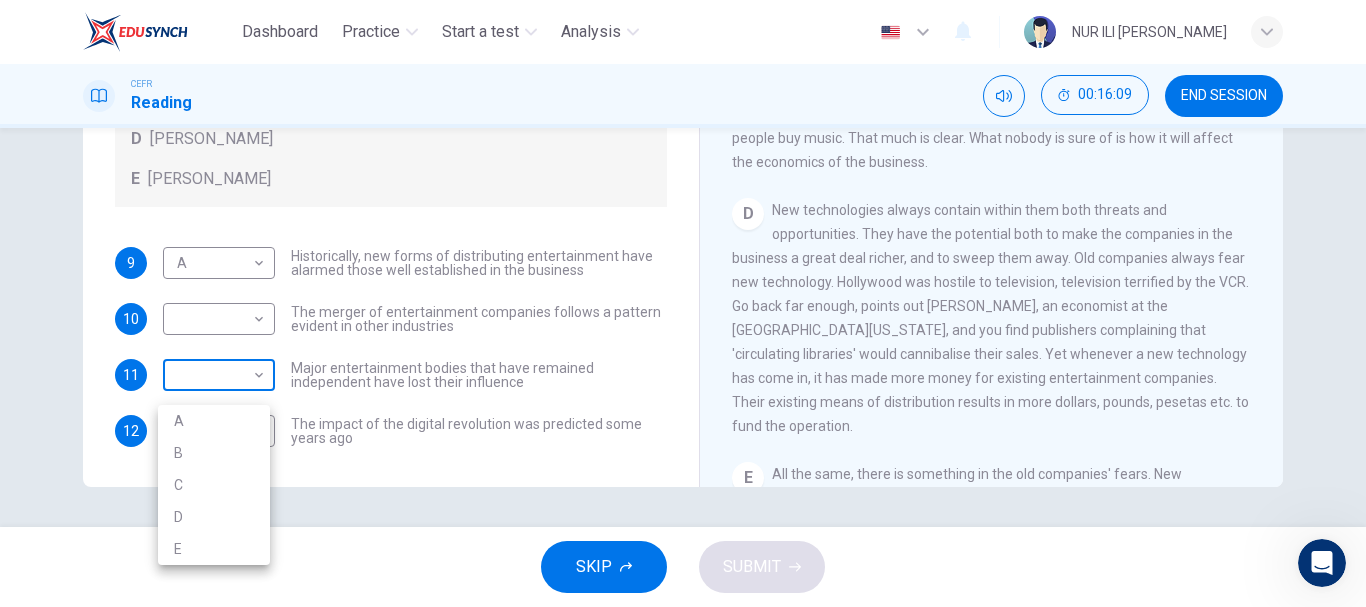 click on "Dashboard Practice Start a test Analysis English en ​ NUR ILI IRZANI BINTI MA'AROF CEFR Reading 00:16:09 END SESSION Questions 9 - 12 The writer refers to various individuals and companies in the reading passage.
Match the people or companies  (A-E)  with the points made in the questions below about the introduction of new technology.
Write the appropriate letter (A-E) in the boxes below. A John Malone B Hal Valarian C MGM D Walt Disney E Christopher Dixon 9 A A ​ Historically, new forms of distributing entertainment have alarmed those well established in the business 10 ​ ​ The merger of entertainment companies follows a pattern evident in other industries 11 ​ ​ Major entertainment bodies that have remained independent have lost their influence 12 ​ ​ The impact of the digital revolution was predicted some years ago Wheel of Fortune CLICK TO ZOOM Click to Zoom A B C D E F G SKIP SUBMIT EduSynch - Online Language Proficiency Testing Dashboard Practice Start a test Analysis Notifications A B" at bounding box center (683, 303) 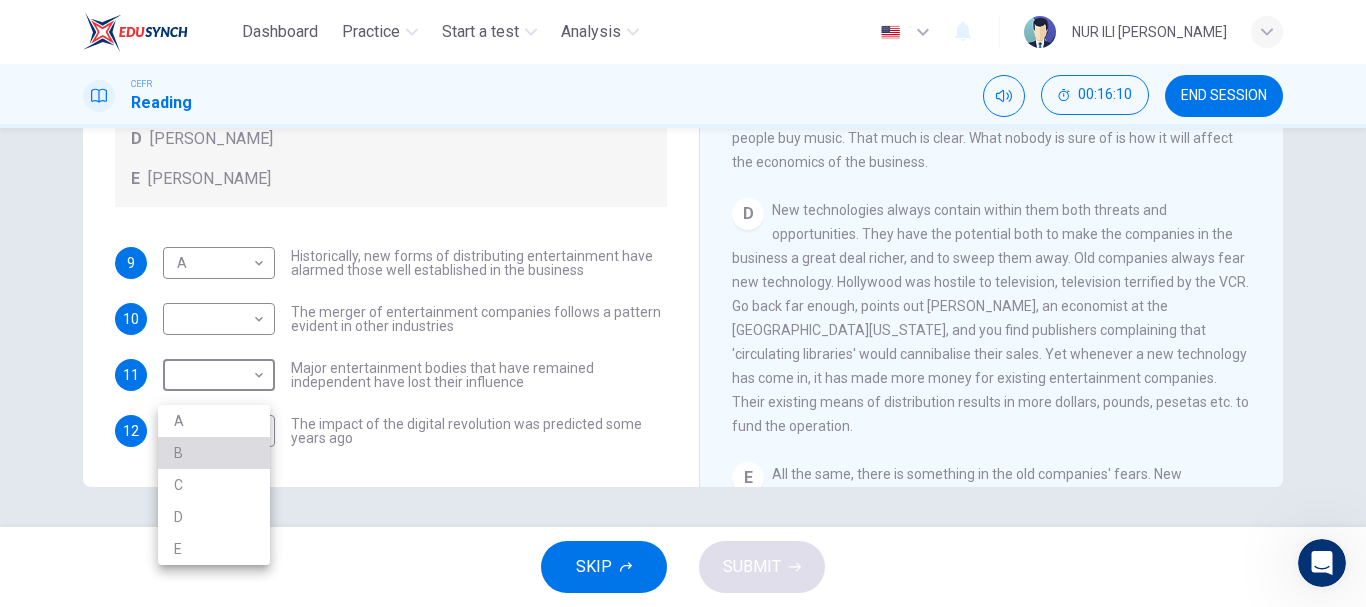 click on "B" at bounding box center [214, 453] 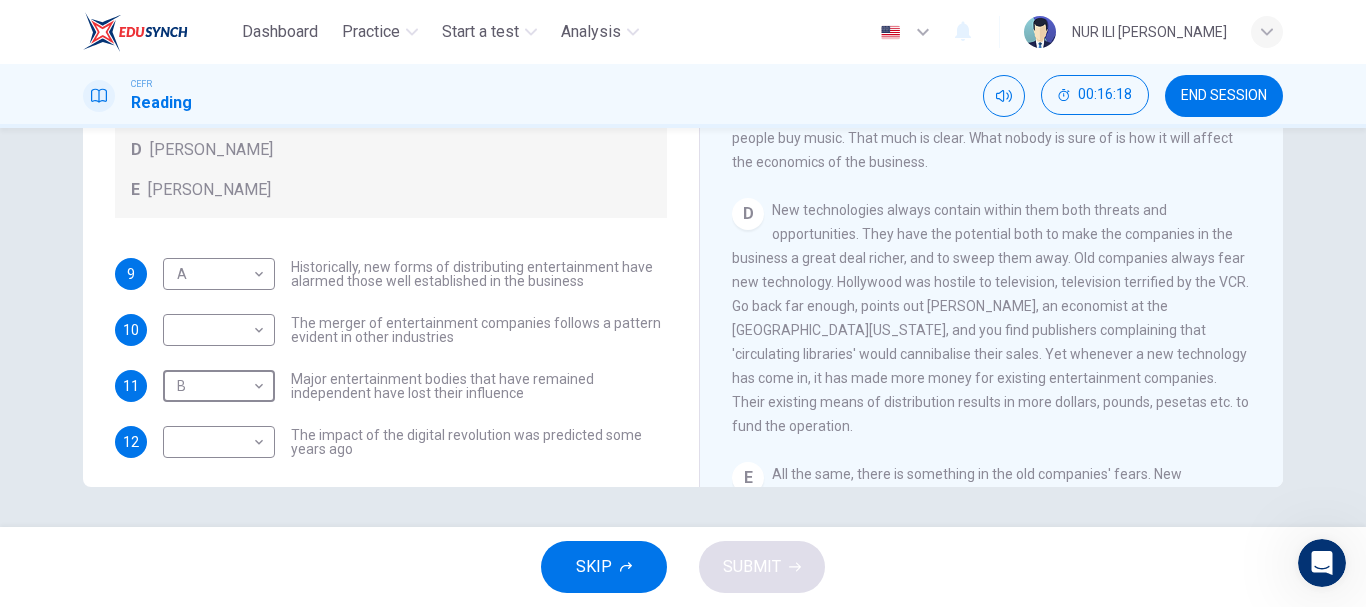 scroll, scrollTop: 87, scrollLeft: 0, axis: vertical 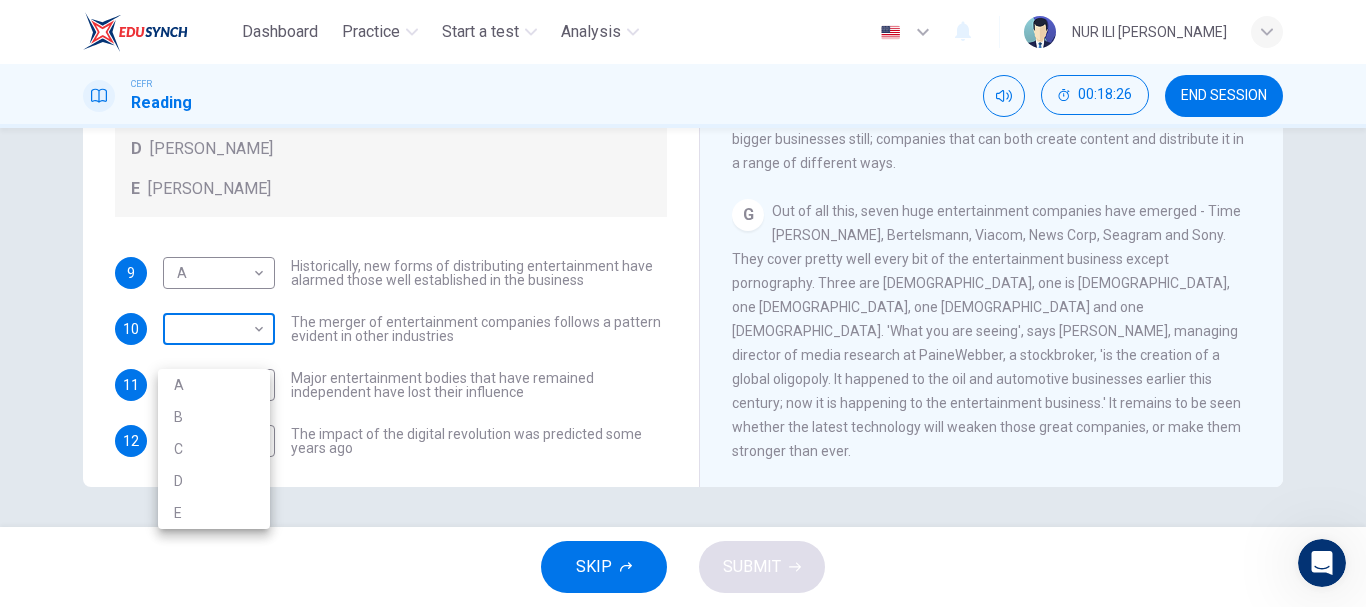 click on "Dashboard Practice Start a test Analysis English en ​ NUR ILI IRZANI BINTI MA'AROF CEFR Reading 00:18:26 END SESSION Questions 9 - 12 The writer refers to various individuals and companies in the reading passage.
Match the people or companies  (A-E)  with the points made in the questions below about the introduction of new technology.
Write the appropriate letter (A-E) in the boxes below. A John Malone B Hal Valarian C MGM D Walt Disney E Christopher Dixon 9 A A ​ Historically, new forms of distributing entertainment have alarmed those well established in the business 10 ​ ​ The merger of entertainment companies follows a pattern evident in other industries 11 B B ​ Major entertainment bodies that have remained independent have lost their influence 12 ​ ​ The impact of the digital revolution was predicted some years ago Wheel of Fortune CLICK TO ZOOM Click to Zoom A B C D E F G SKIP SUBMIT EduSynch - Online Language Proficiency Testing Dashboard Practice Start a test Analysis Notifications A B" at bounding box center (683, 303) 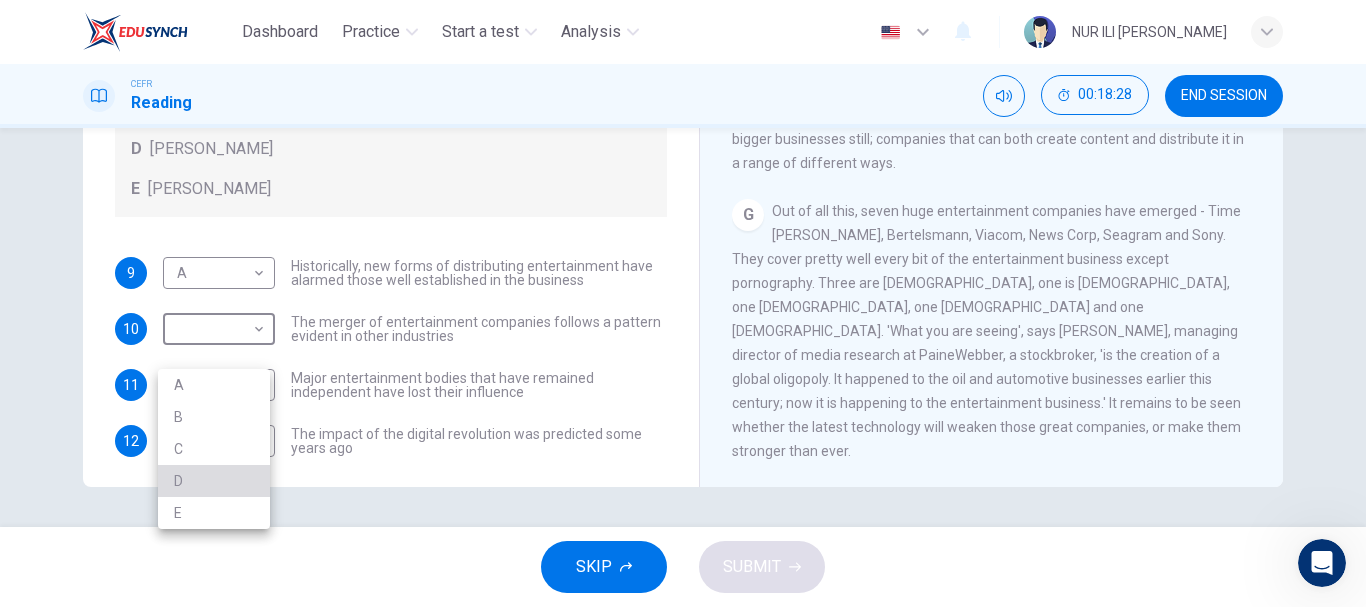 click on "D" at bounding box center [214, 481] 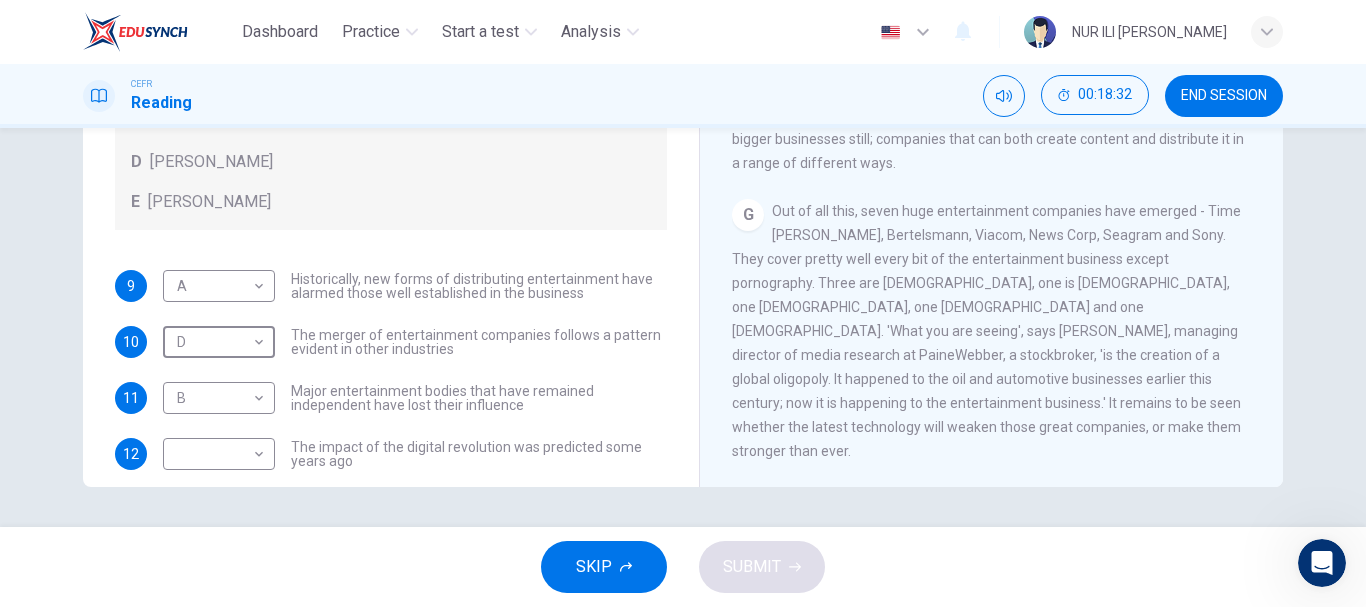 scroll, scrollTop: 97, scrollLeft: 0, axis: vertical 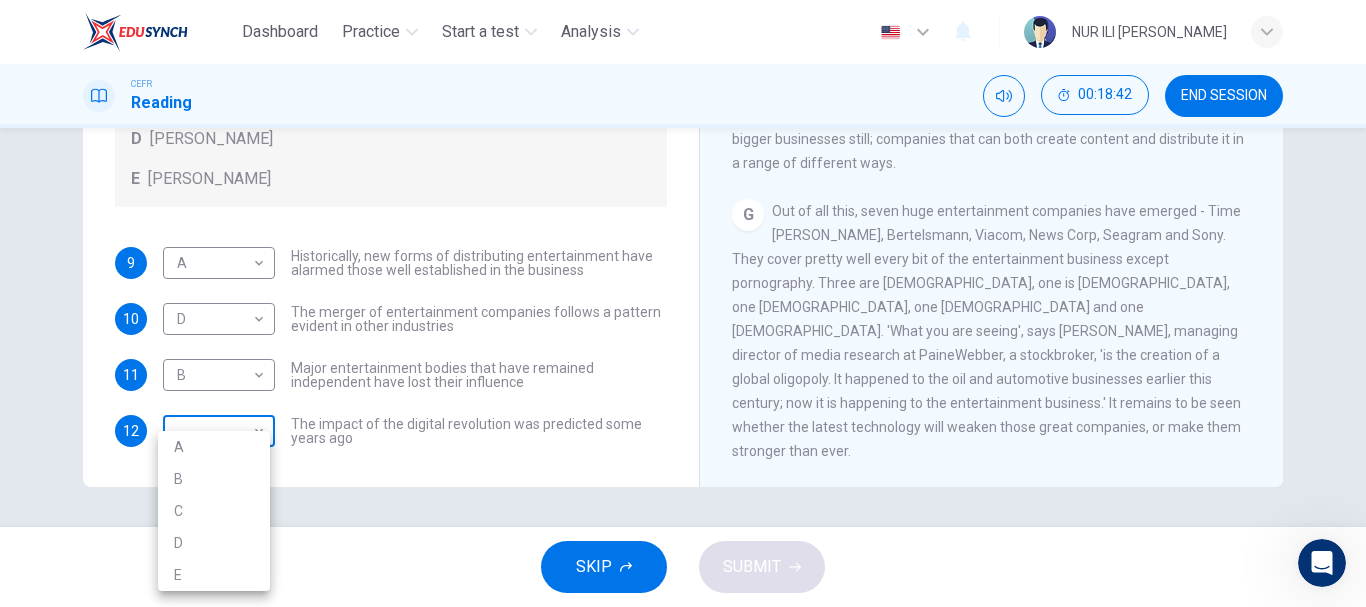 click on "Dashboard Practice Start a test Analysis English en ​ NUR ILI IRZANI BINTI MA'AROF CEFR Reading 00:18:42 END SESSION Questions 9 - 12 The writer refers to various individuals and companies in the reading passage.
Match the people or companies  (A-E)  with the points made in the questions below about the introduction of new technology.
Write the appropriate letter (A-E) in the boxes below. A John Malone B Hal Valarian C MGM D Walt Disney E Christopher Dixon 9 A A ​ Historically, new forms of distributing entertainment have alarmed those well established in the business 10 D D ​ The merger of entertainment companies follows a pattern evident in other industries 11 B B ​ Major entertainment bodies that have remained independent have lost their influence 12 ​ ​ The impact of the digital revolution was predicted some years ago Wheel of Fortune CLICK TO ZOOM Click to Zoom A B C D E F G SKIP SUBMIT EduSynch - Online Language Proficiency Testing Dashboard Practice Start a test Analysis Notifications A B" at bounding box center [683, 303] 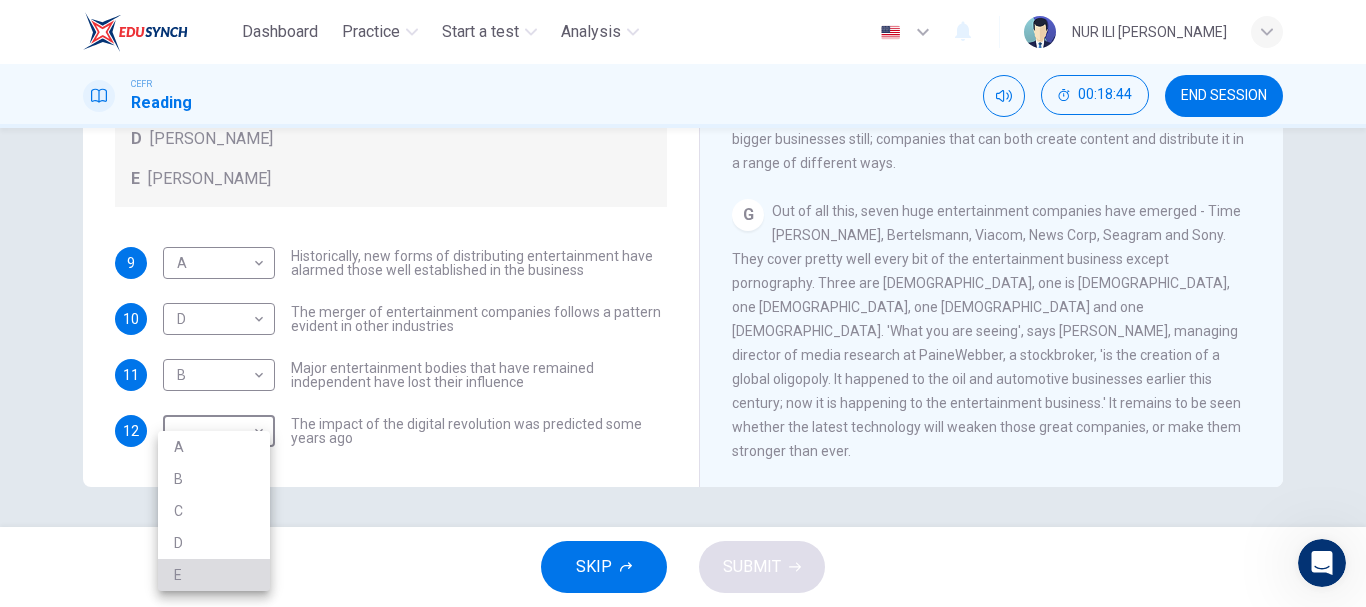 click on "E" at bounding box center (214, 575) 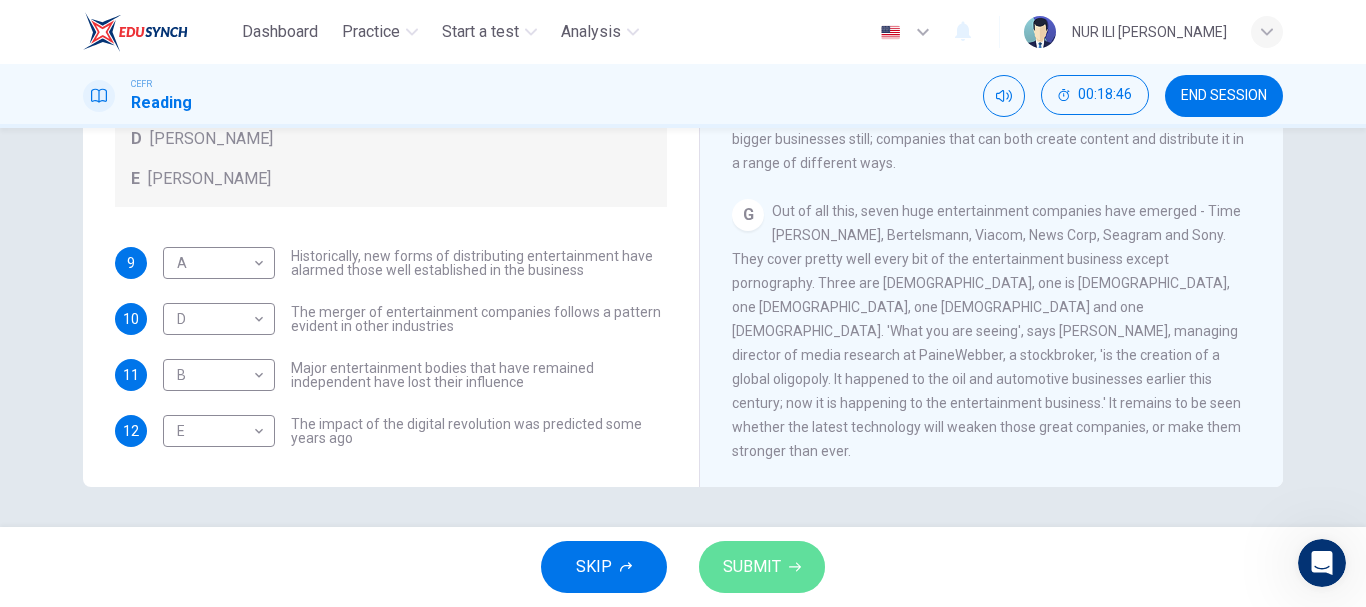 click on "SUBMIT" at bounding box center [752, 567] 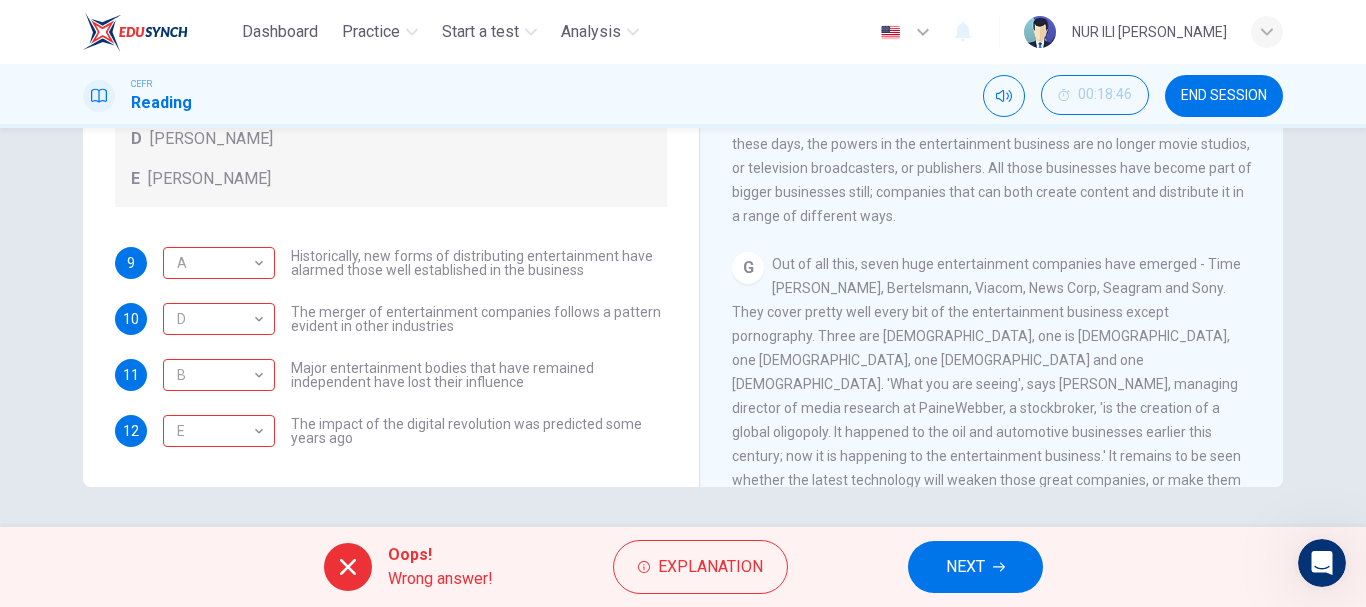 scroll, scrollTop: 1532, scrollLeft: 0, axis: vertical 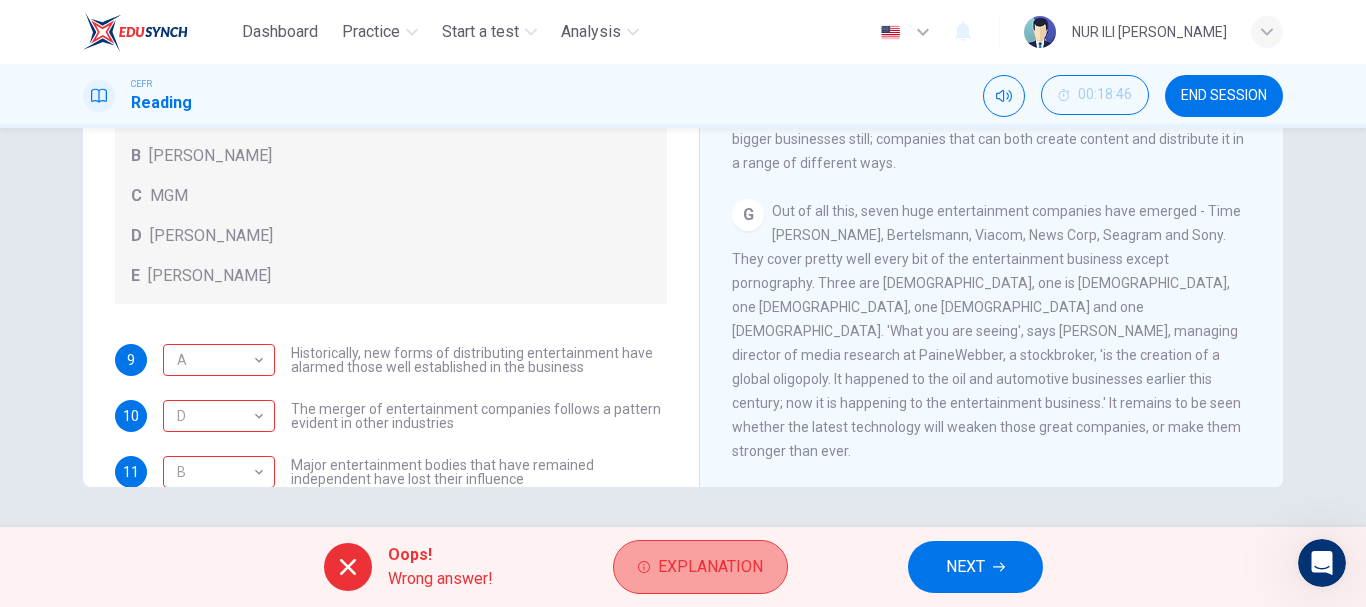 click on "Explanation" at bounding box center (710, 567) 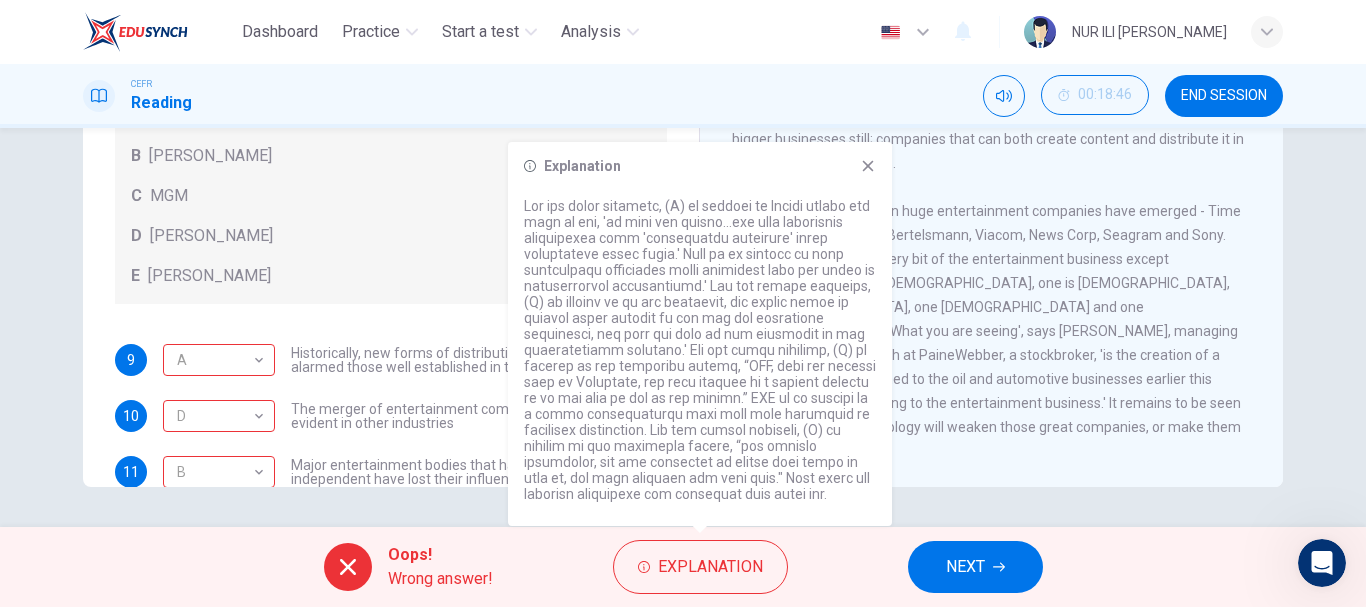 scroll, scrollTop: 121, scrollLeft: 0, axis: vertical 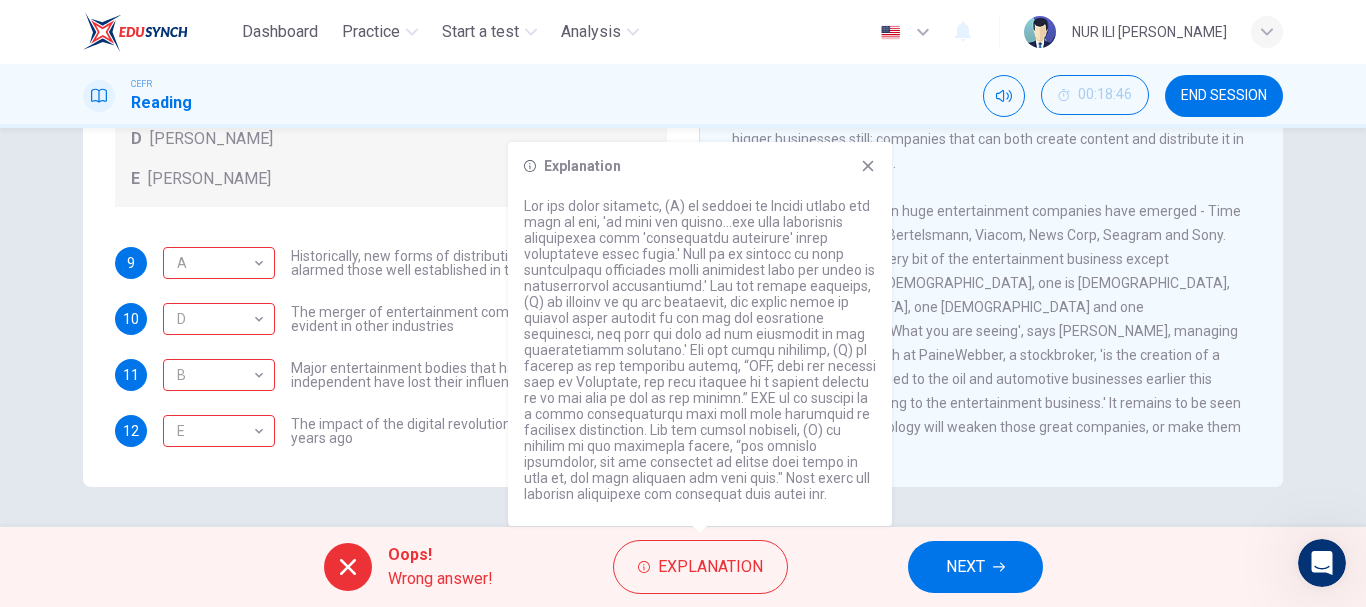 click 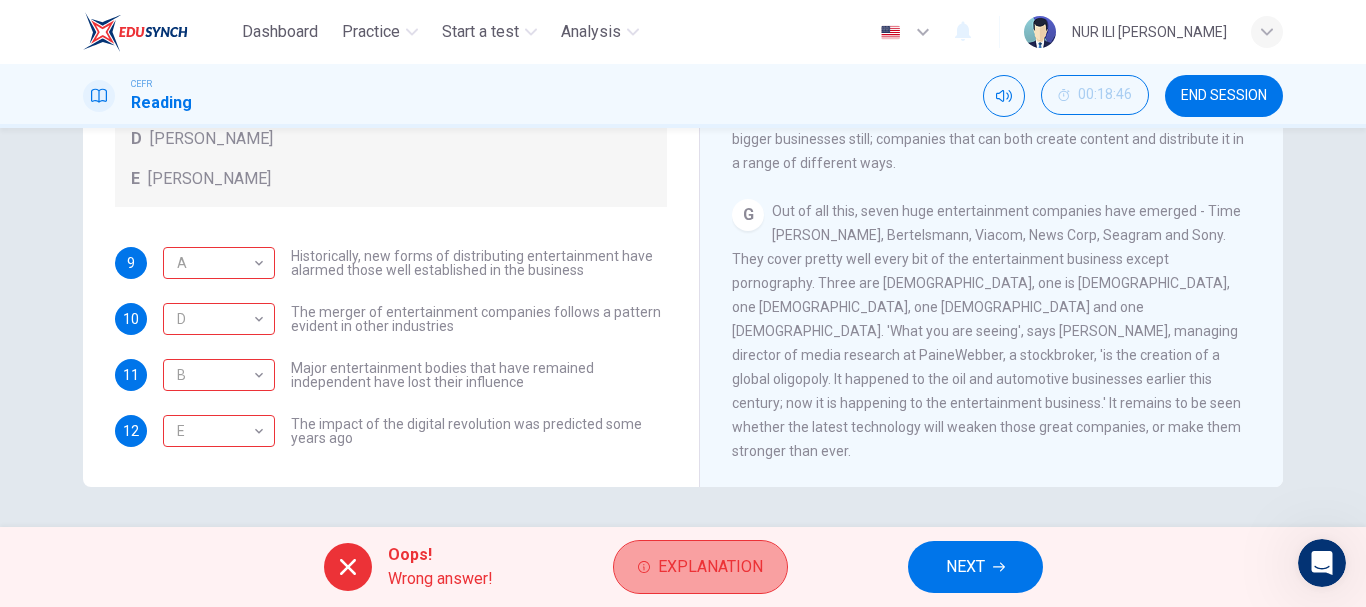 click on "Explanation" at bounding box center [700, 567] 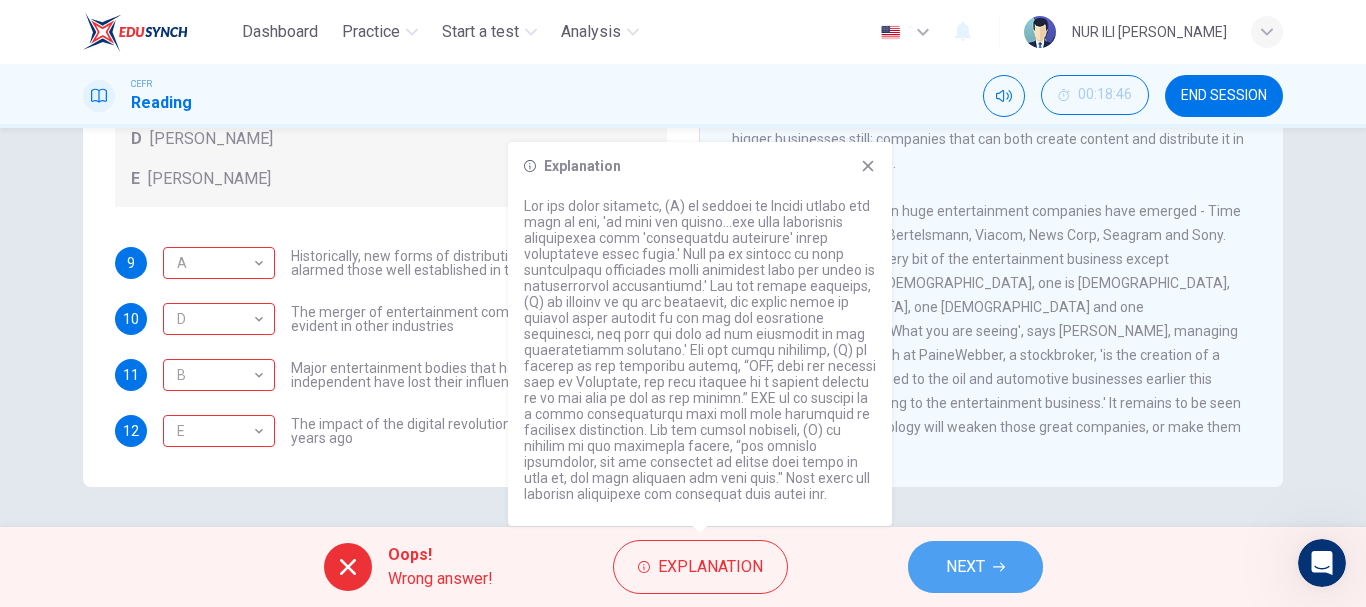 click on "NEXT" at bounding box center (975, 567) 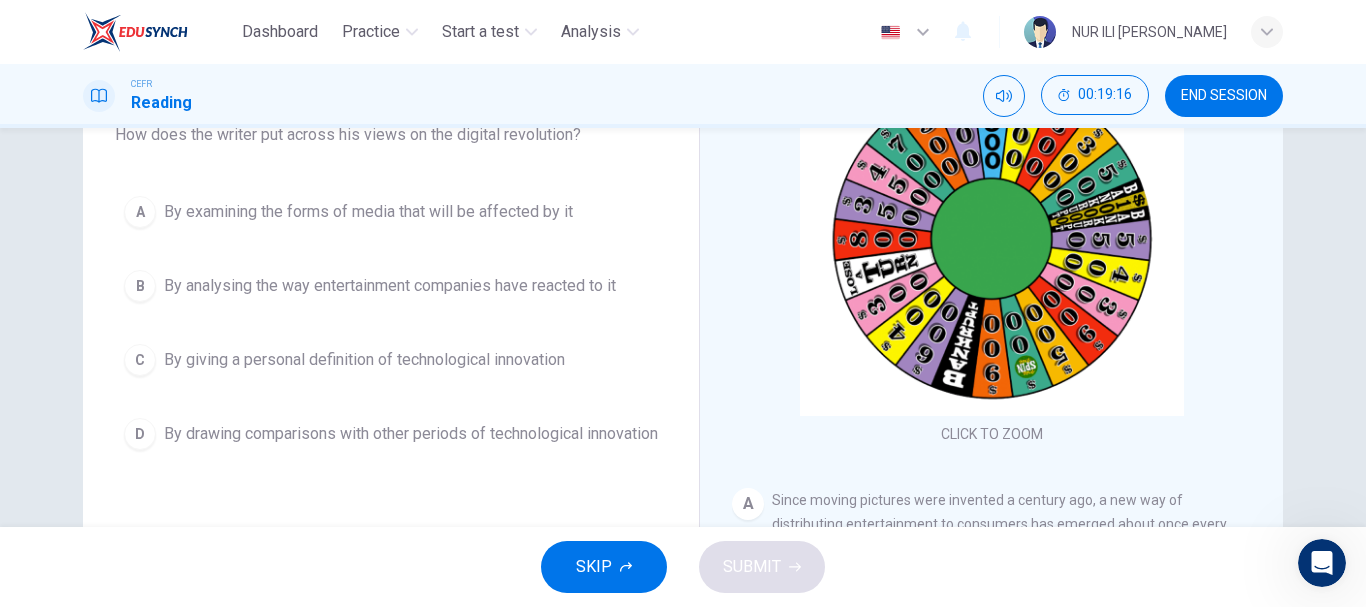 scroll, scrollTop: 190, scrollLeft: 0, axis: vertical 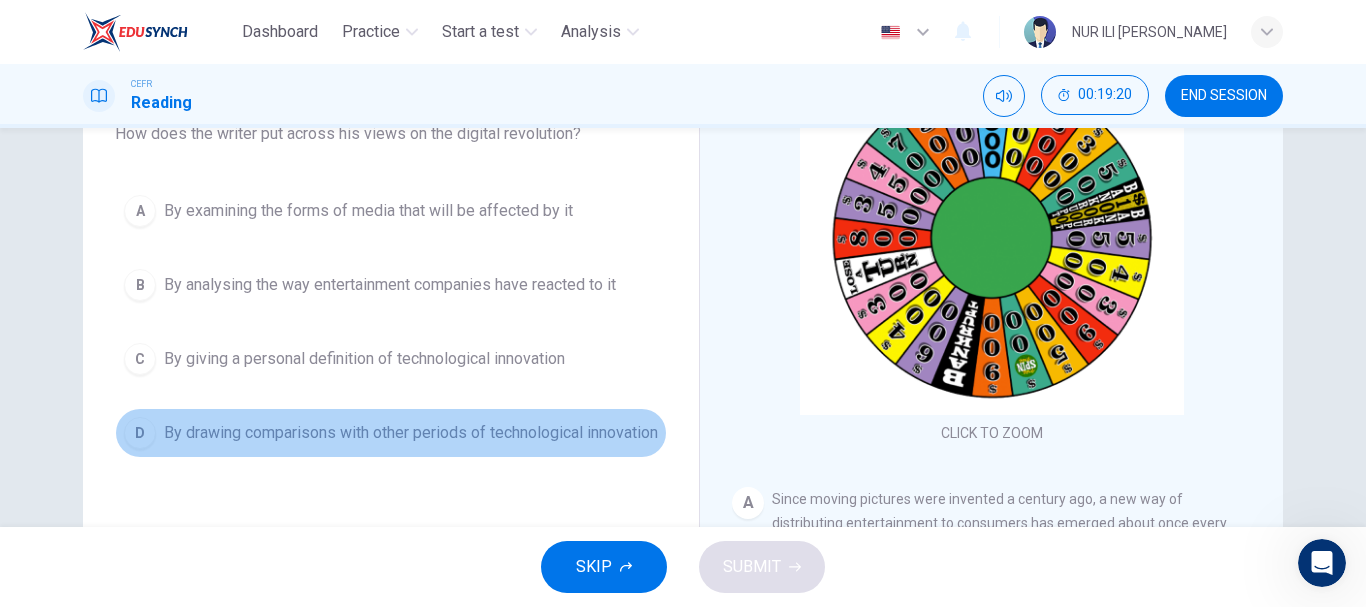 click on "D By drawing comparisons with other periods of technological innovation" at bounding box center [391, 433] 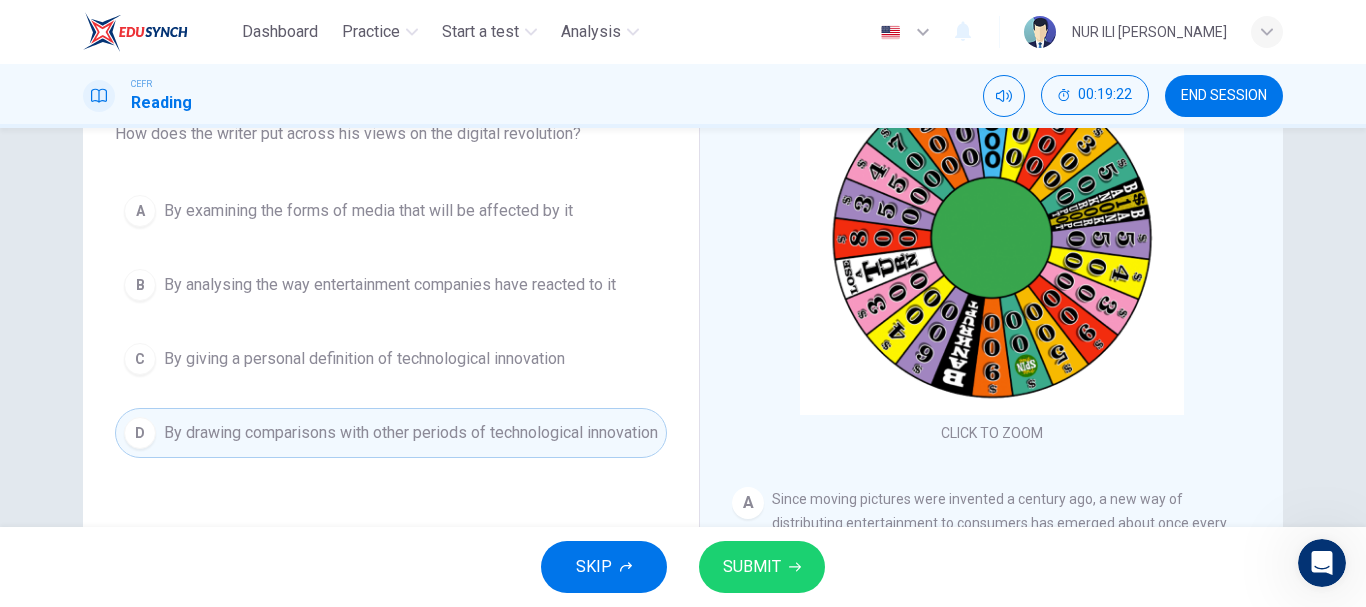 scroll, scrollTop: 174, scrollLeft: 0, axis: vertical 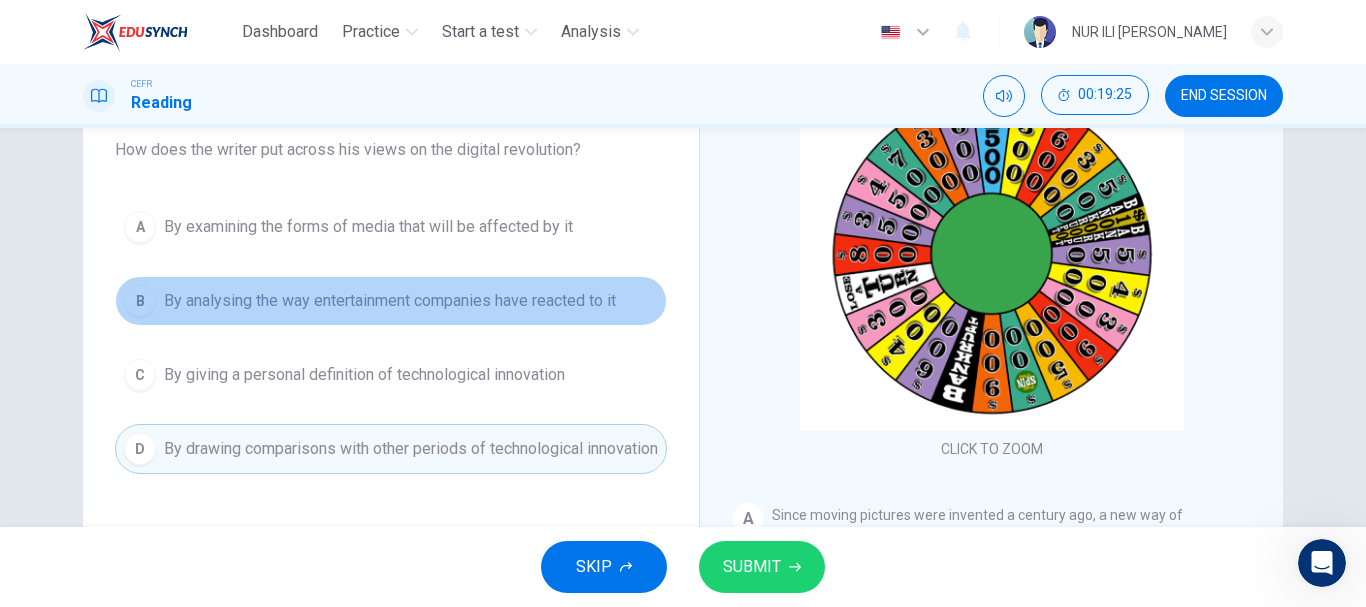 click on "B" at bounding box center [140, 301] 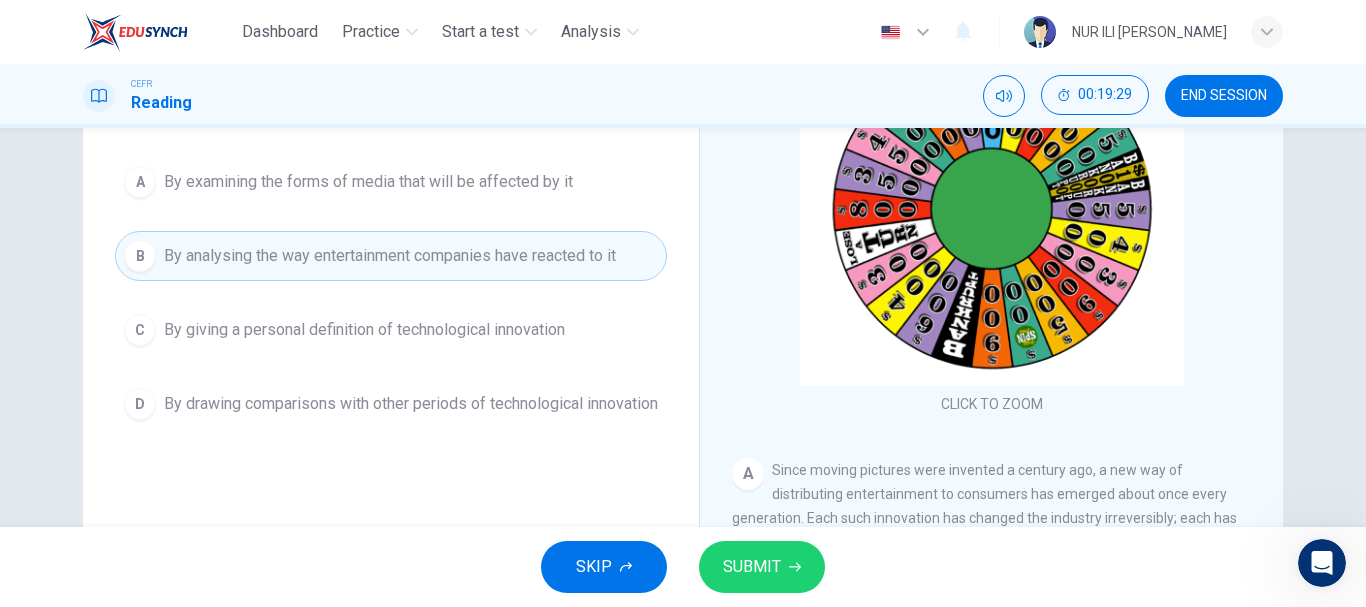 scroll, scrollTop: 220, scrollLeft: 0, axis: vertical 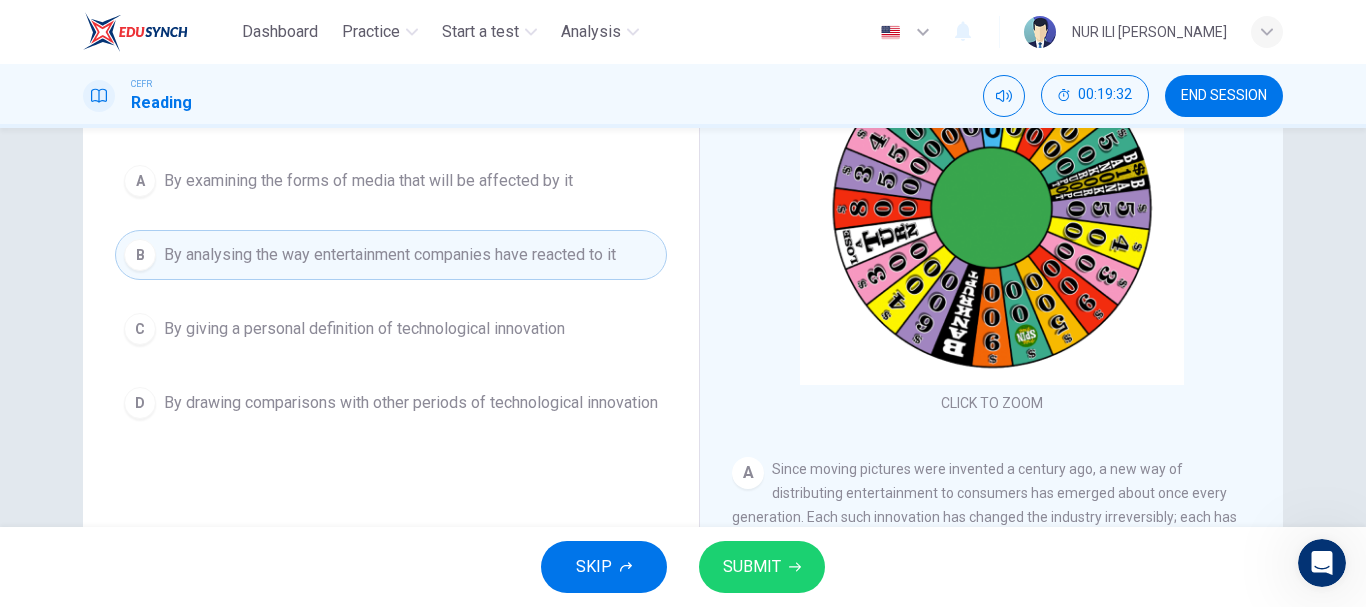 click on "SUBMIT" at bounding box center (752, 567) 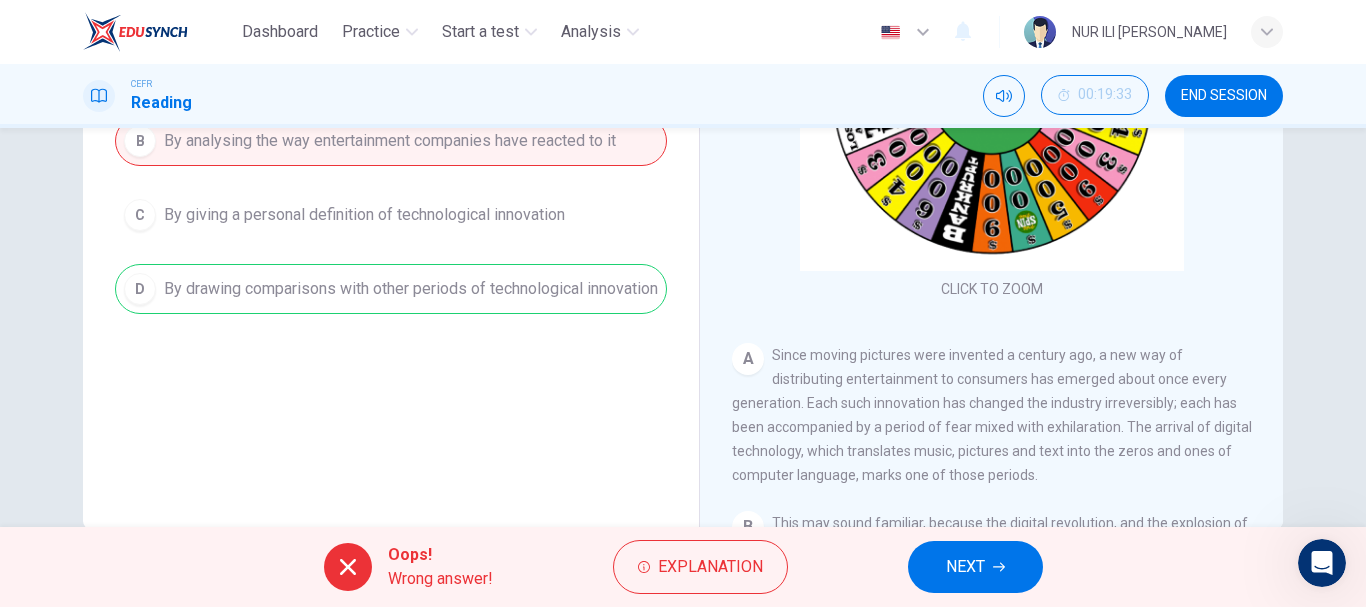 scroll, scrollTop: 335, scrollLeft: 0, axis: vertical 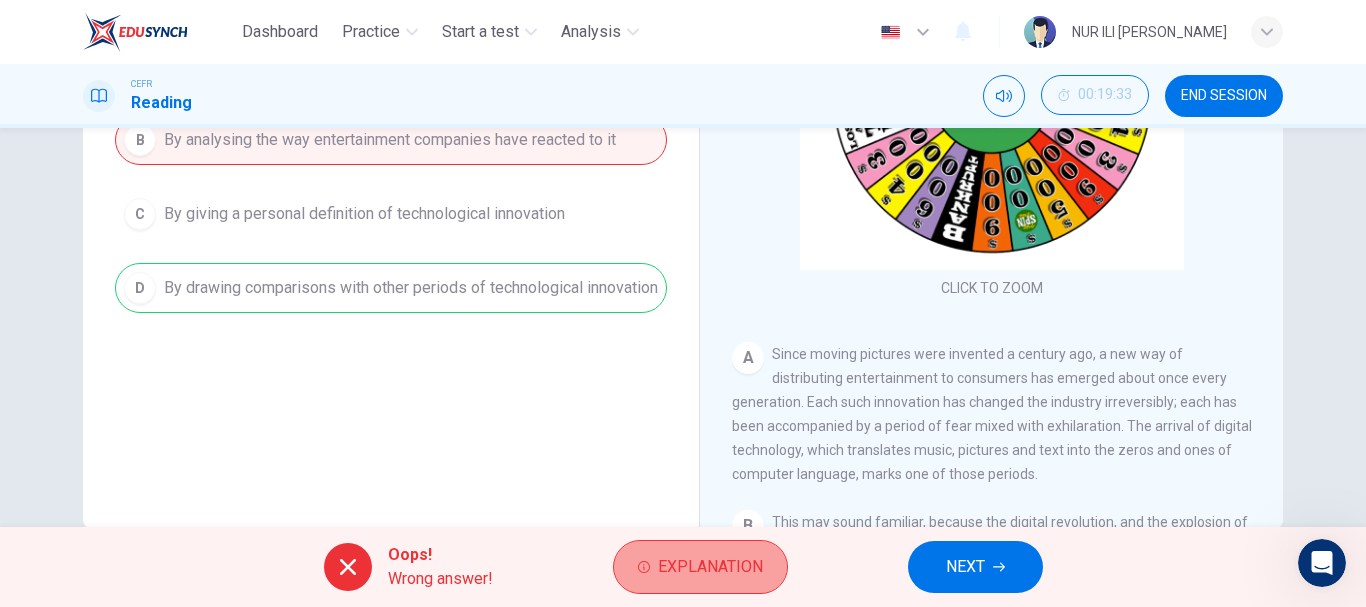 click on "Explanation" at bounding box center (710, 567) 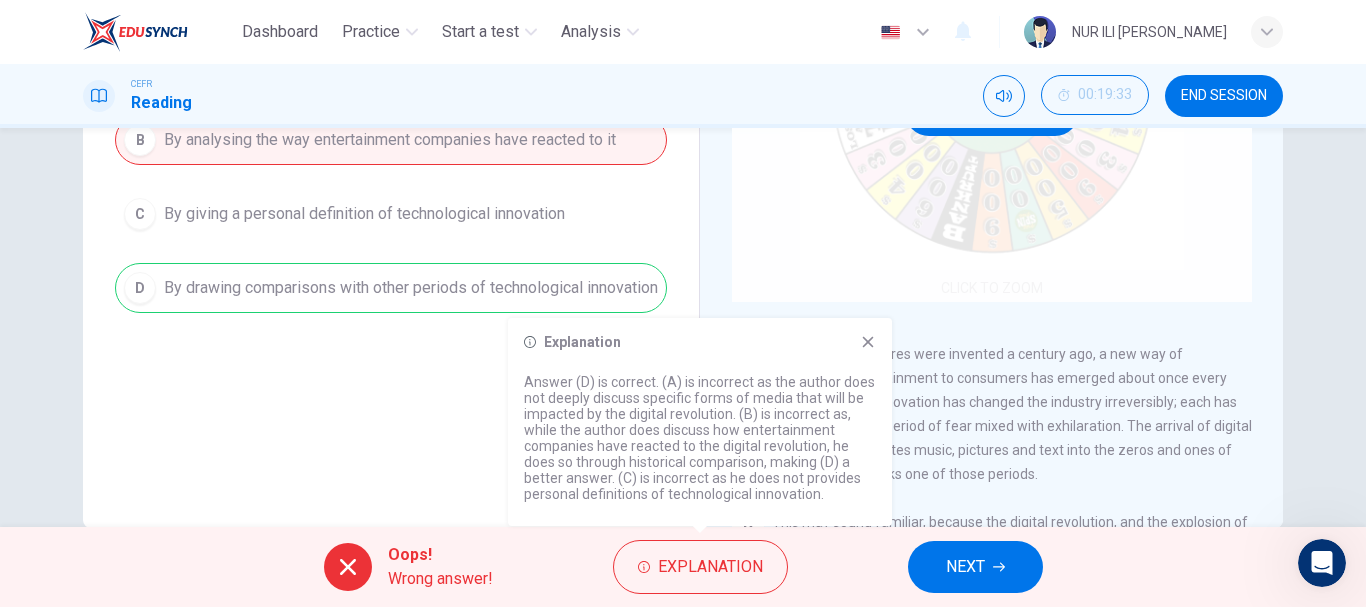 click on "Click to Zoom" at bounding box center [992, 111] 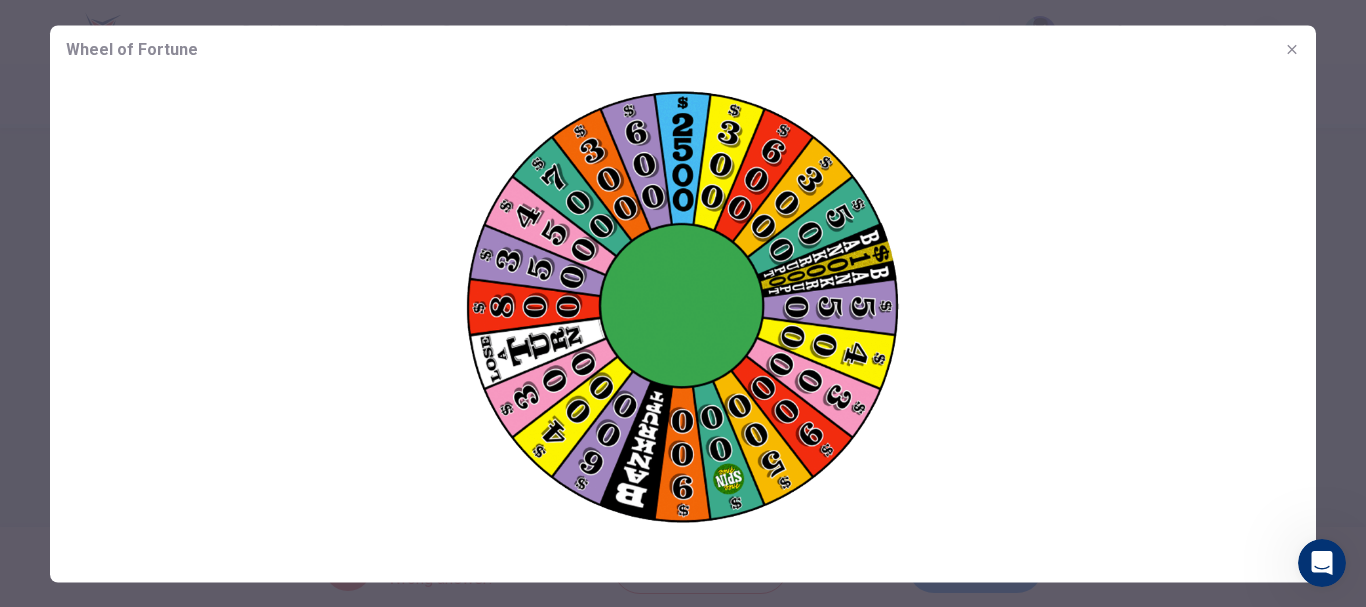 click at bounding box center [683, 309] 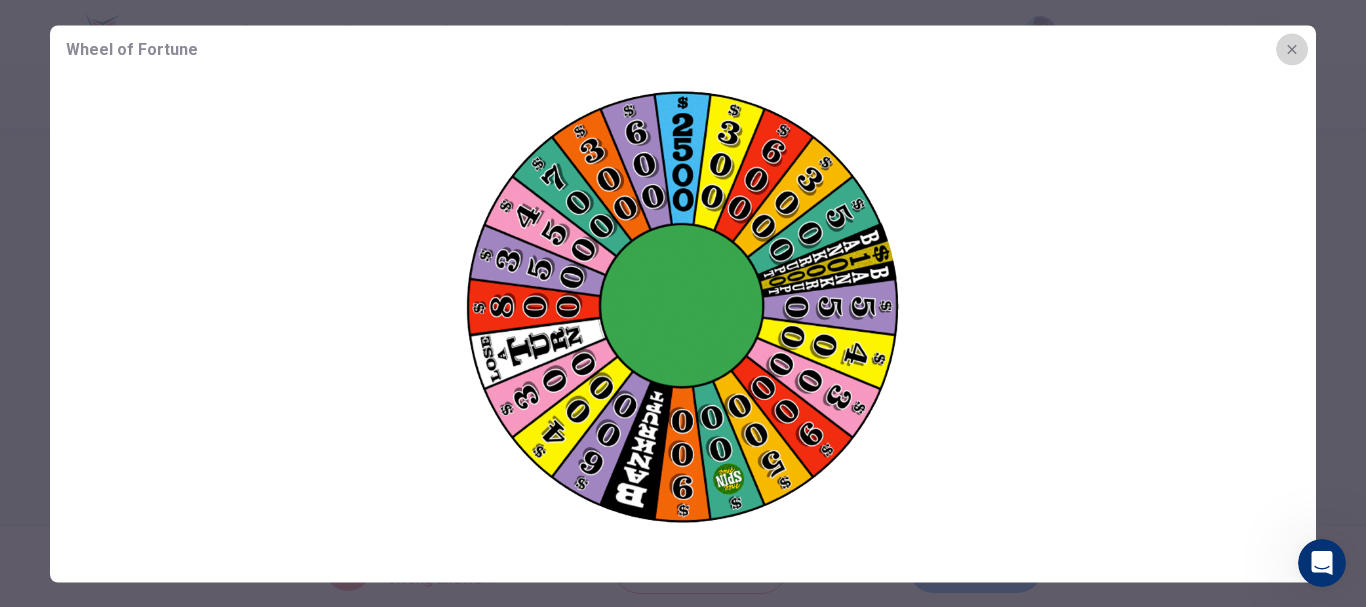 click at bounding box center (1292, 49) 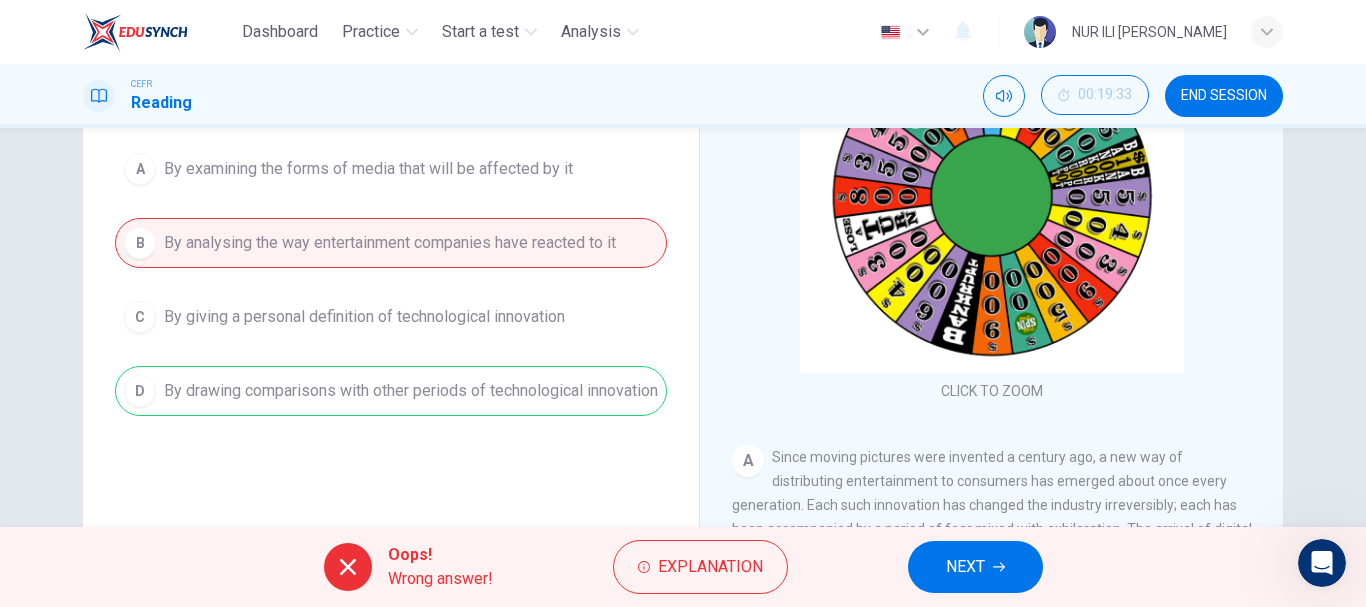 scroll, scrollTop: 233, scrollLeft: 0, axis: vertical 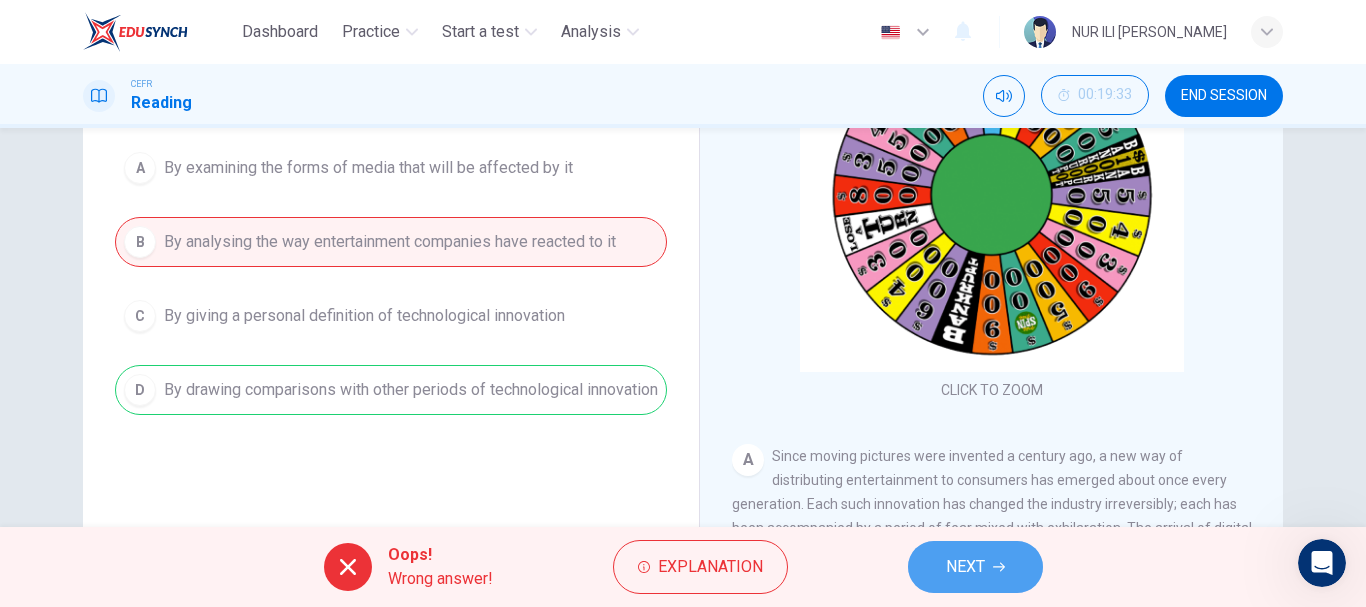 click on "NEXT" at bounding box center [965, 567] 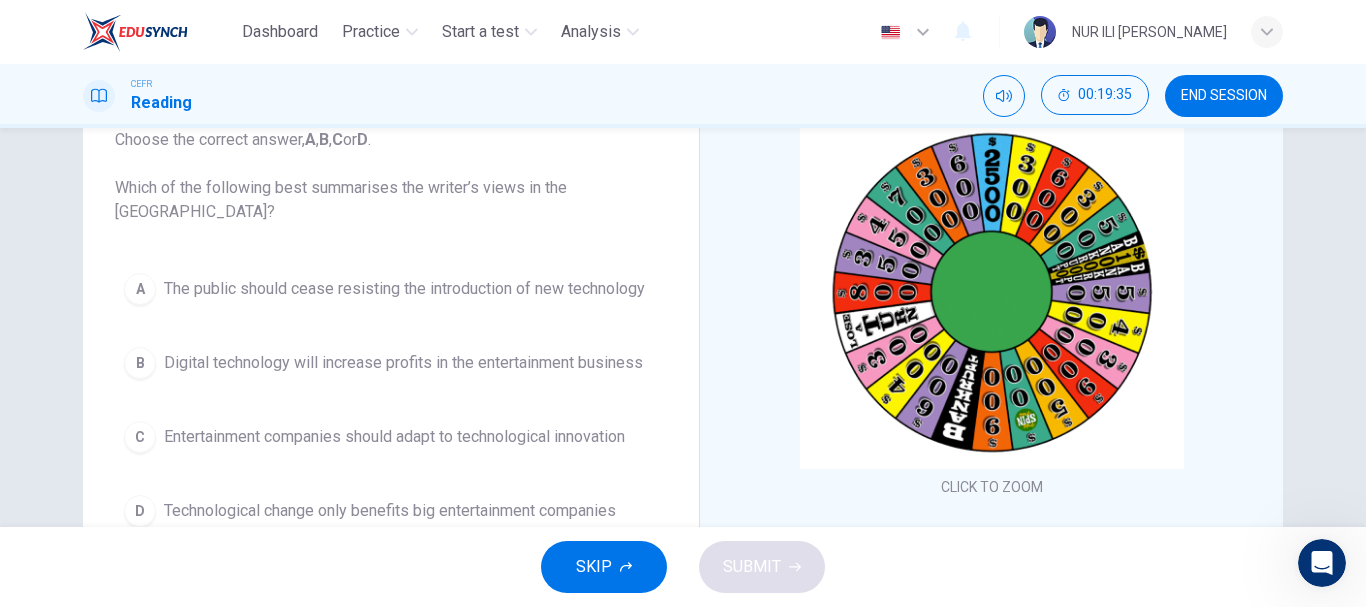 scroll, scrollTop: 134, scrollLeft: 0, axis: vertical 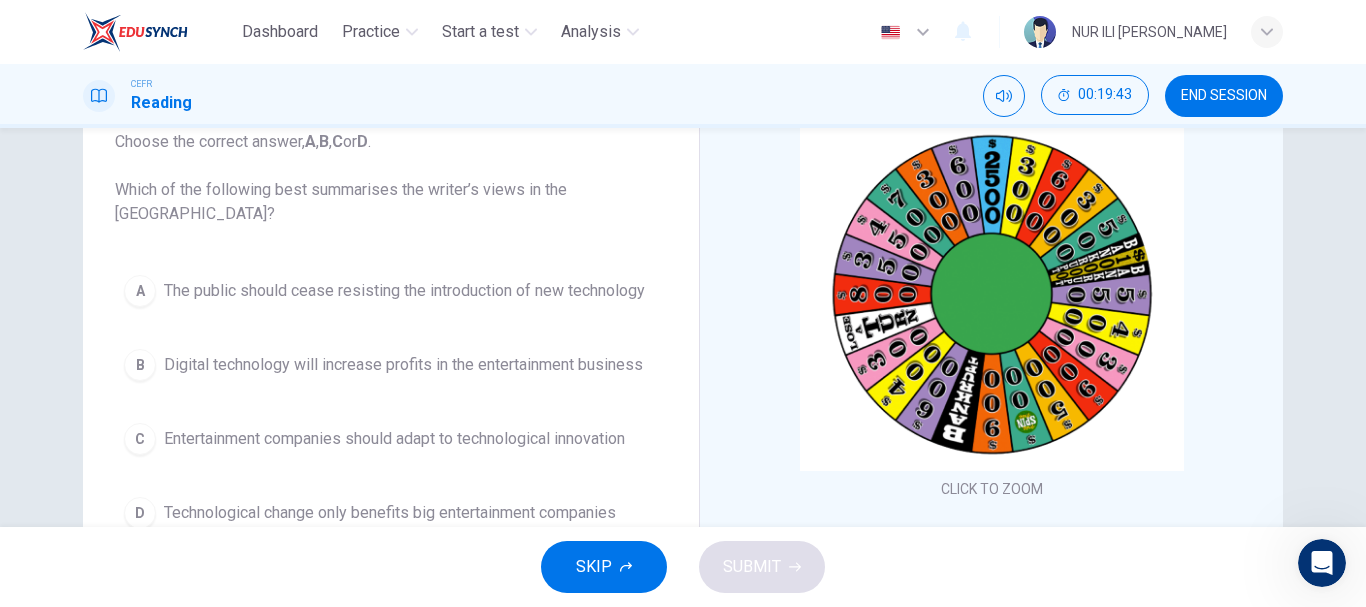 click on "A The public should cease resisting the introduction of new technology B Digital technology will increase profits in the entertainment business C Entertainment companies should adapt to technological innovation D Technological change only benefits big entertainment companies" at bounding box center [391, 402] 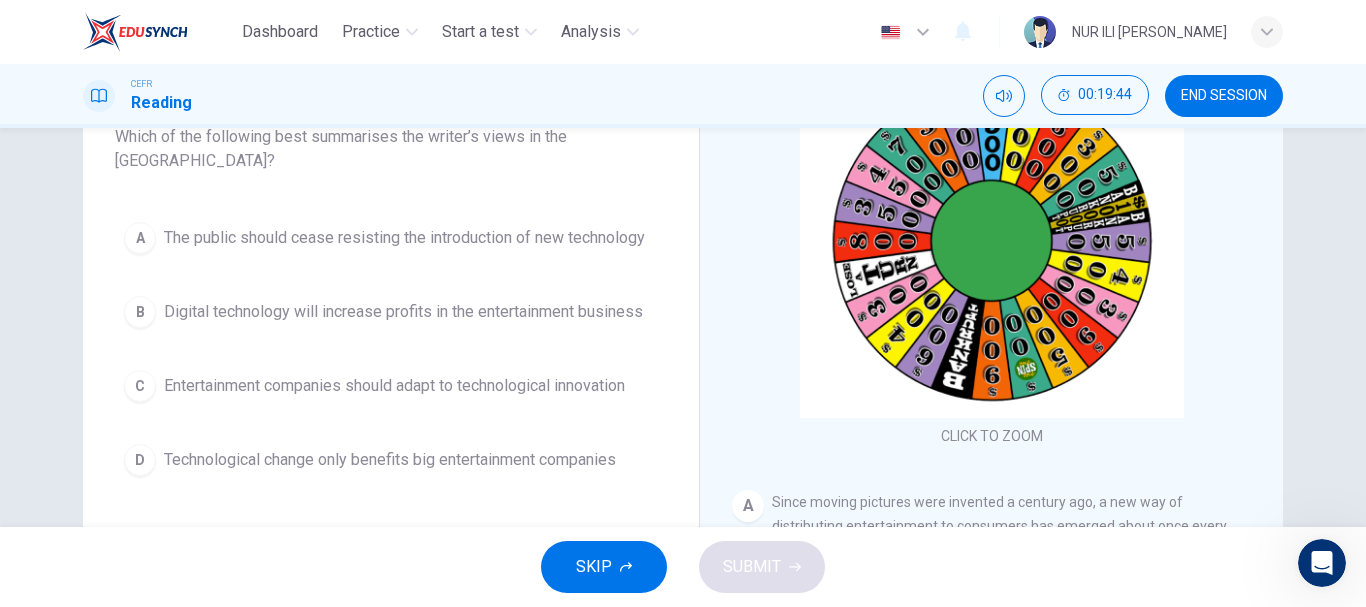 scroll, scrollTop: 190, scrollLeft: 0, axis: vertical 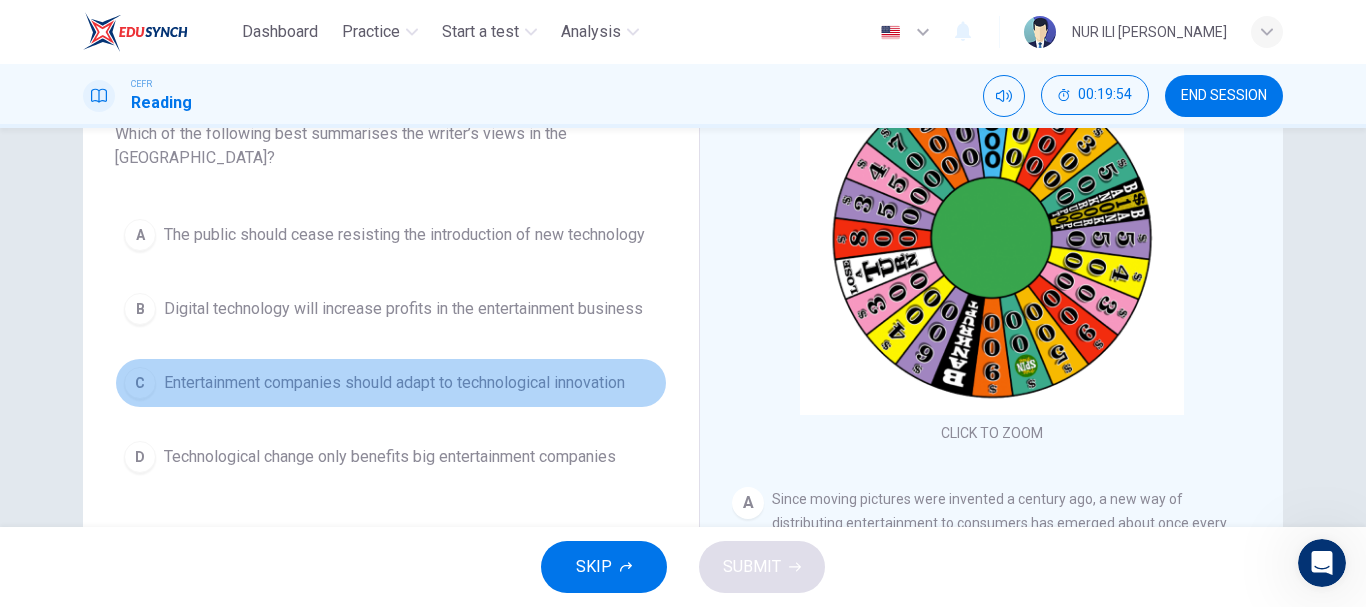 click on "Entertainment companies should adapt to technological innovation" at bounding box center [394, 383] 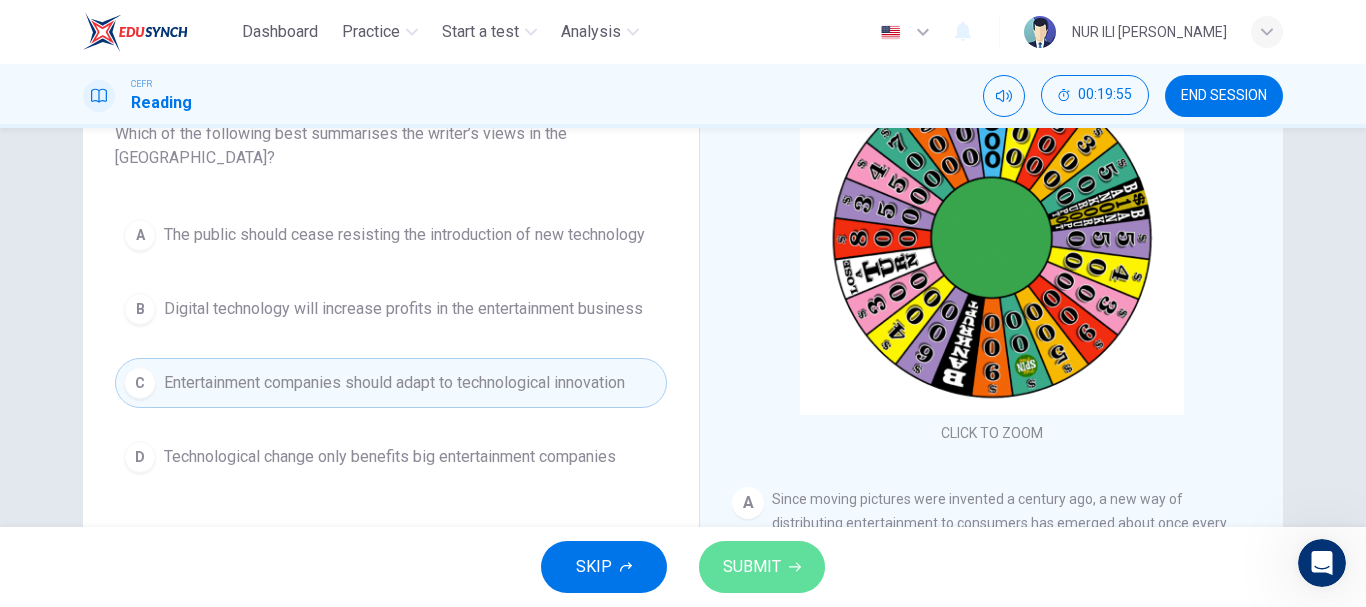 click on "SUBMIT" at bounding box center [752, 567] 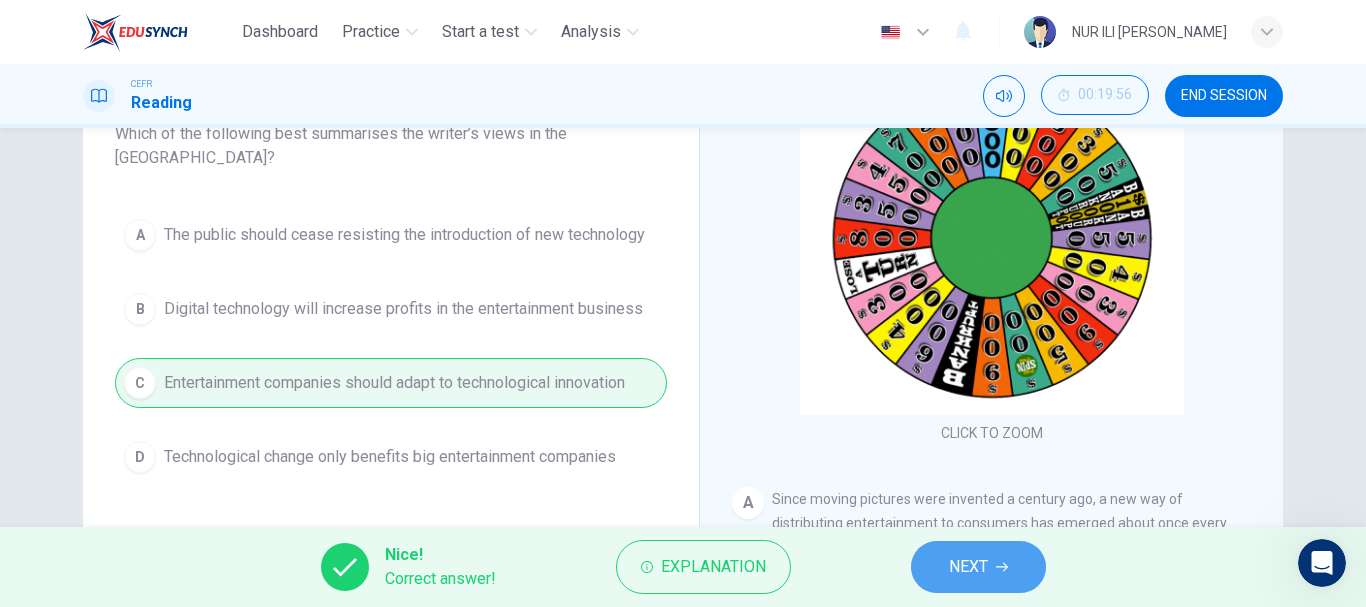 click on "NEXT" at bounding box center (968, 567) 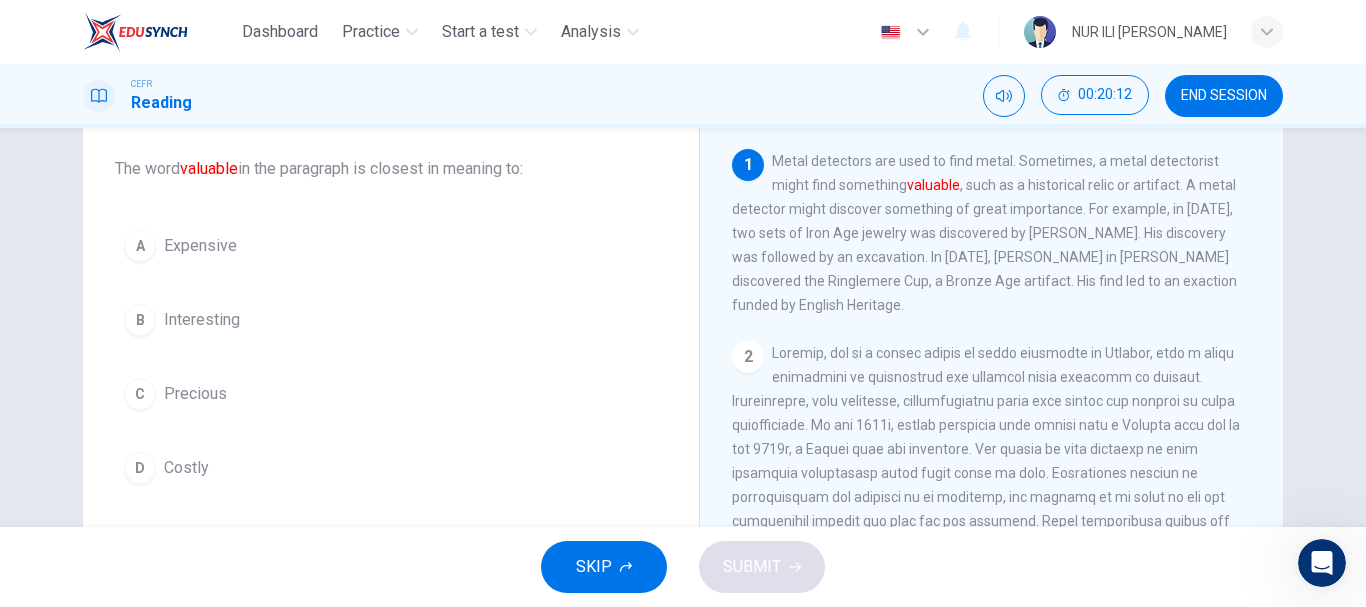 scroll, scrollTop: 110, scrollLeft: 0, axis: vertical 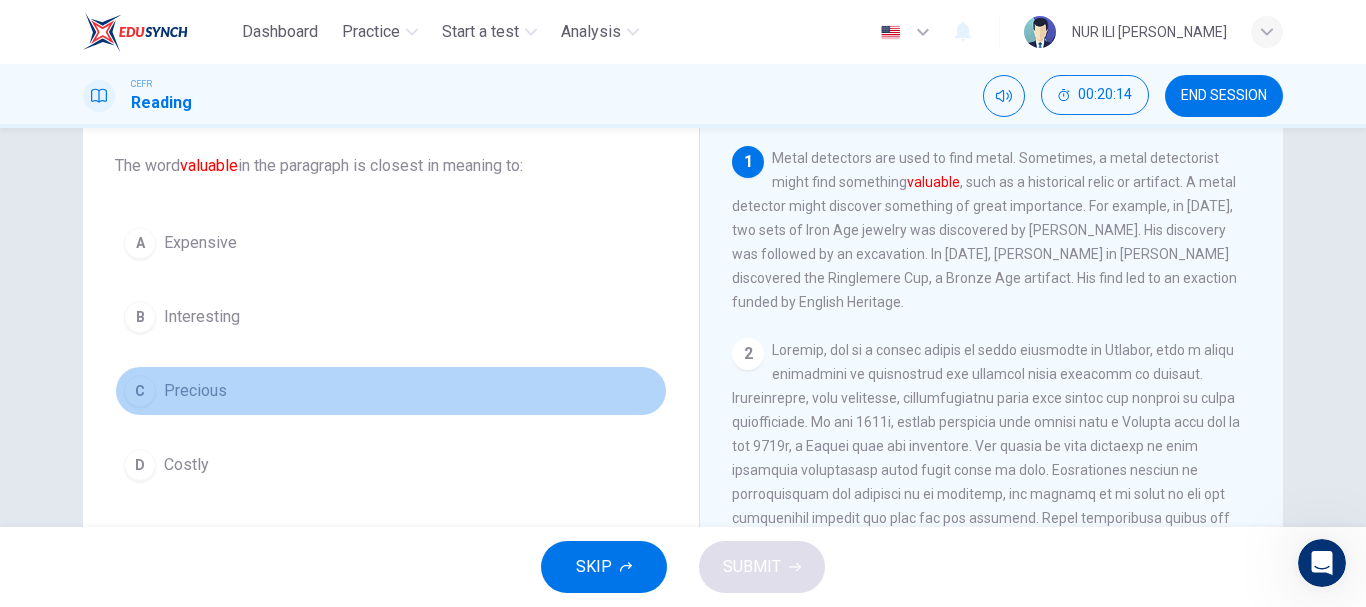 click on "C" at bounding box center (140, 391) 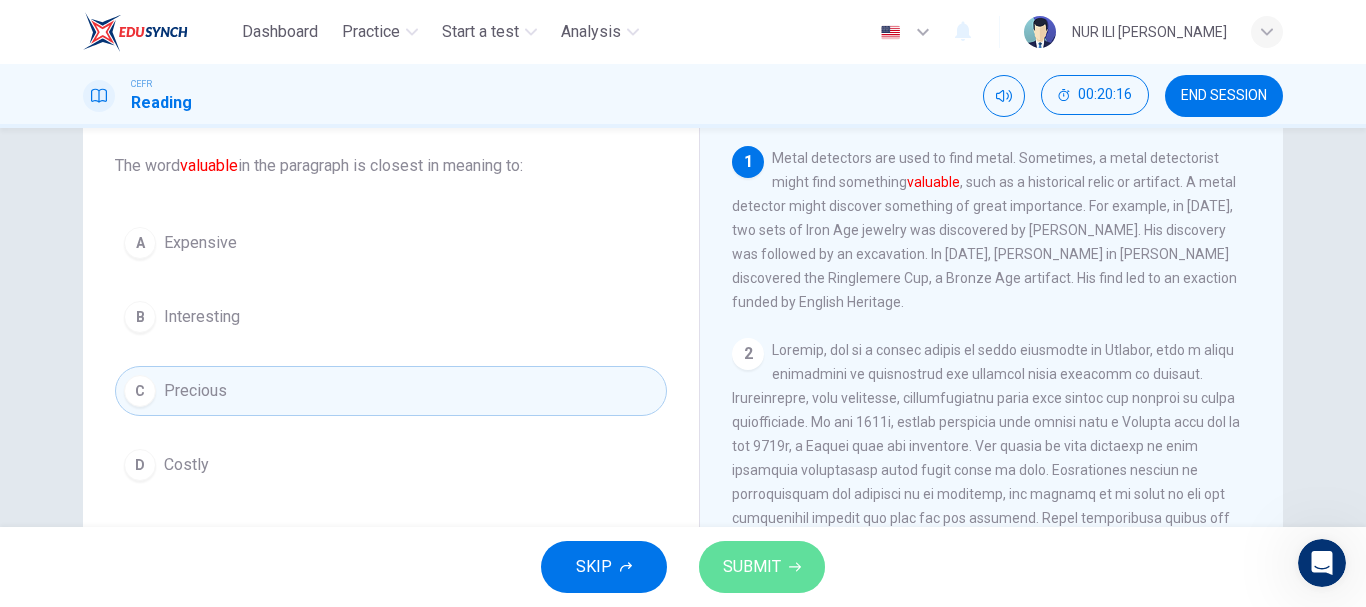 click on "SUBMIT" at bounding box center [752, 567] 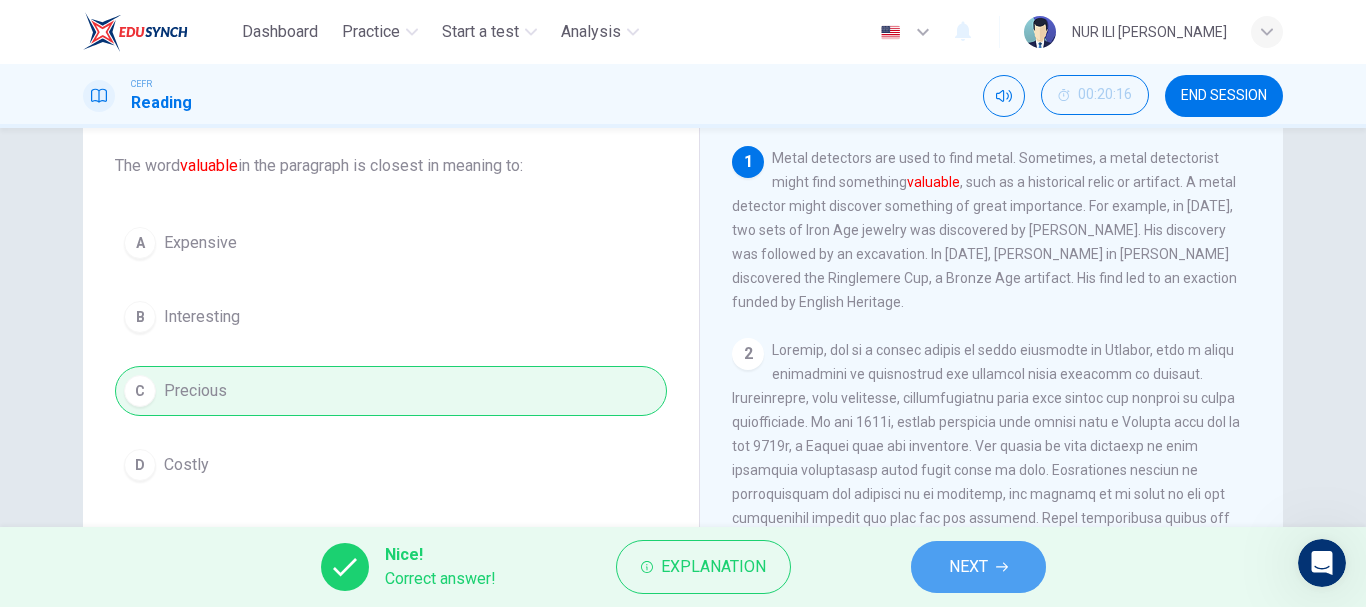 click on "NEXT" at bounding box center (978, 567) 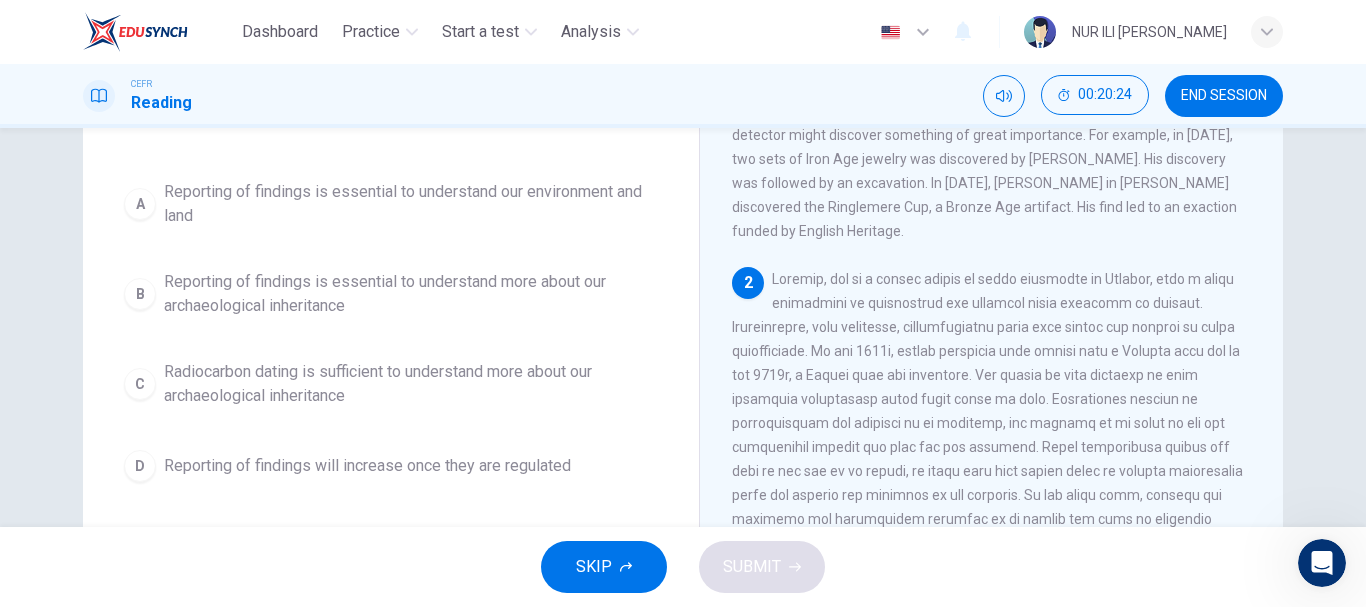 scroll, scrollTop: 182, scrollLeft: 0, axis: vertical 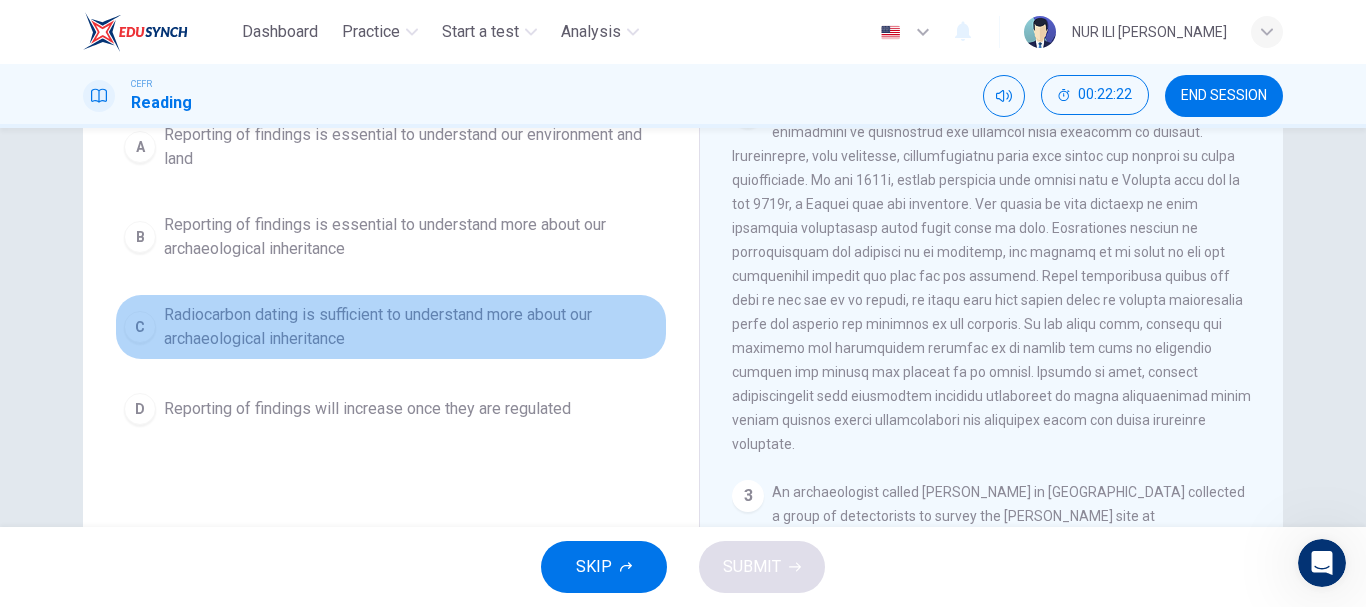 click on "Radiocarbon dating is sufficient to understand more about our archaeological inheritance" at bounding box center (411, 327) 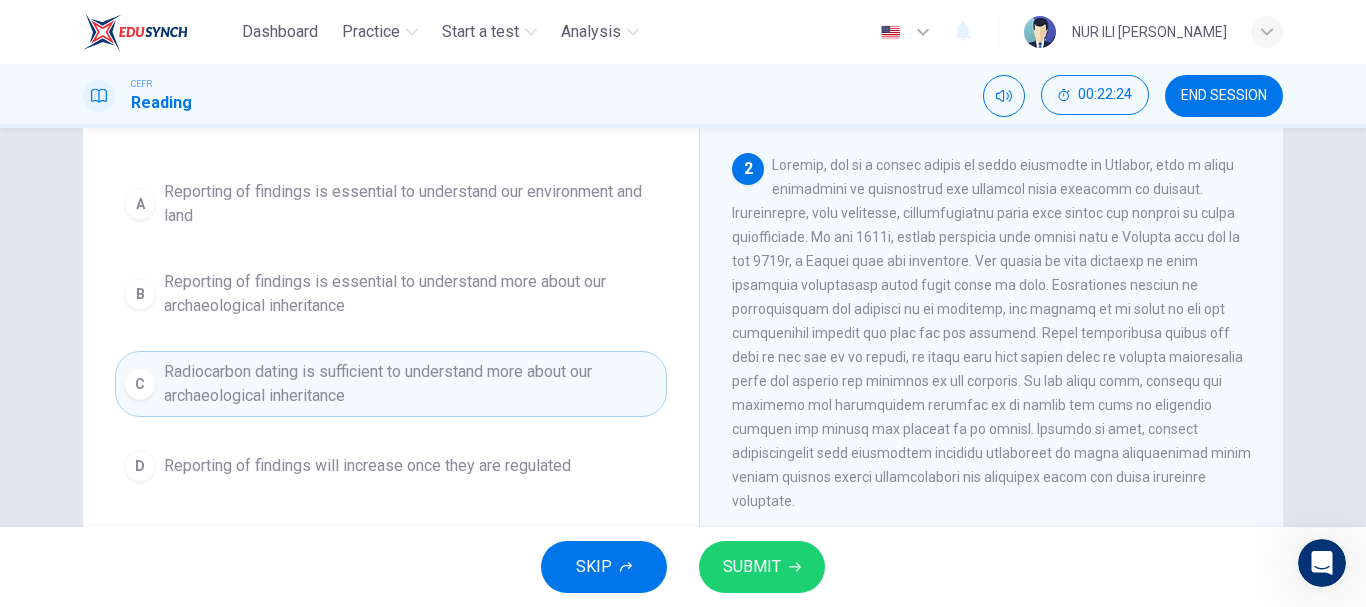 scroll, scrollTop: 179, scrollLeft: 0, axis: vertical 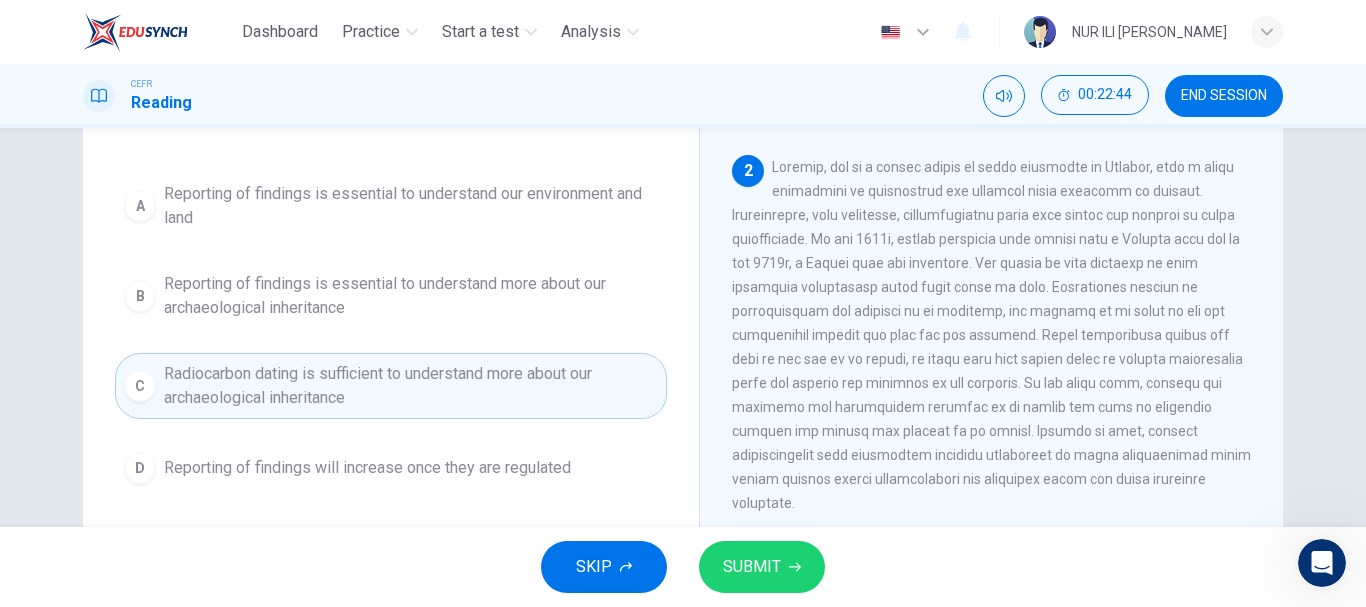 click on "B Reporting of findings is essential to understand more about our archaeological inheritance" at bounding box center (391, 296) 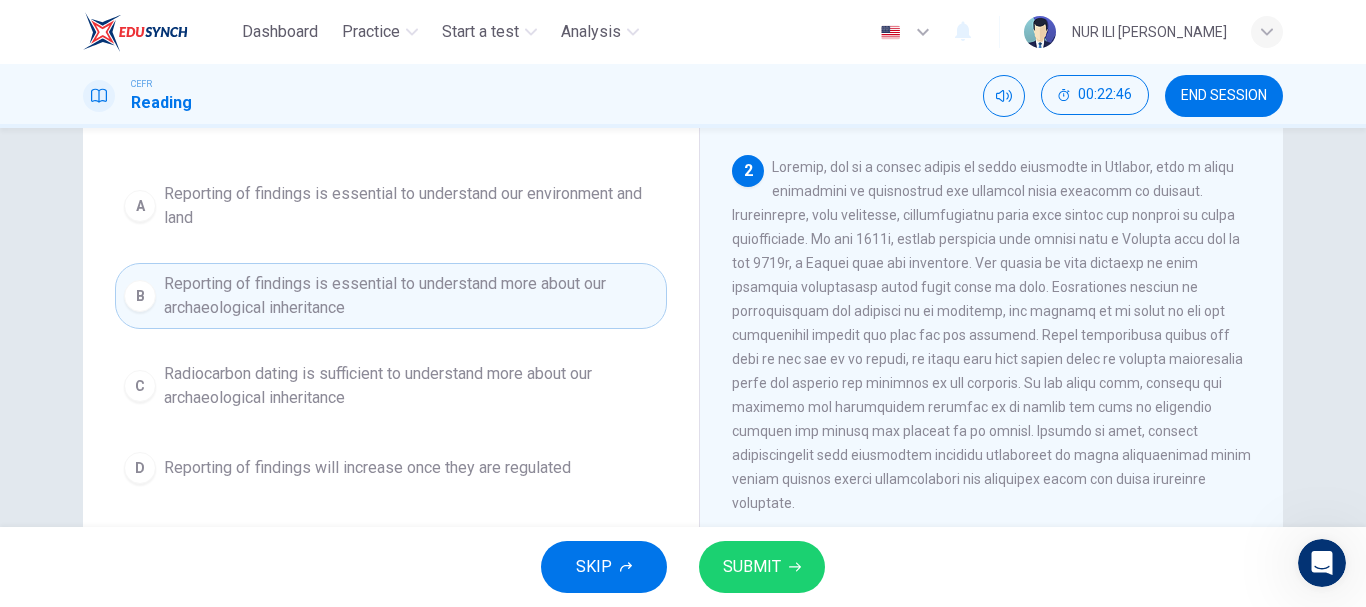 click on "SUBMIT" at bounding box center (752, 567) 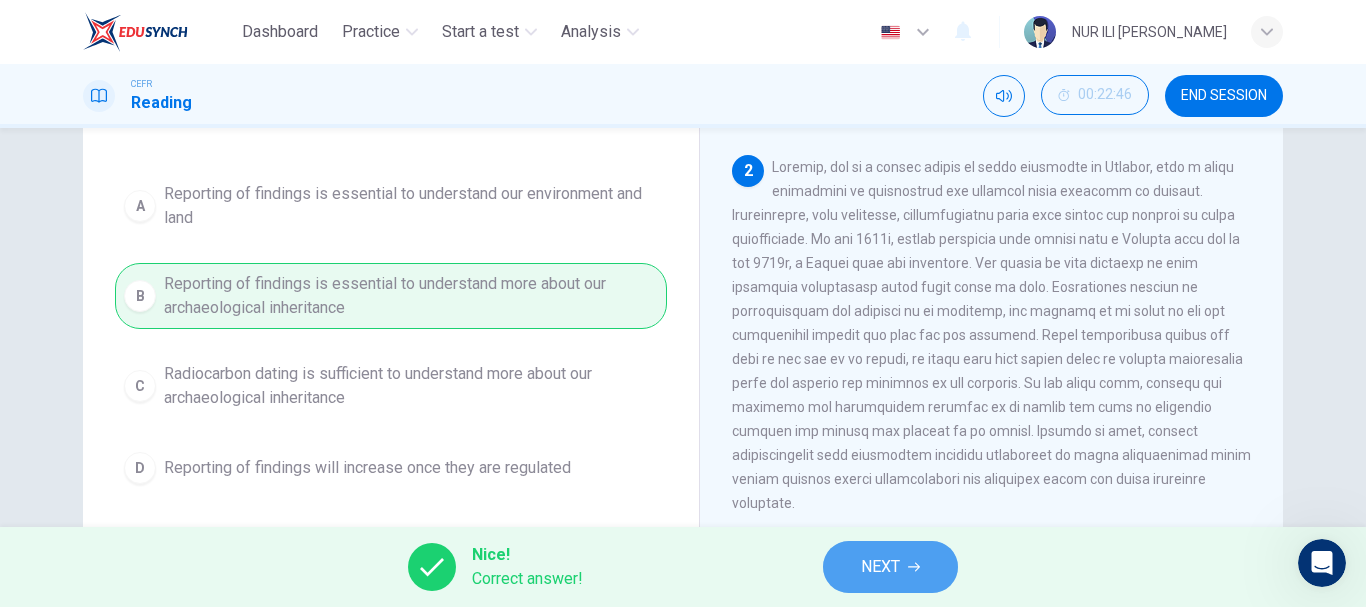 click on "NEXT" at bounding box center (880, 567) 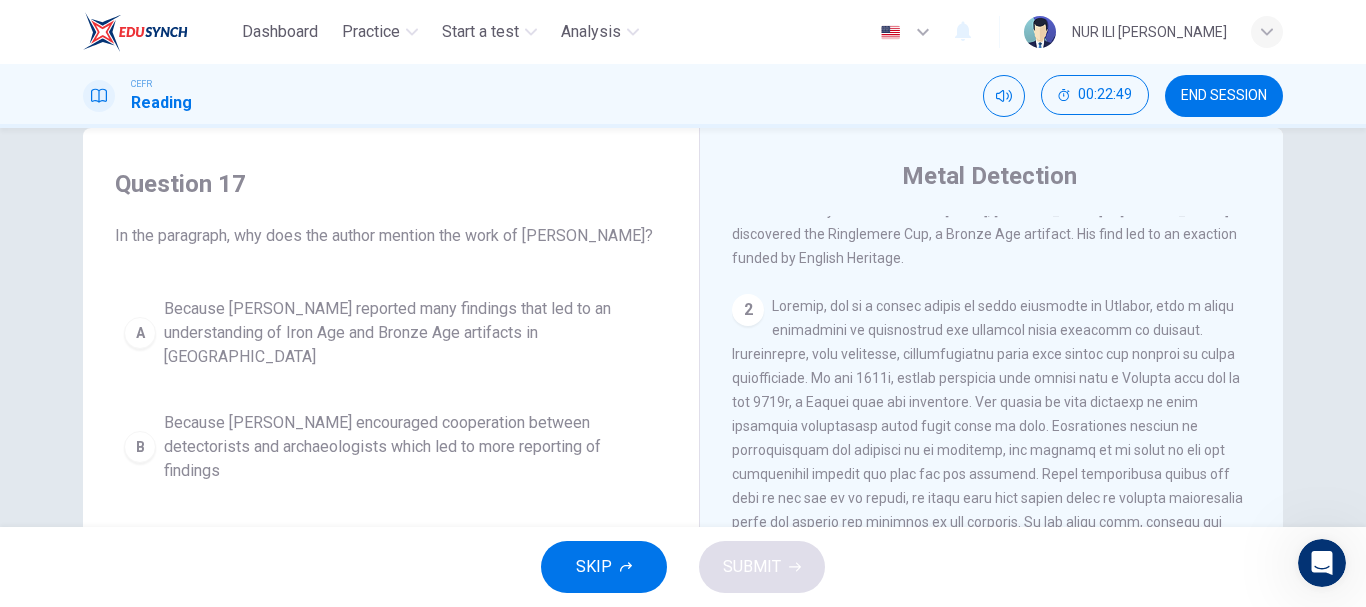 scroll, scrollTop: 45, scrollLeft: 0, axis: vertical 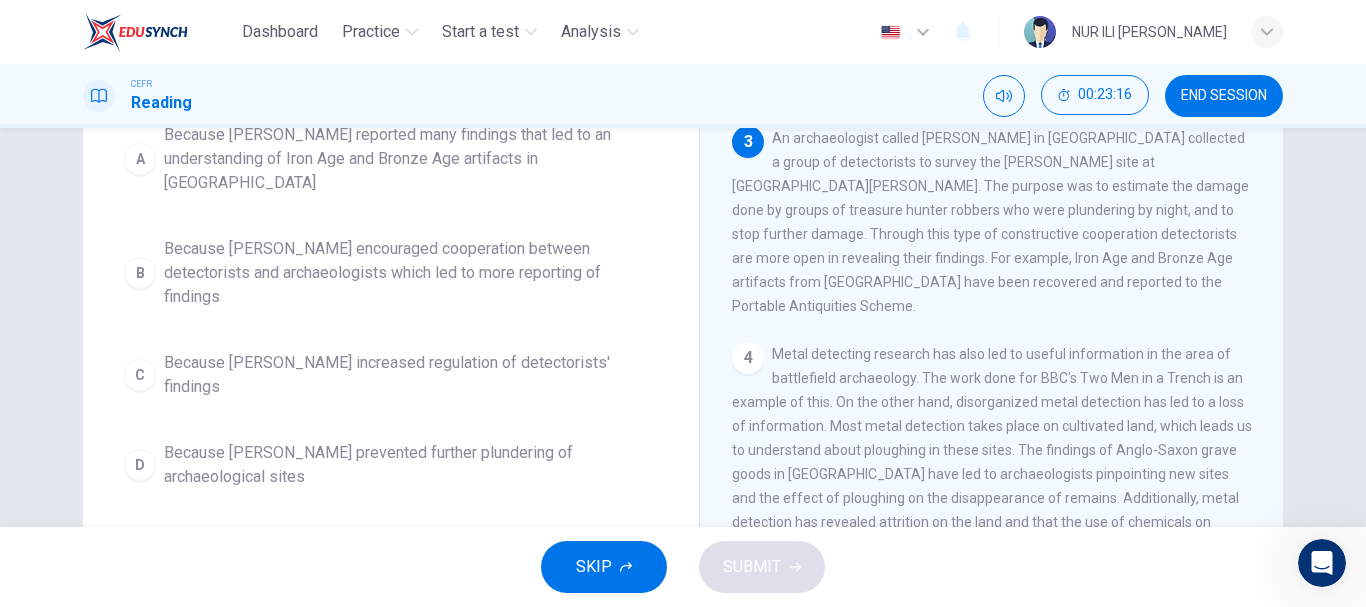 click on "A Because Tony Gregory reported many findings that led to an understanding of Iron Age and Bronze Age artifacts in England B Because Tony Gregory encouraged cooperation between detectorists and archaeologists which led to more reporting of findings C Because Tony Gregory increased regulation of detectorists' findings D Because Tony Gregory prevented further plundering of archaeological sites" at bounding box center [391, 306] 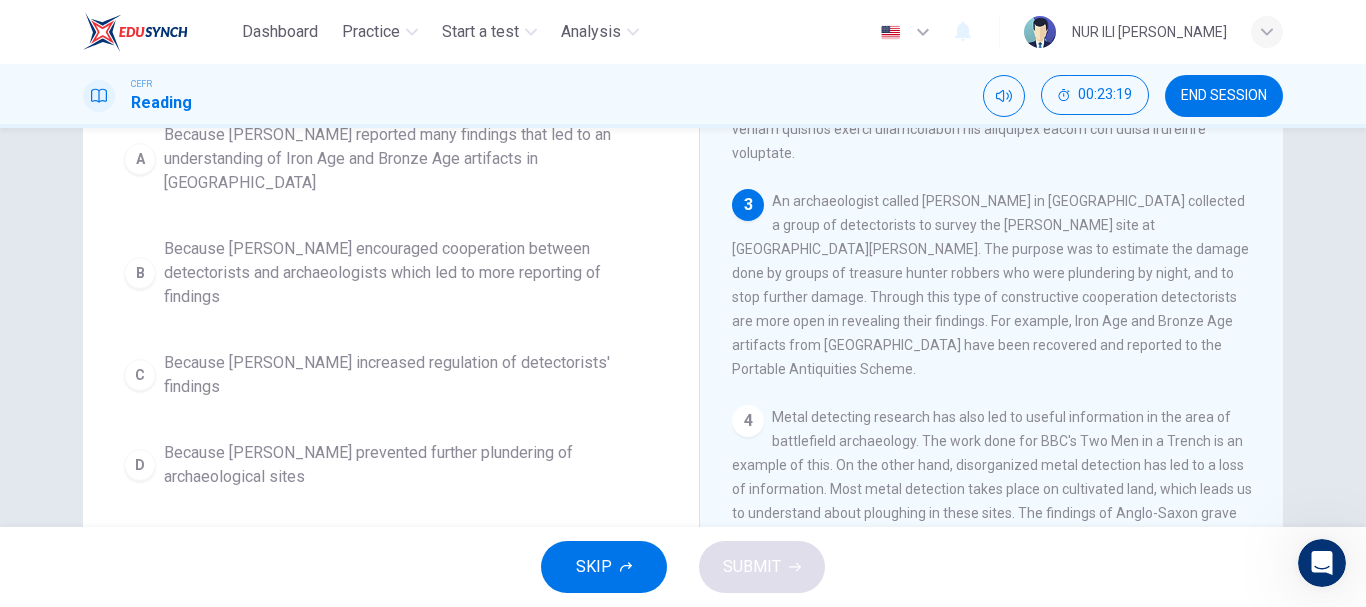 scroll, scrollTop: 427, scrollLeft: 0, axis: vertical 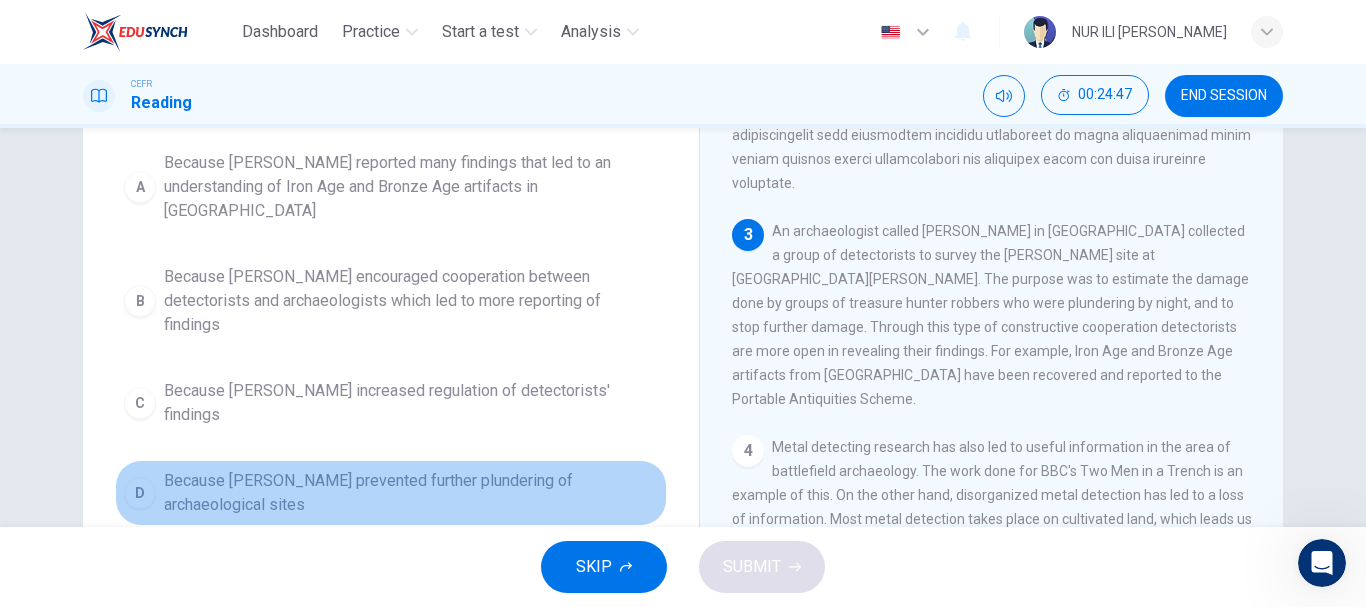 click on "Because Tony Gregory prevented further plundering of archaeological sites" at bounding box center (411, 493) 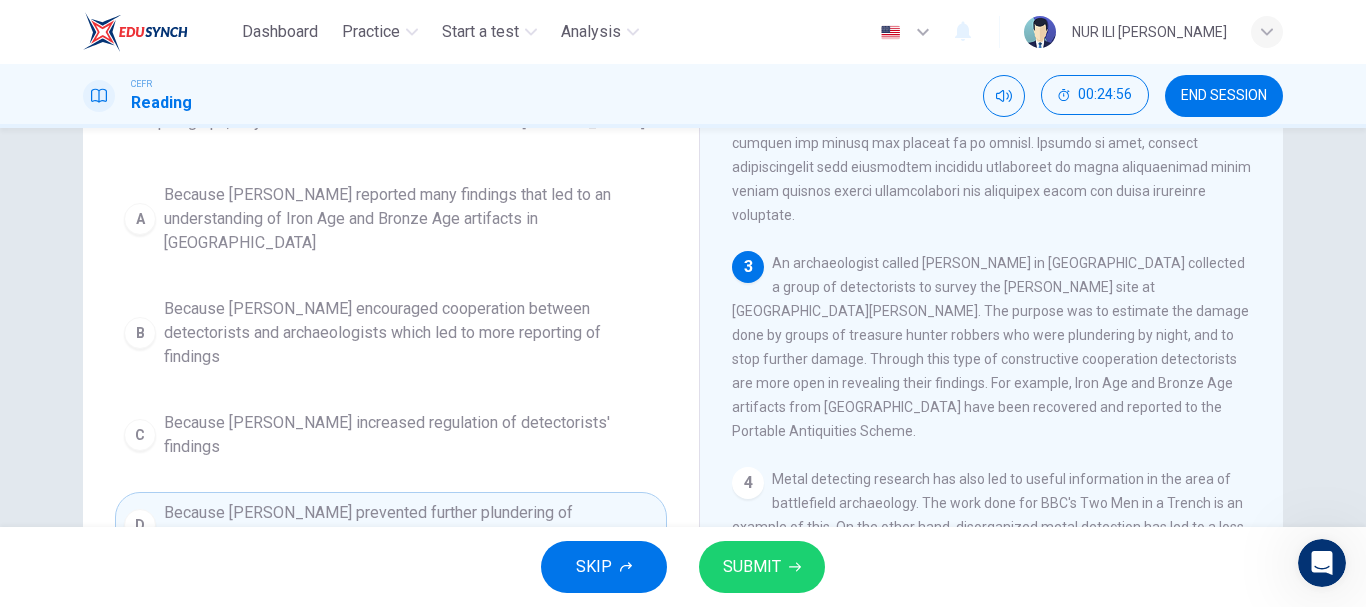 scroll, scrollTop: 155, scrollLeft: 0, axis: vertical 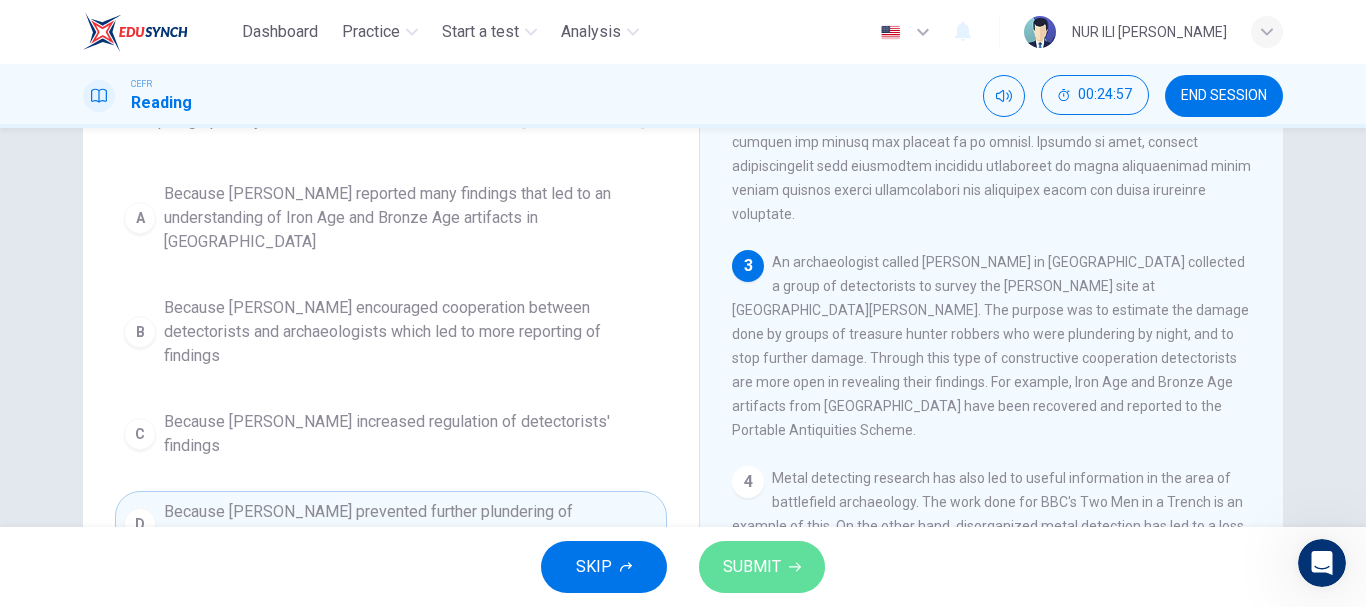 click on "SUBMIT" at bounding box center (752, 567) 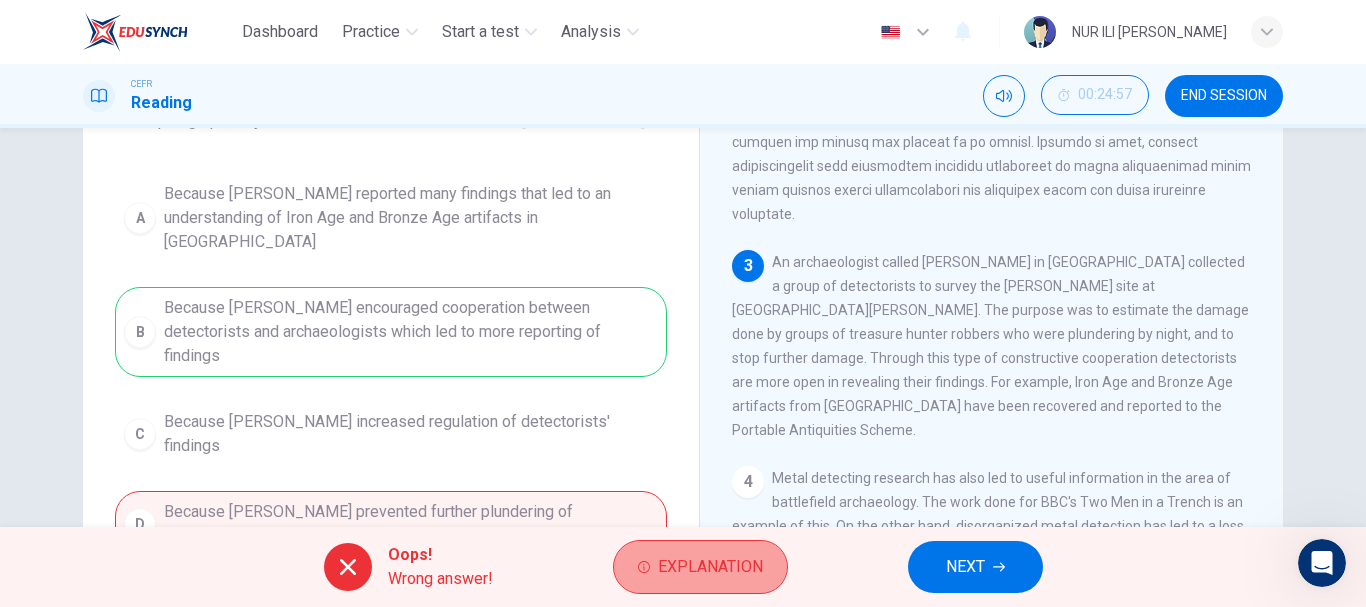 click on "Explanation" at bounding box center [710, 567] 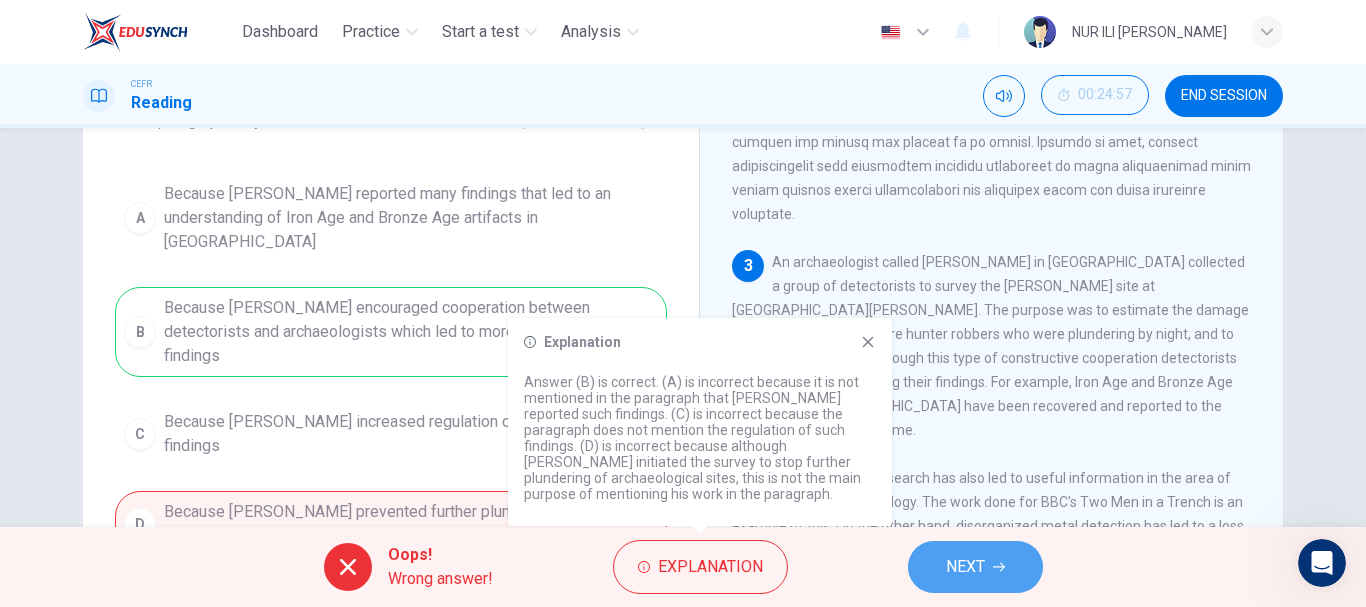 click on "NEXT" at bounding box center [965, 567] 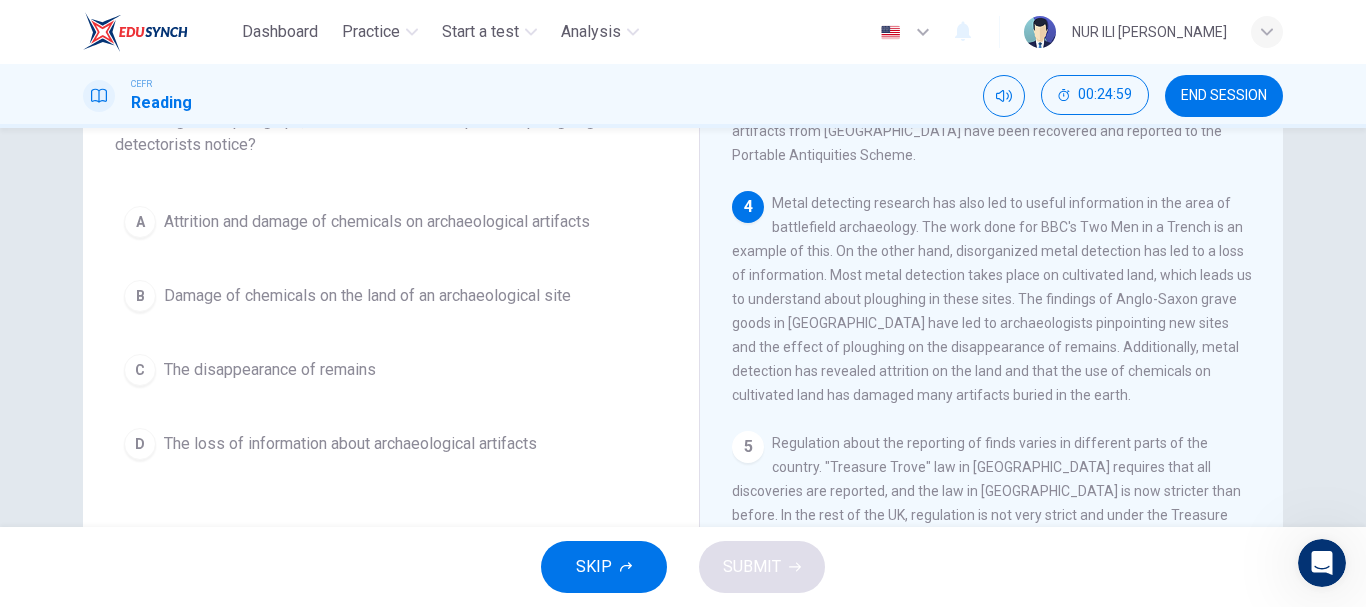 scroll, scrollTop: 704, scrollLeft: 0, axis: vertical 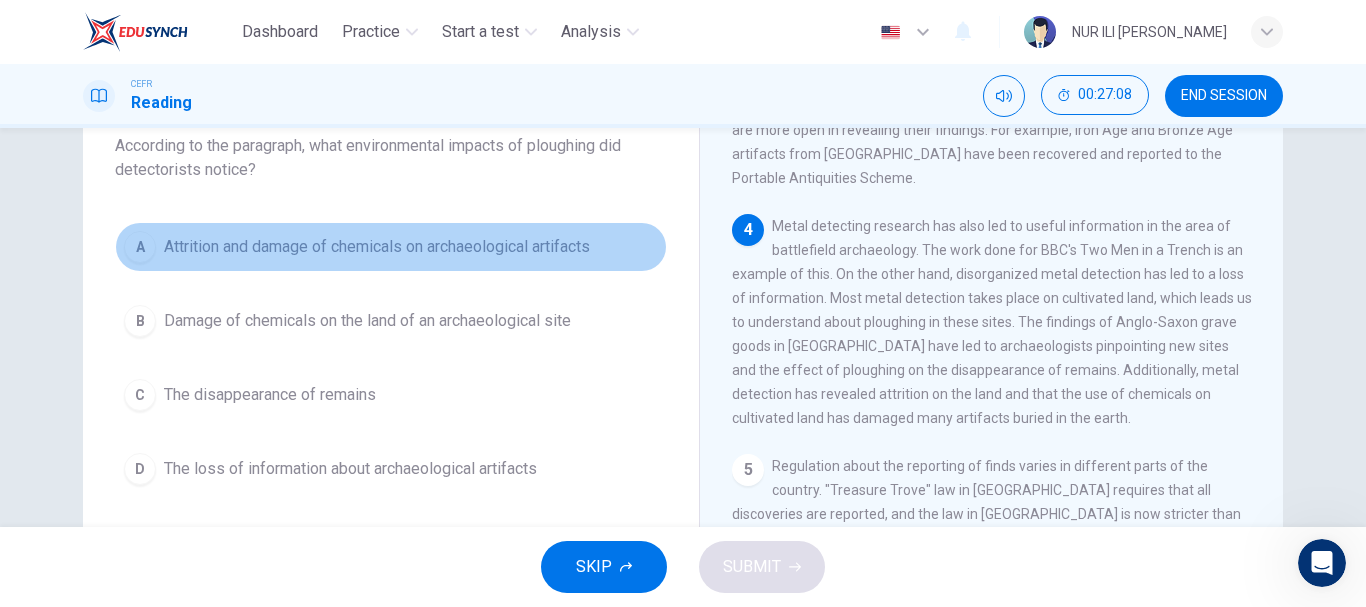 click on "Attrition and damage of chemicals on archaeological artifacts" at bounding box center [377, 247] 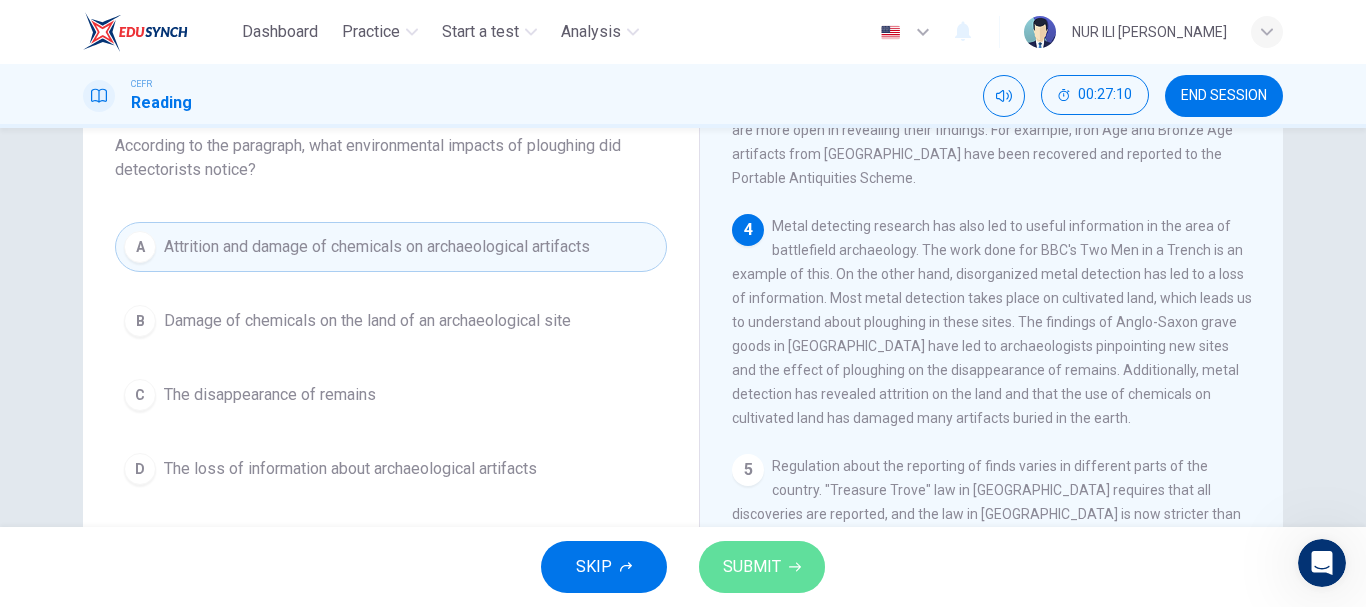 click on "SUBMIT" at bounding box center (752, 567) 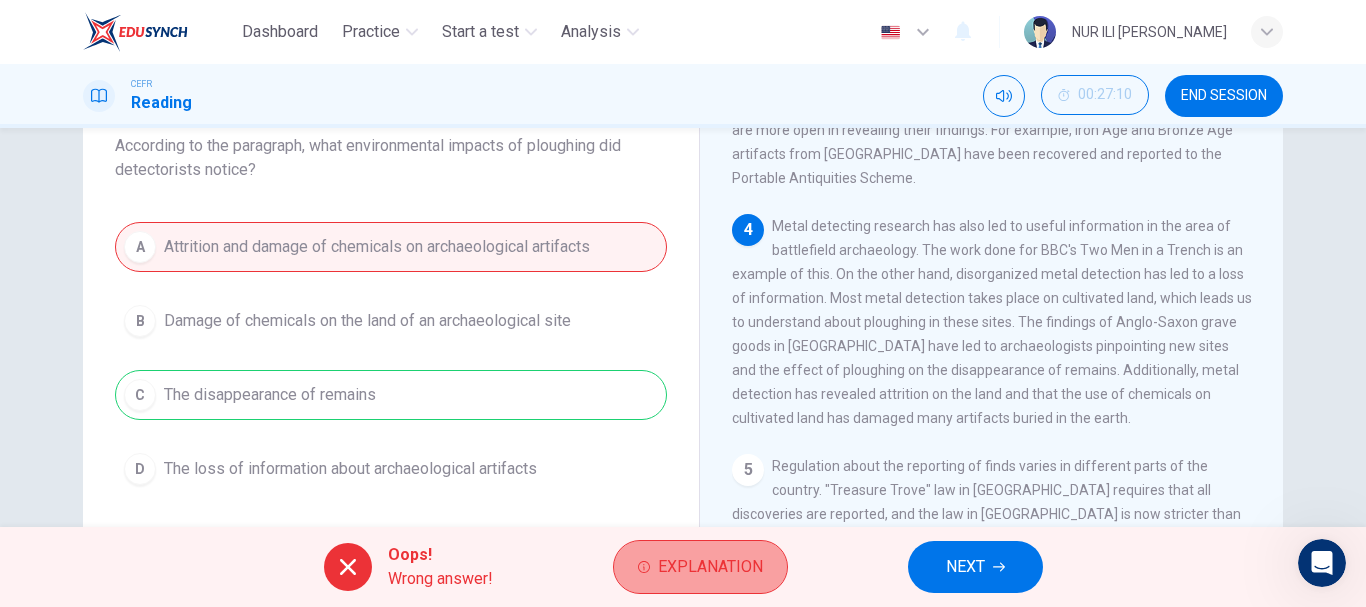 click on "Explanation" at bounding box center (710, 567) 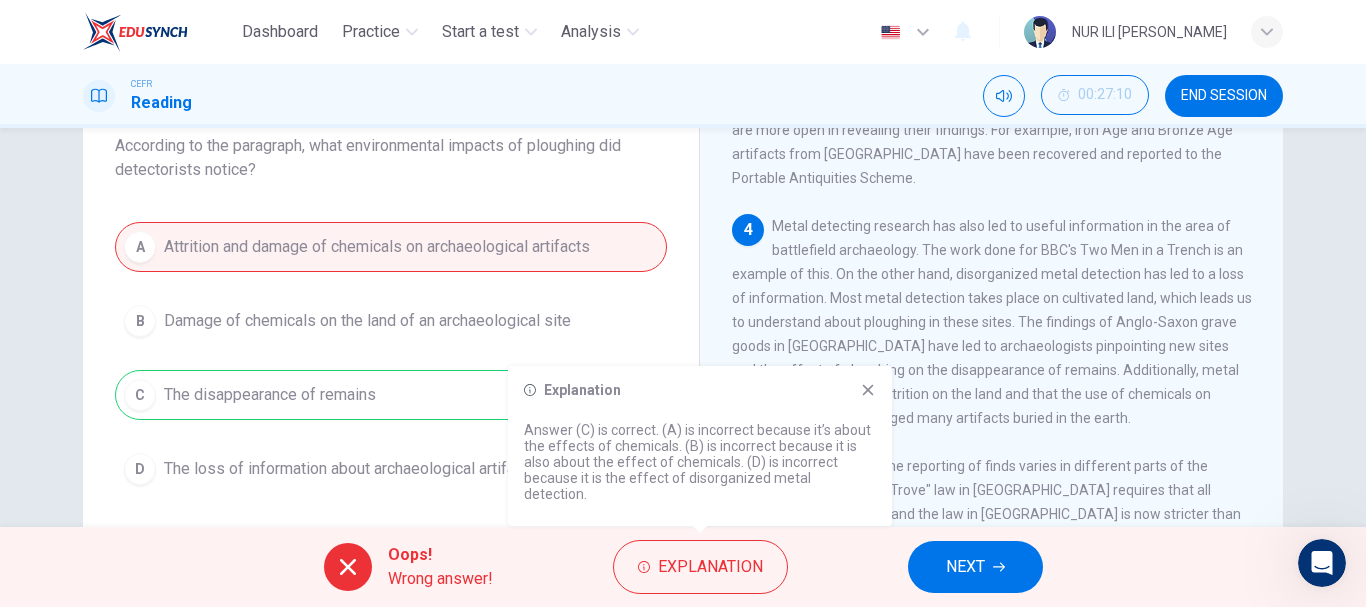 drag, startPoint x: 865, startPoint y: 411, endPoint x: 967, endPoint y: 560, distance: 180.56854 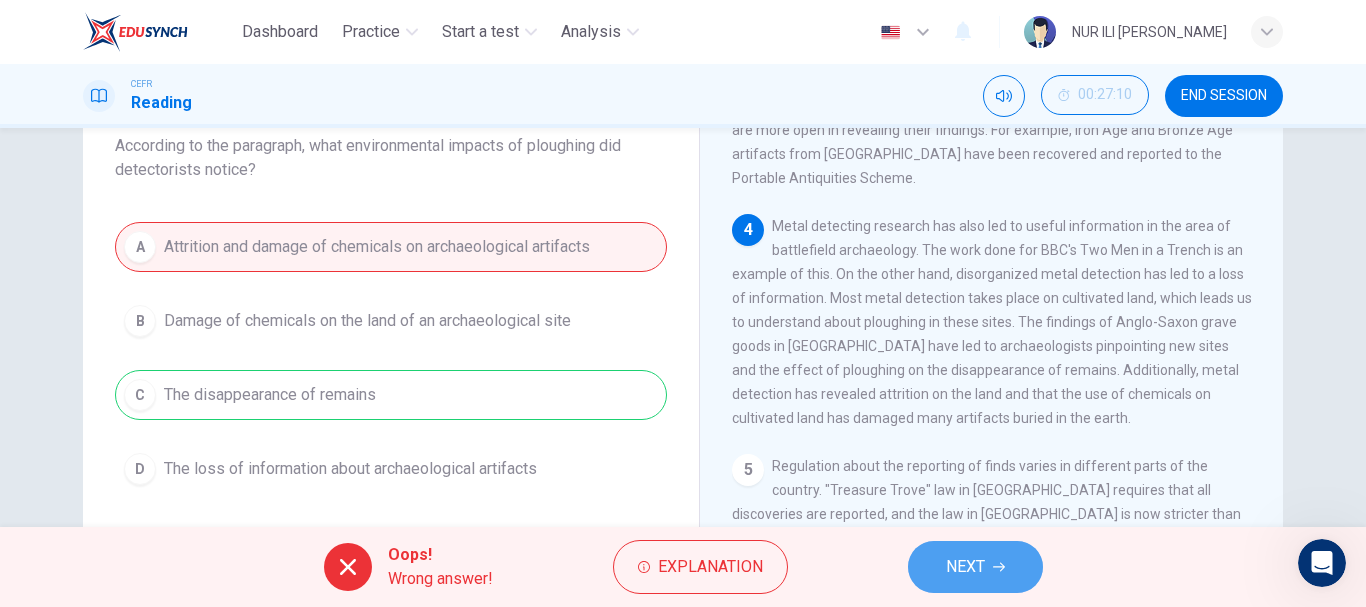 click on "NEXT" at bounding box center (965, 567) 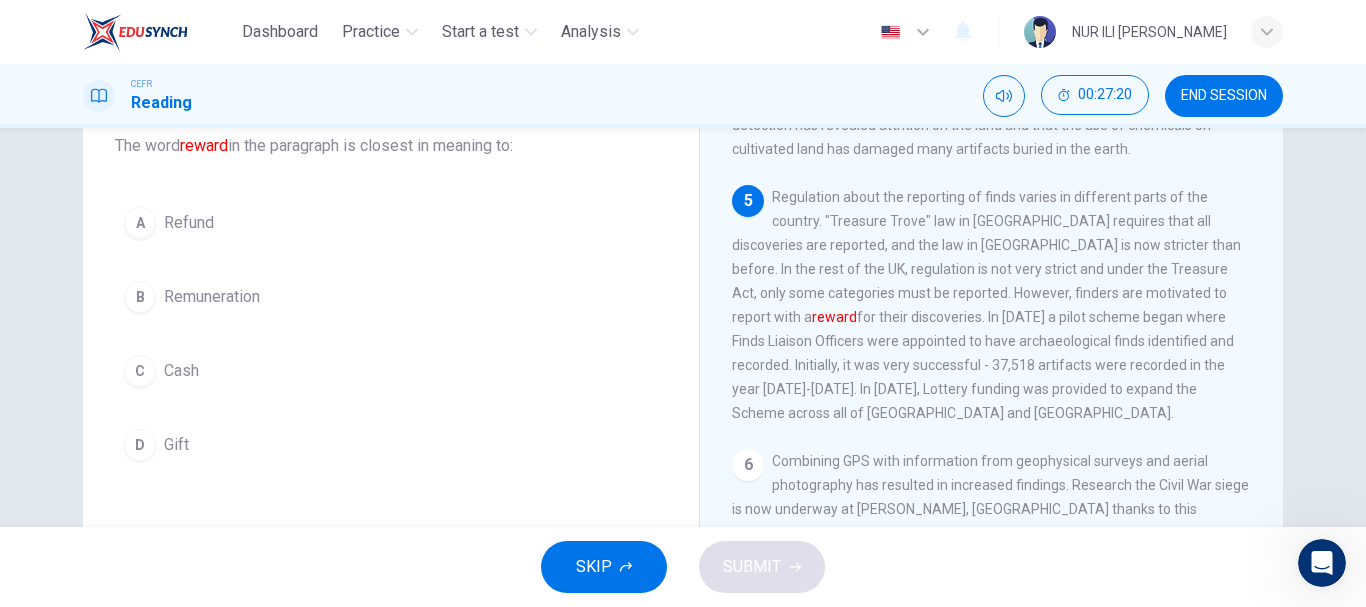 scroll, scrollTop: 971, scrollLeft: 0, axis: vertical 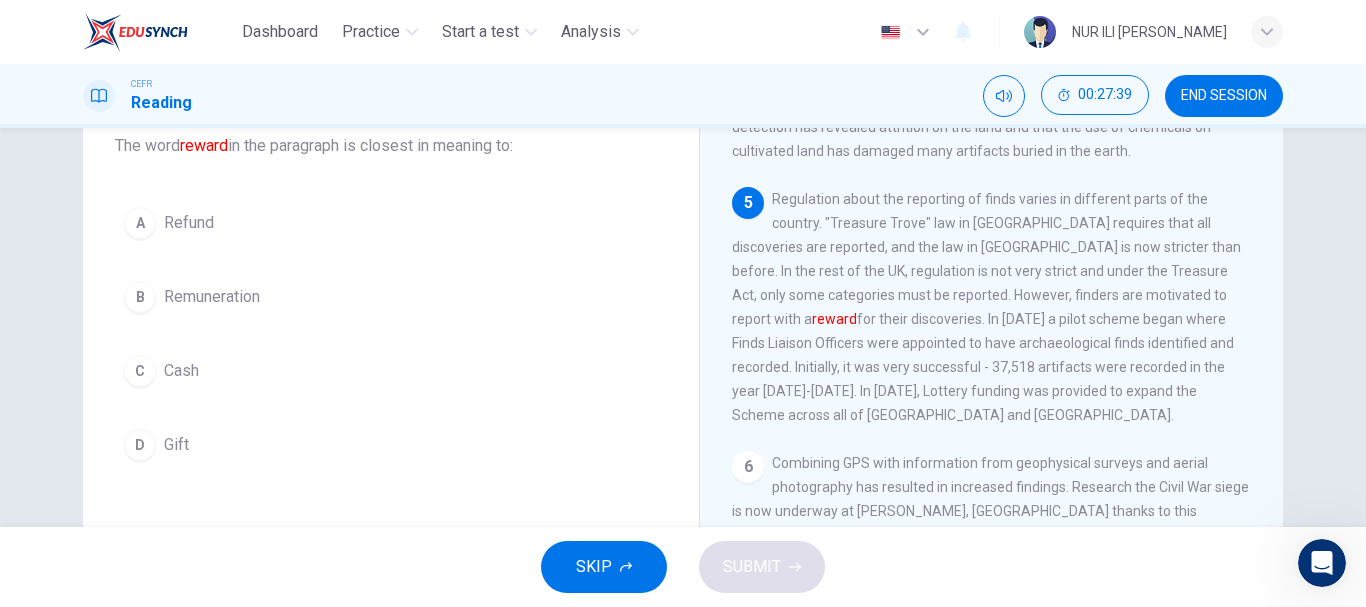 click on "D Gift" at bounding box center [391, 445] 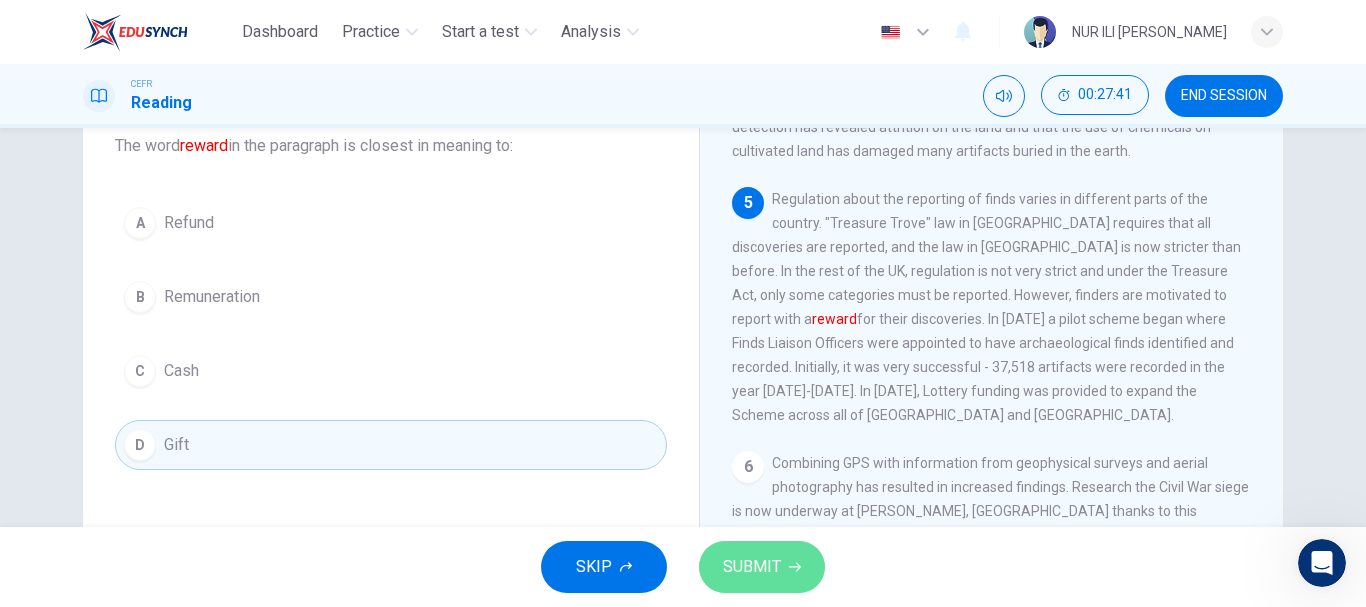 click on "SUBMIT" at bounding box center (752, 567) 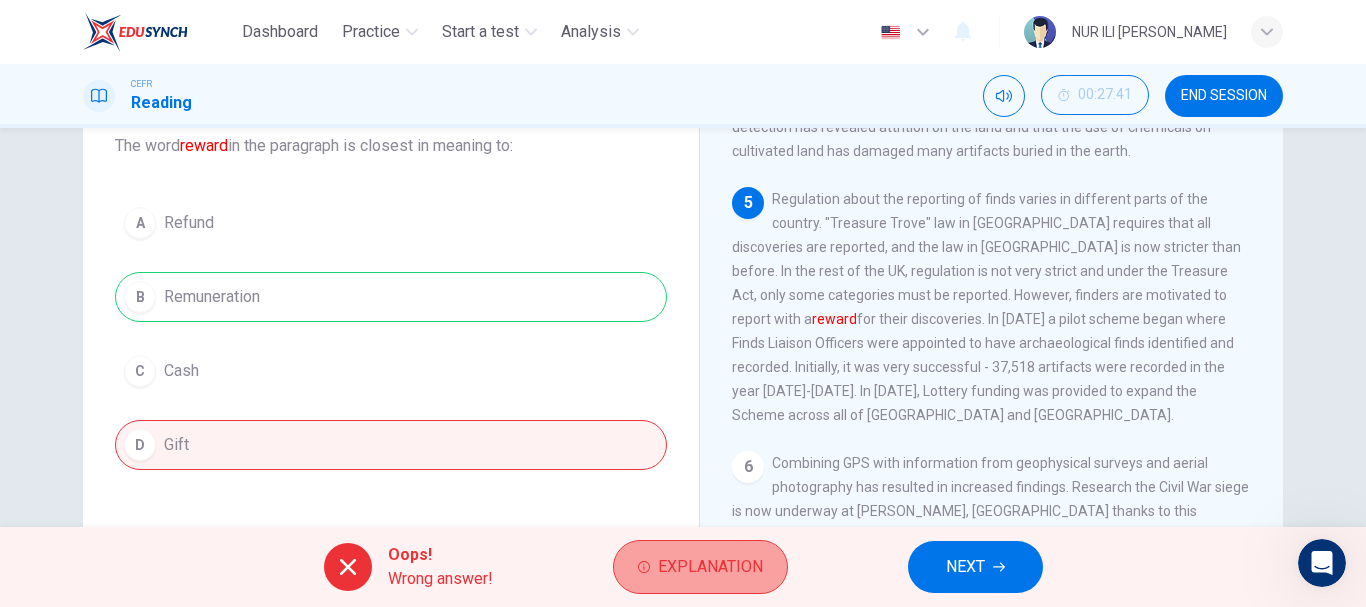 click 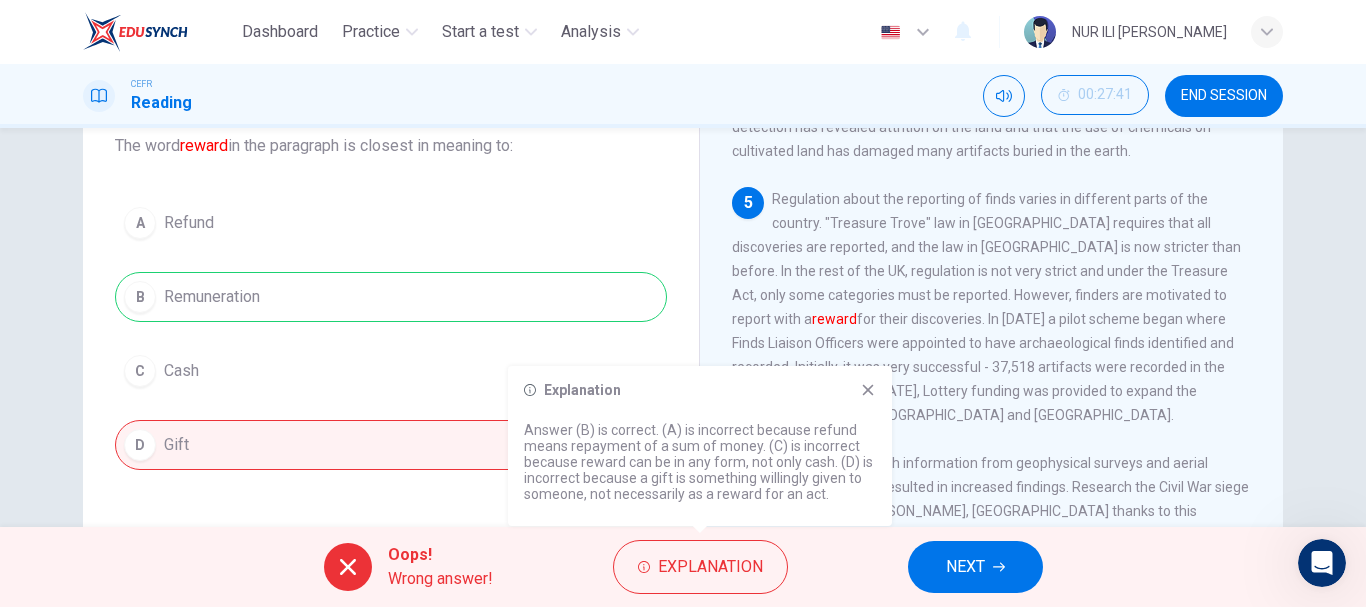click 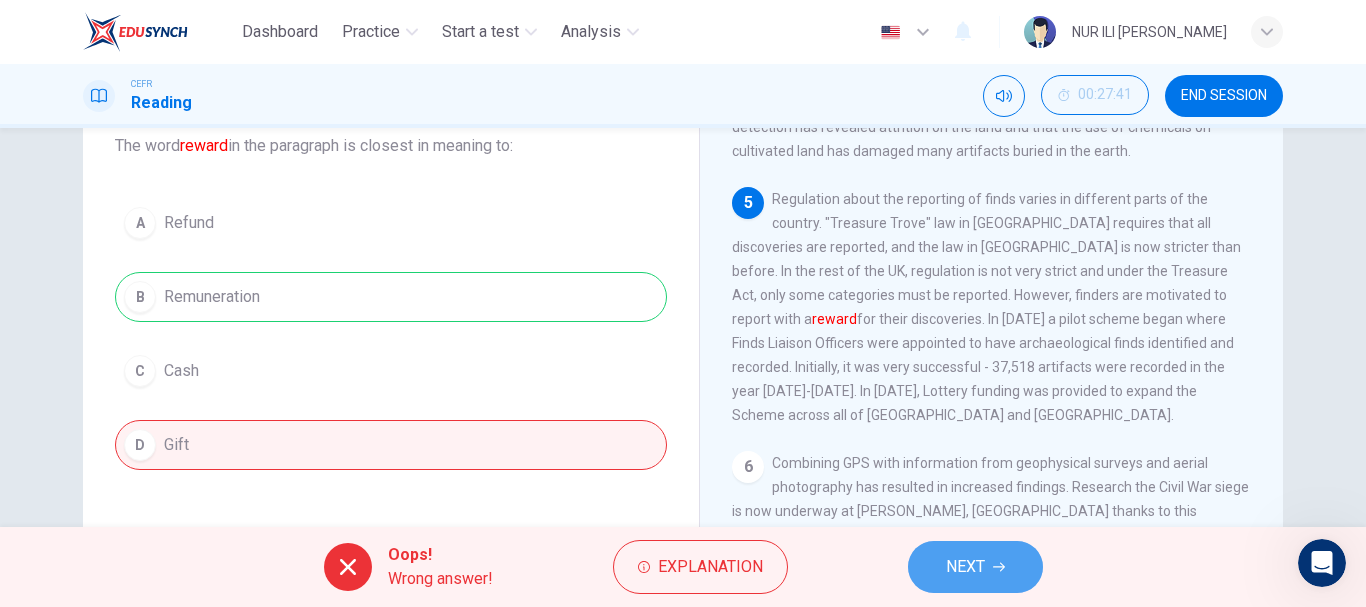 click on "NEXT" at bounding box center (975, 567) 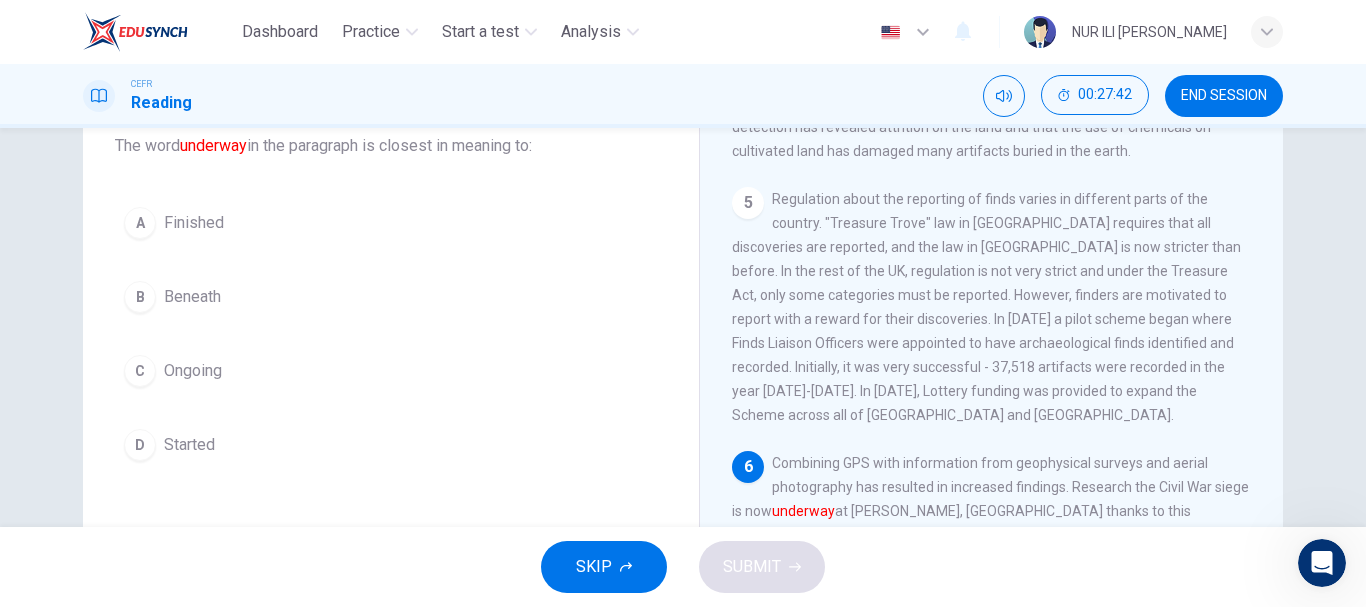 scroll, scrollTop: 986, scrollLeft: 0, axis: vertical 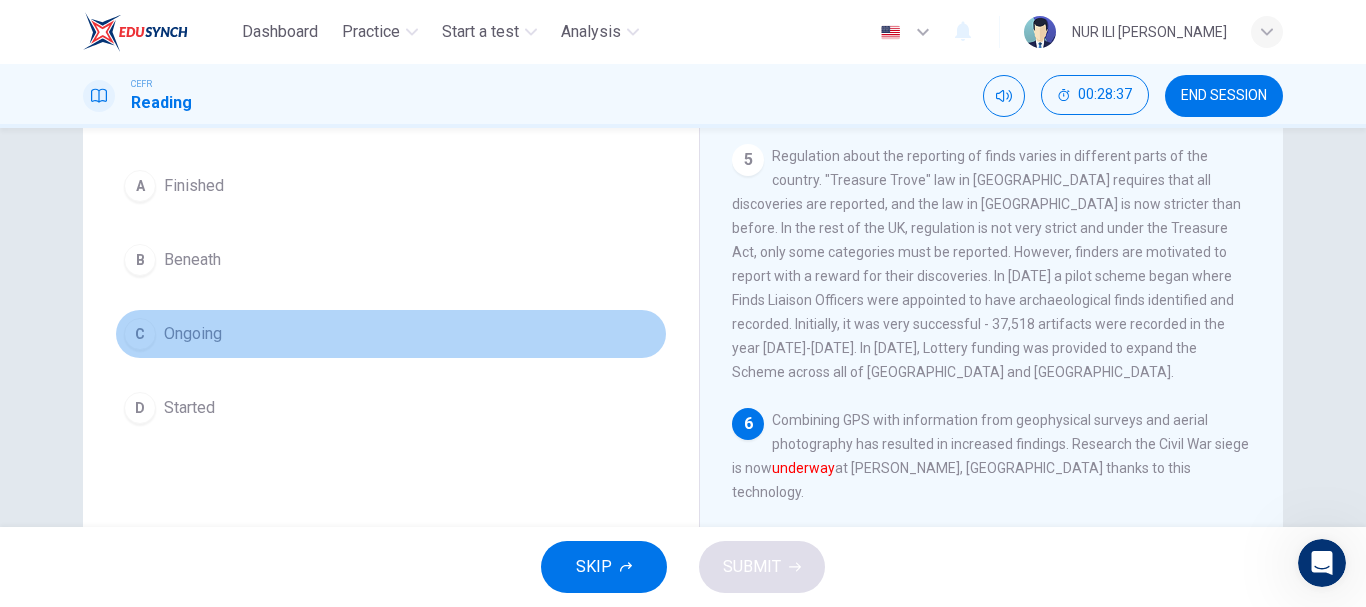 click on "C Ongoing" at bounding box center (391, 334) 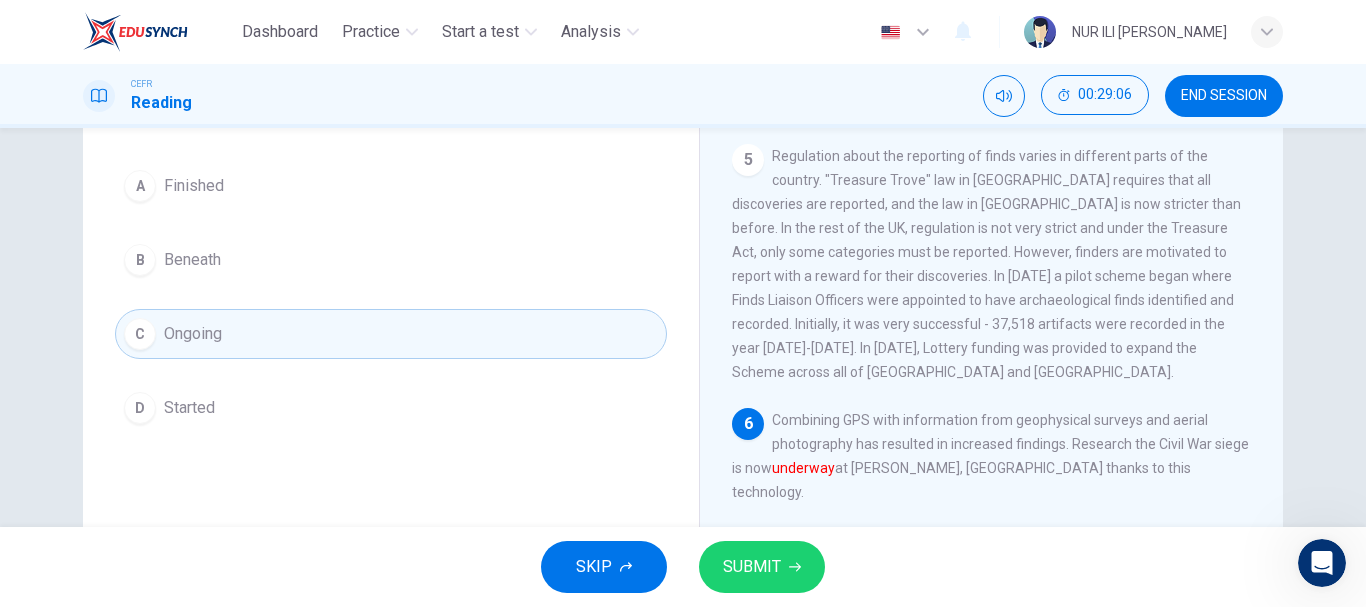 click on "D Started" at bounding box center (391, 408) 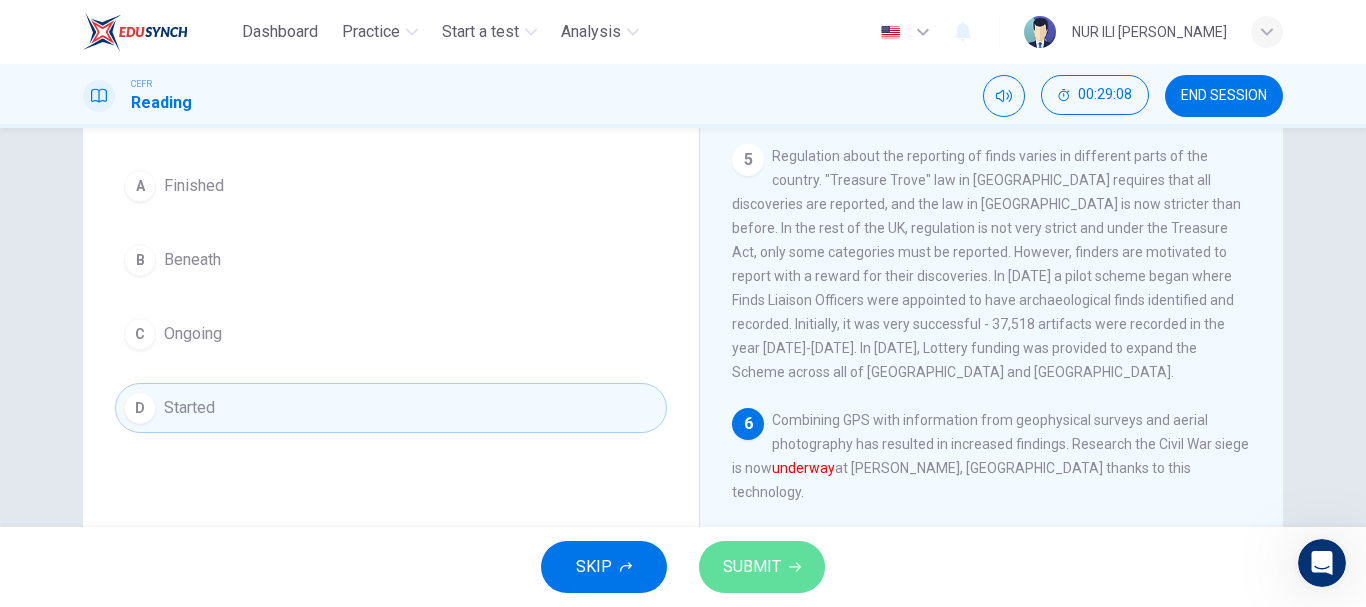 click on "SUBMIT" at bounding box center (752, 567) 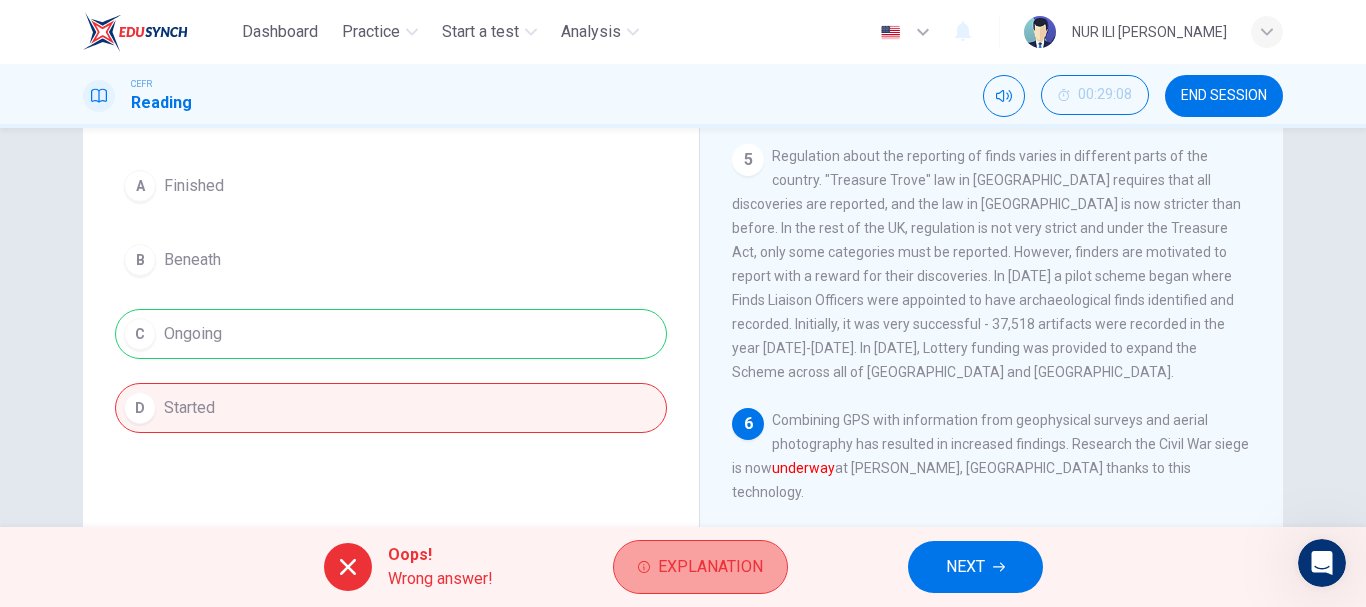 click on "Explanation" at bounding box center [710, 567] 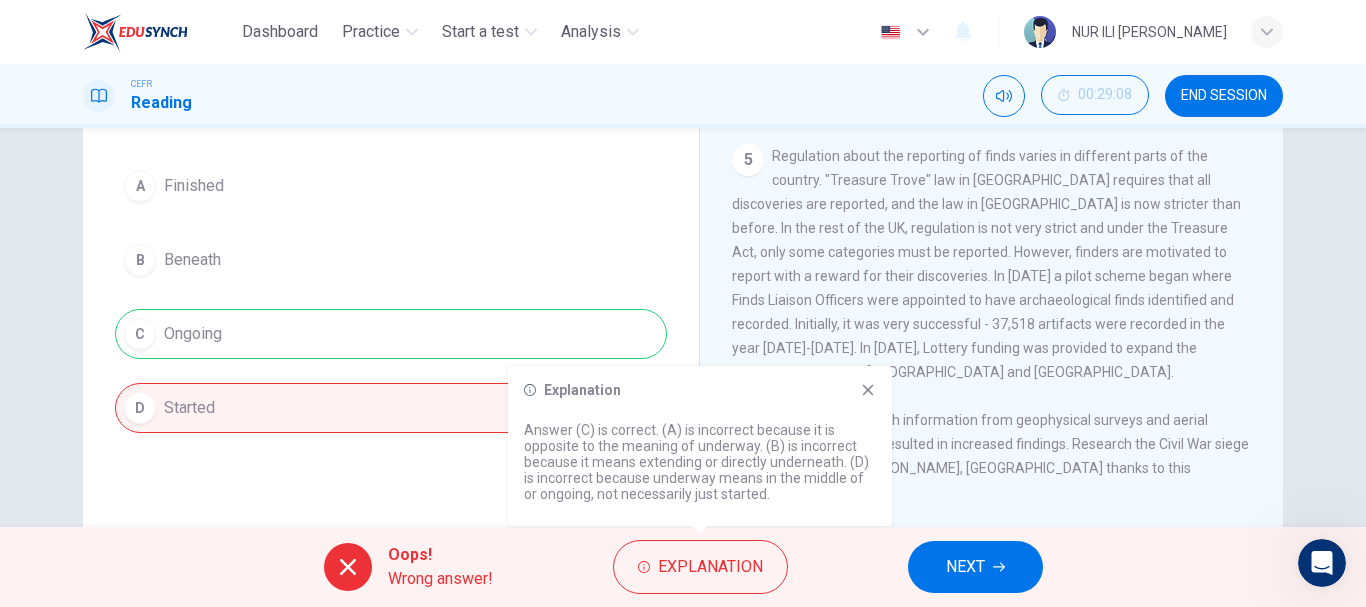 click on "Explanation" at bounding box center (700, 390) 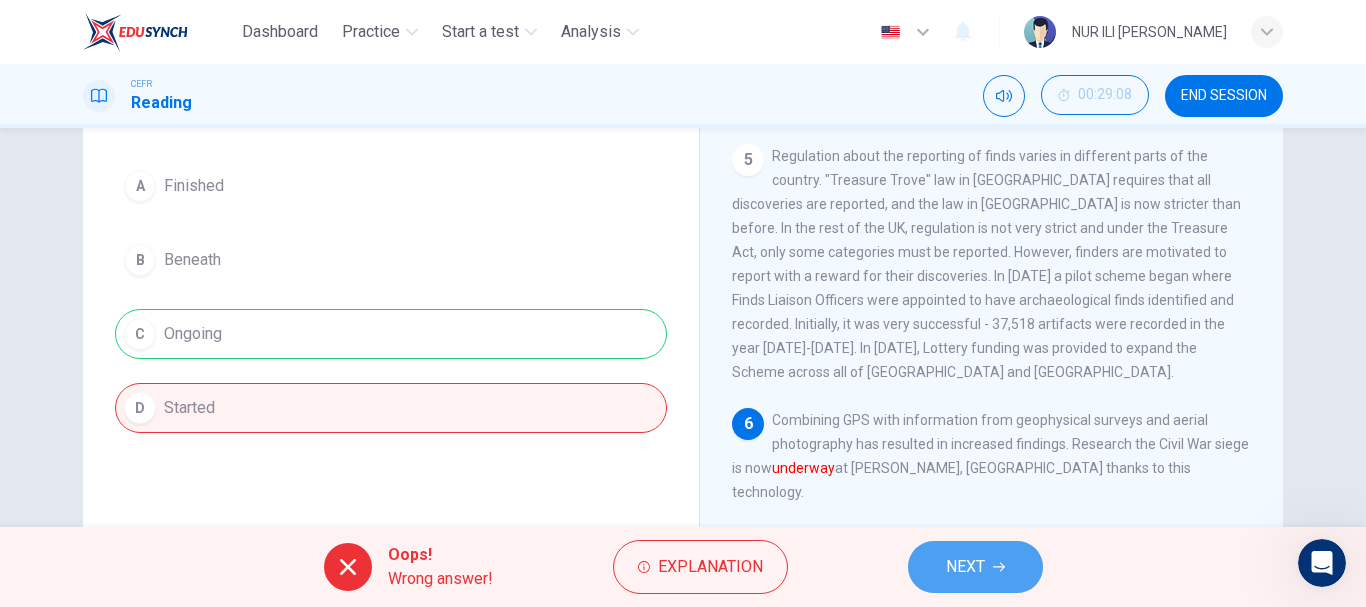 click on "NEXT" at bounding box center (965, 567) 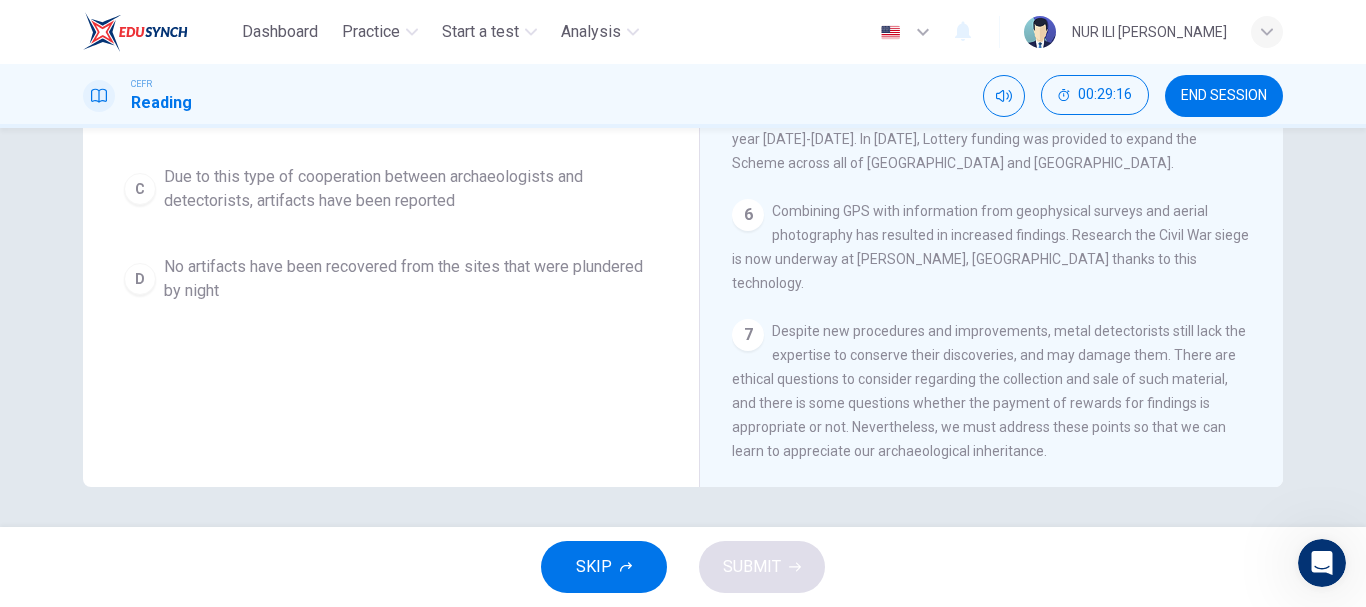 scroll, scrollTop: 0, scrollLeft: 0, axis: both 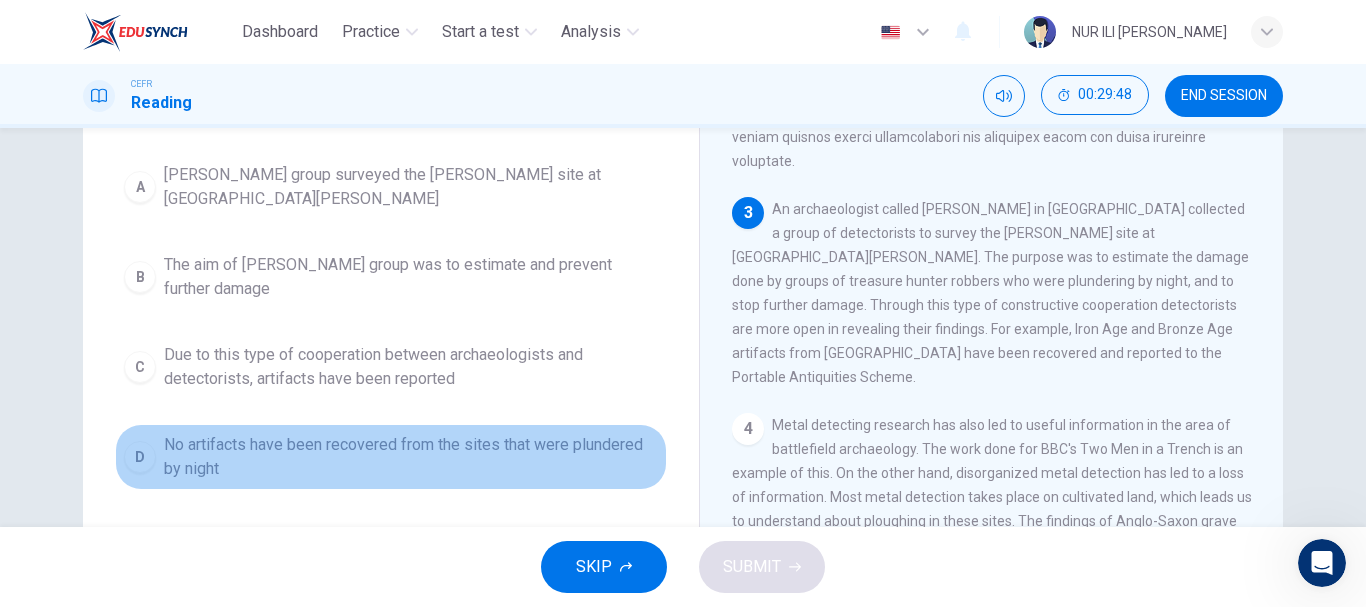 click on "No artifacts have been recovered from the sites that were plundered by night" at bounding box center (411, 457) 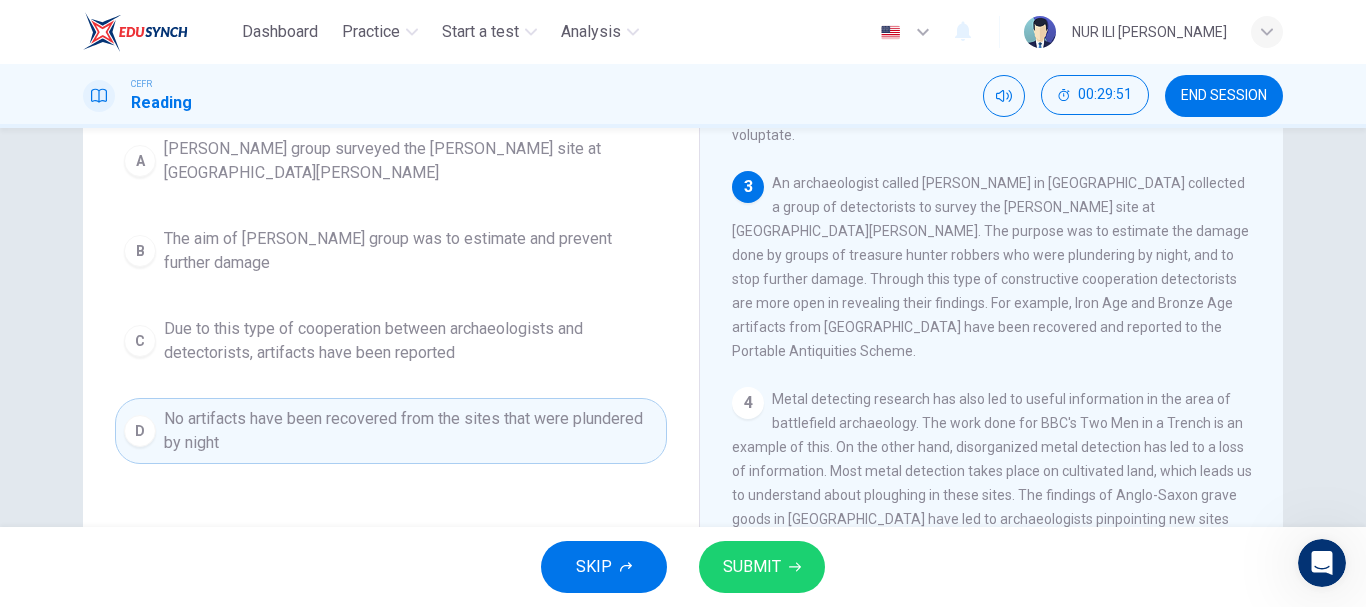 scroll, scrollTop: 225, scrollLeft: 0, axis: vertical 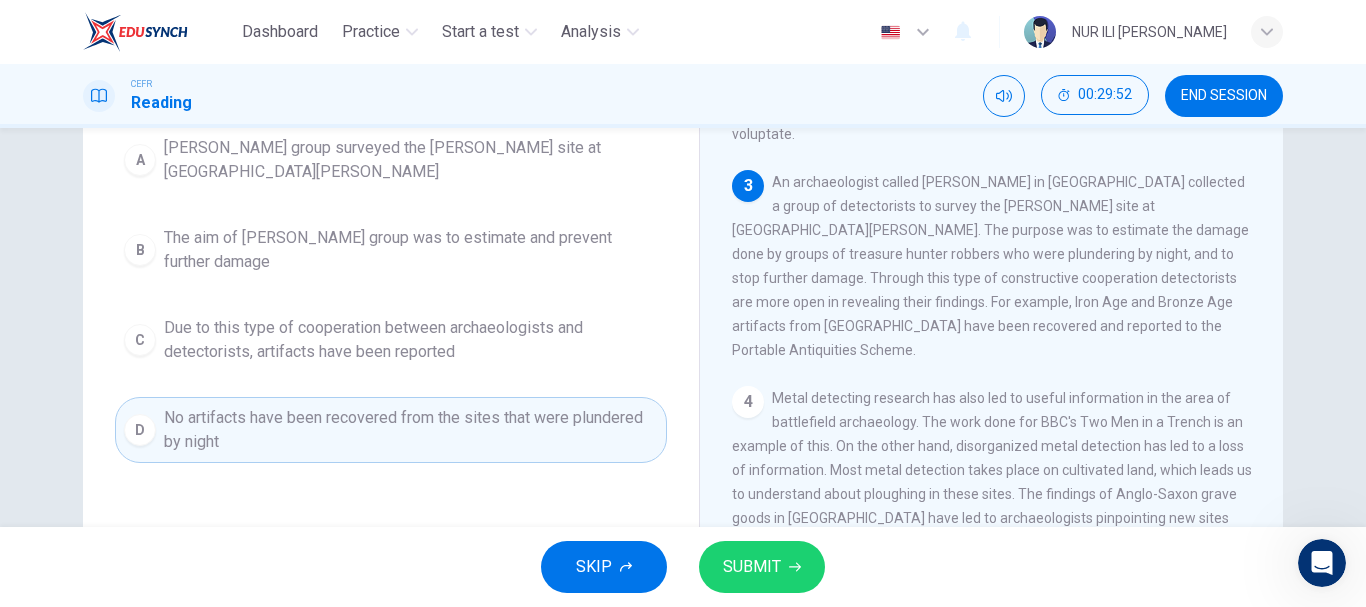 click on "SUBMIT" at bounding box center [752, 567] 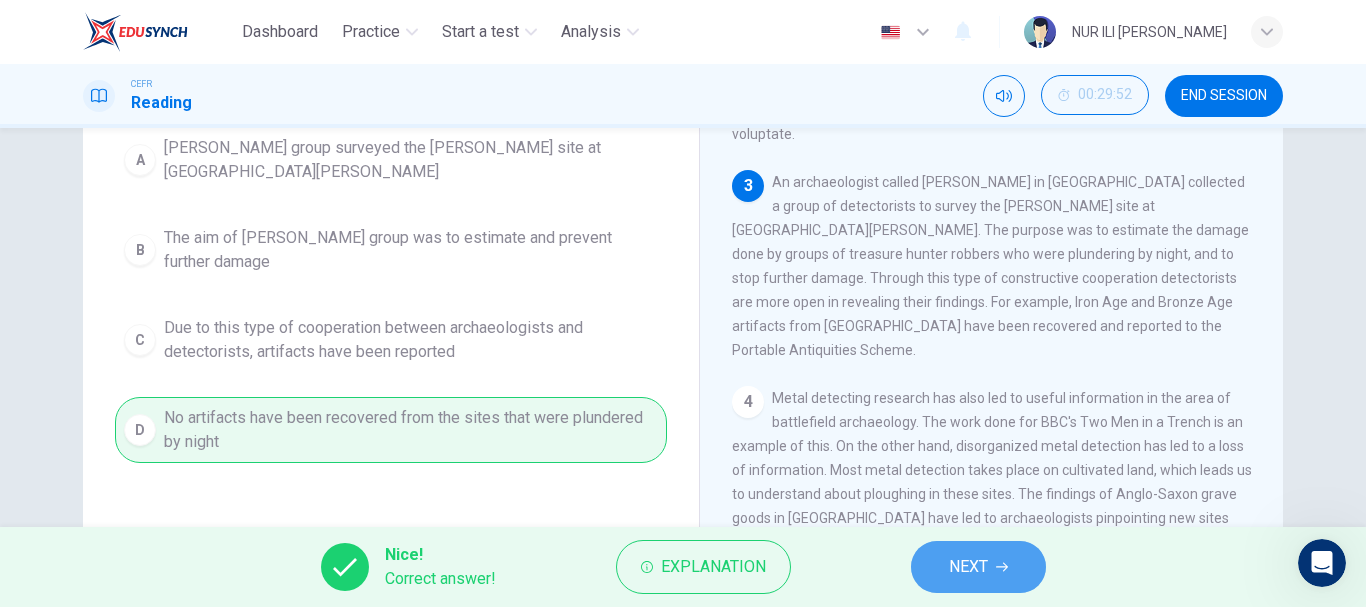 click on "NEXT" at bounding box center (968, 567) 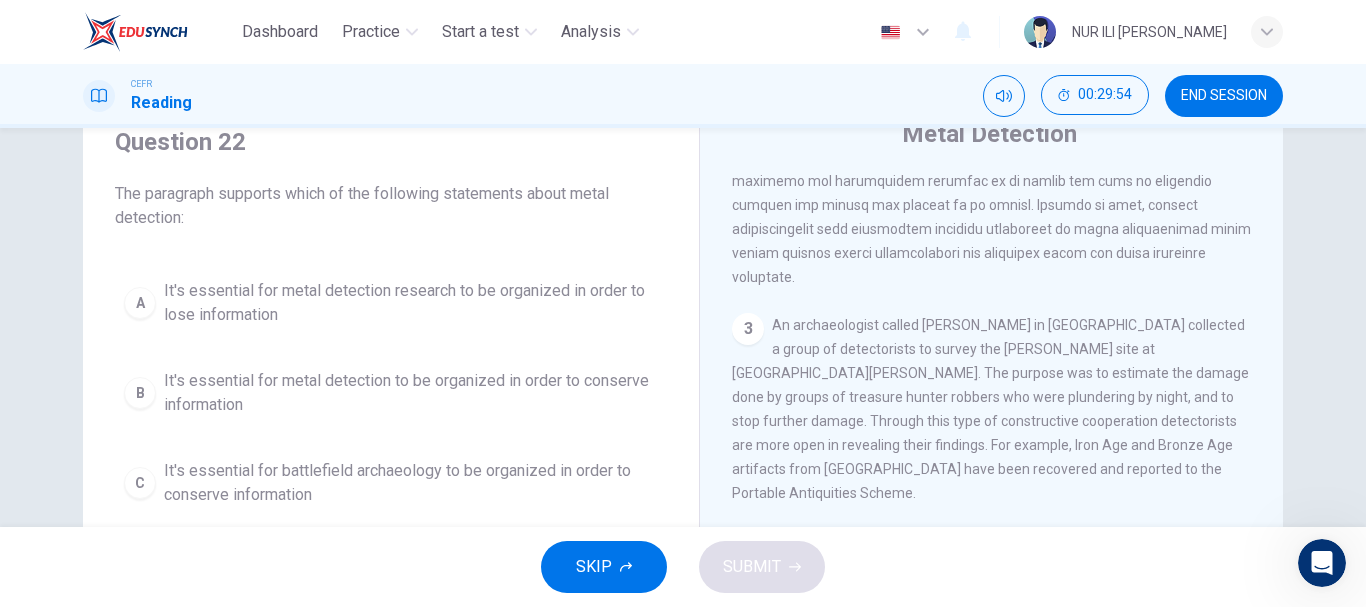 scroll, scrollTop: 81, scrollLeft: 0, axis: vertical 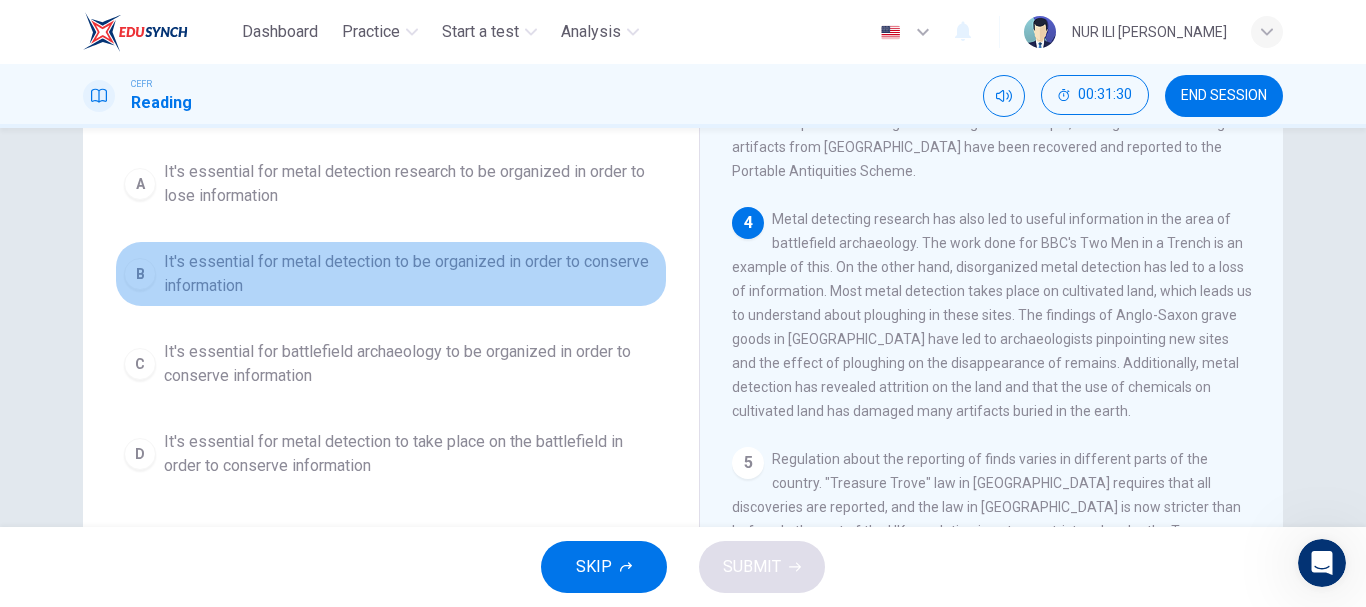 click on "It's essential for metal detection to be organized in order to conserve information" at bounding box center (411, 274) 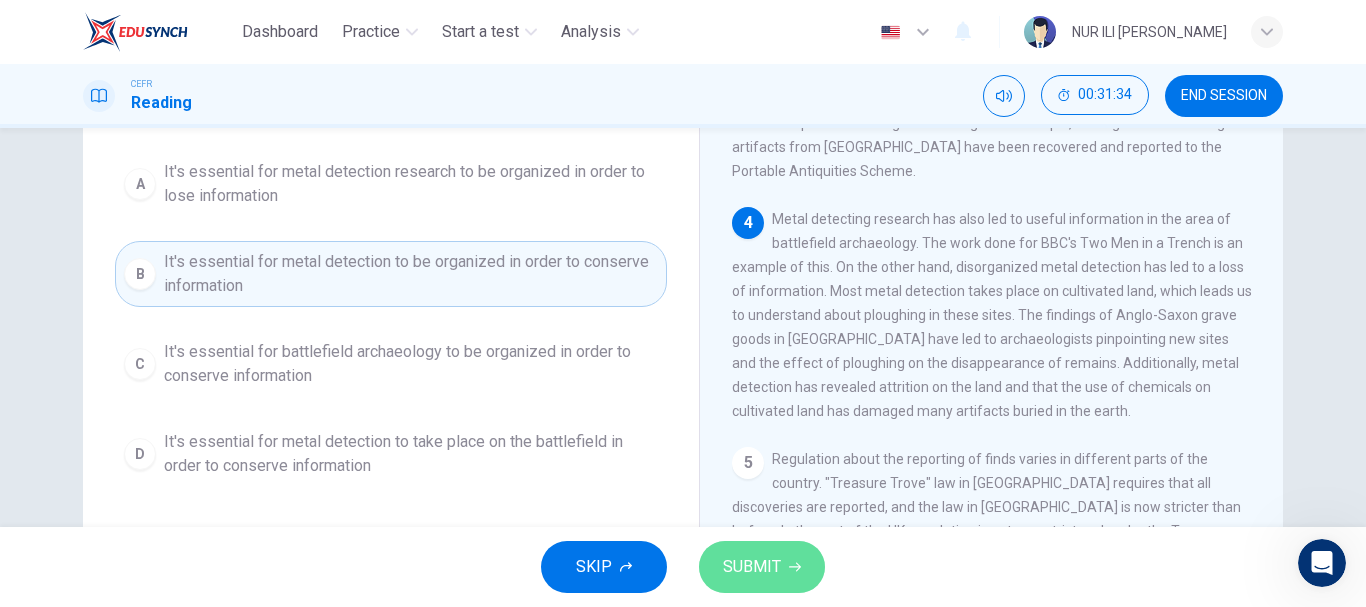 click on "SUBMIT" at bounding box center (752, 567) 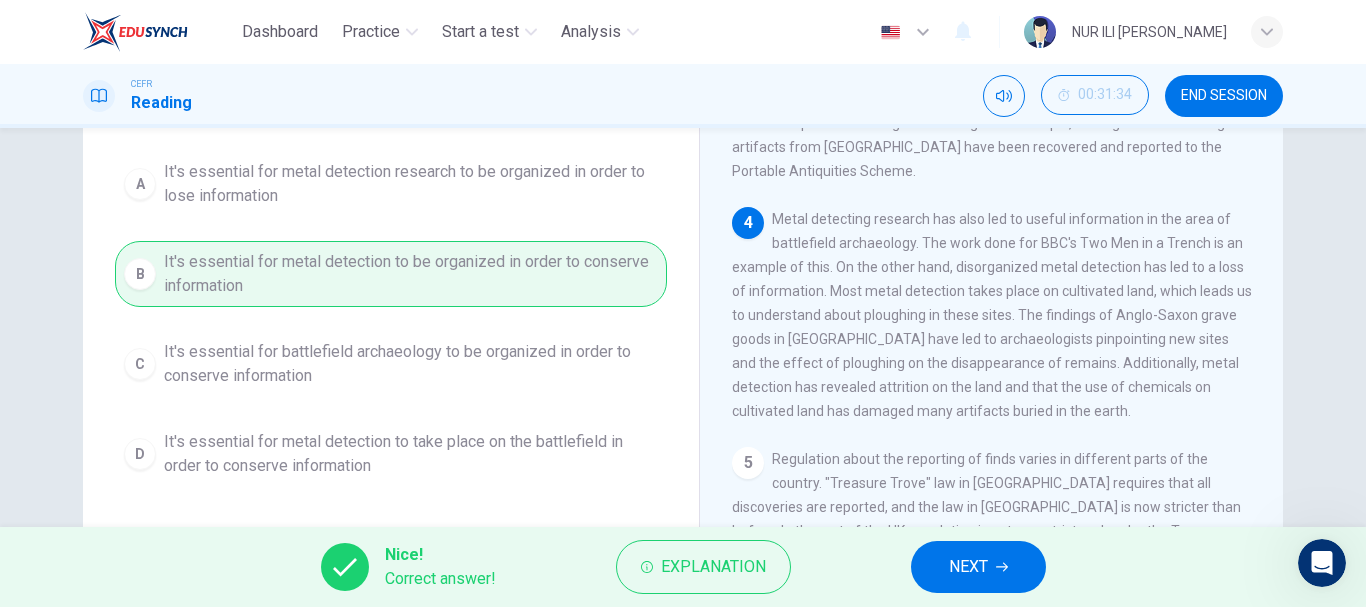 scroll, scrollTop: 0, scrollLeft: 0, axis: both 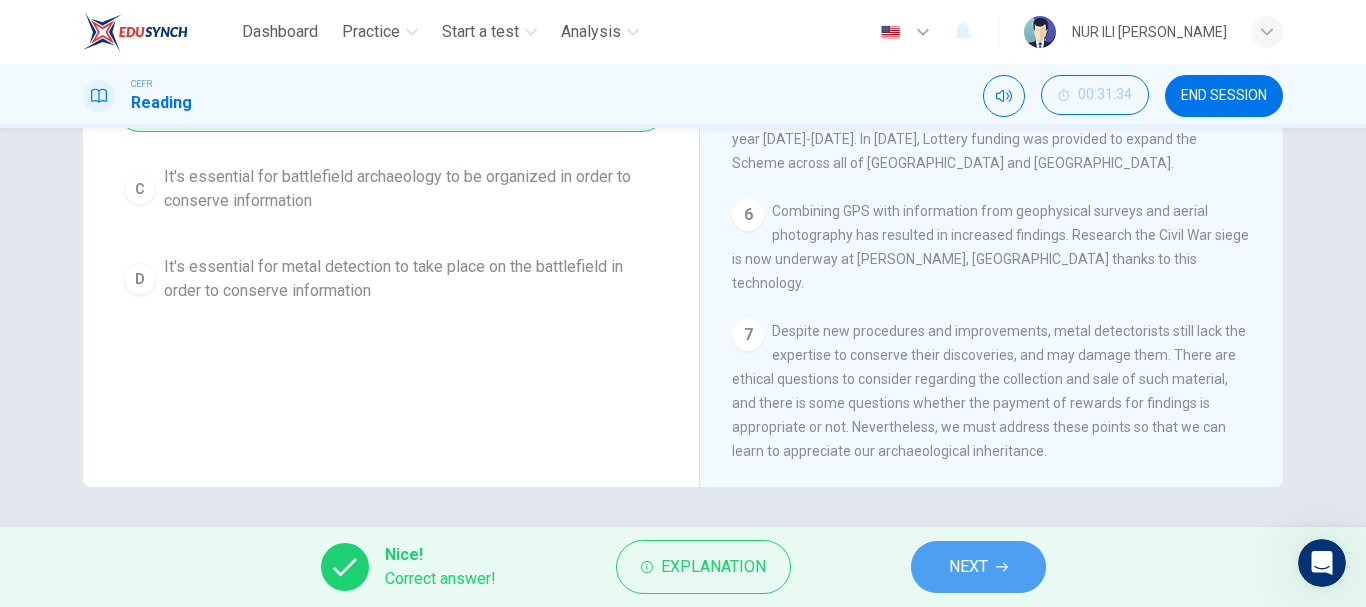 click on "NEXT" at bounding box center (978, 567) 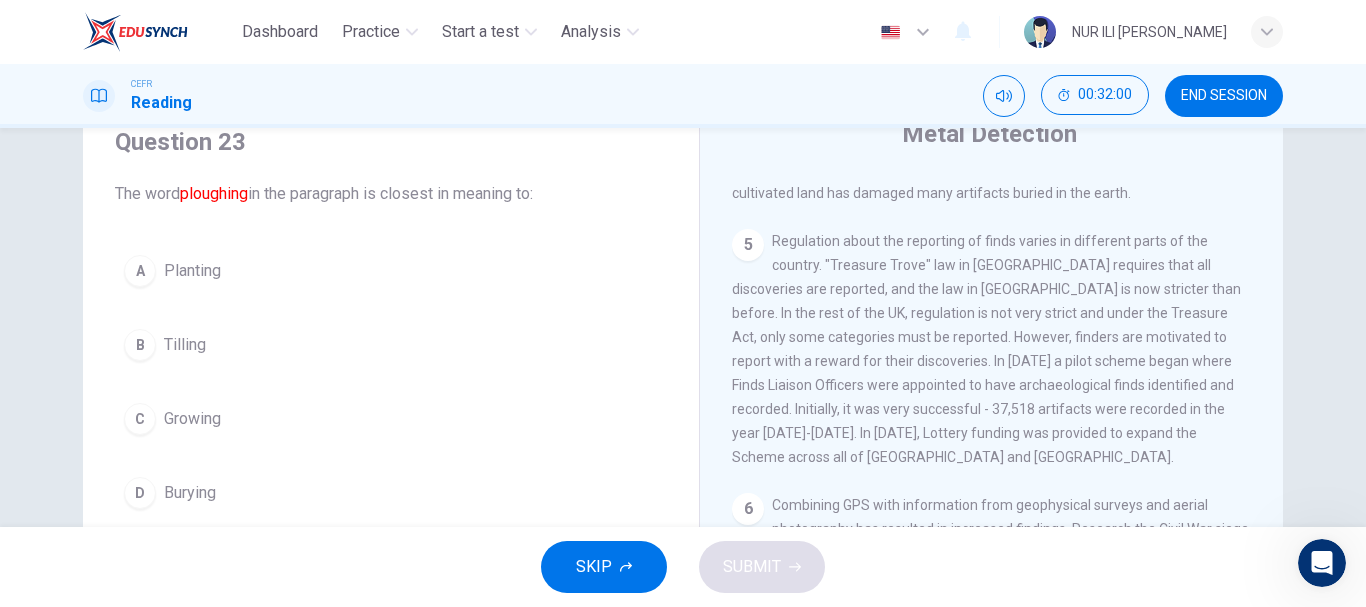scroll, scrollTop: 376, scrollLeft: 0, axis: vertical 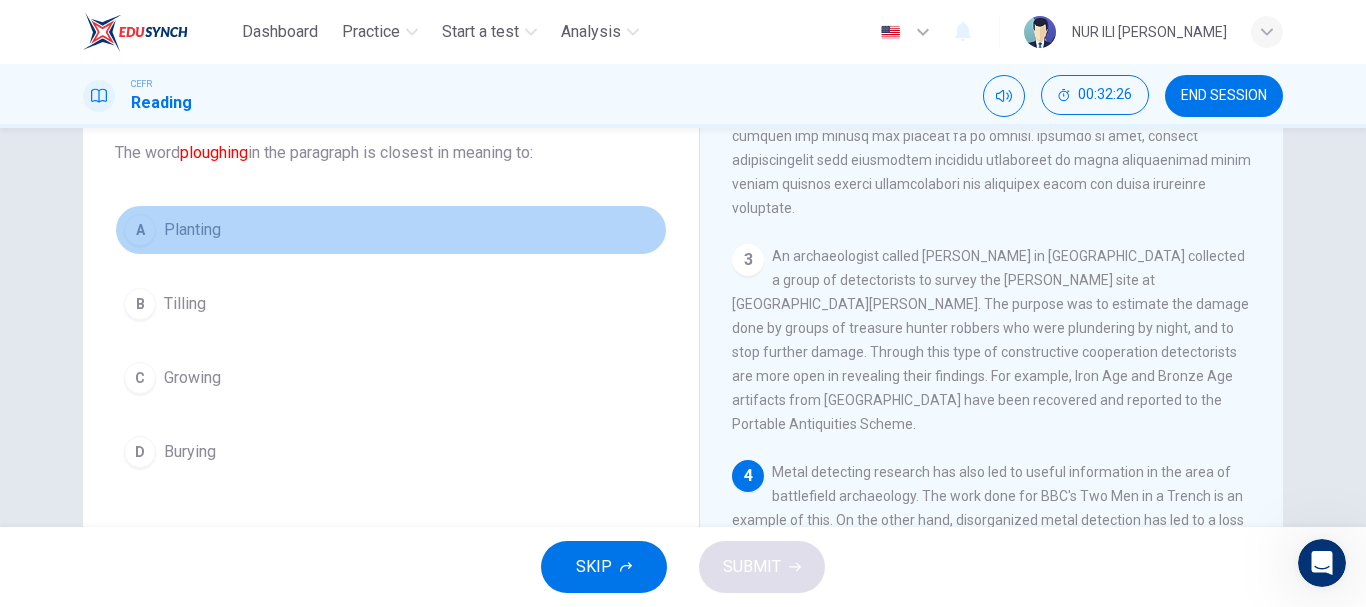 click on "A Planting" at bounding box center [391, 230] 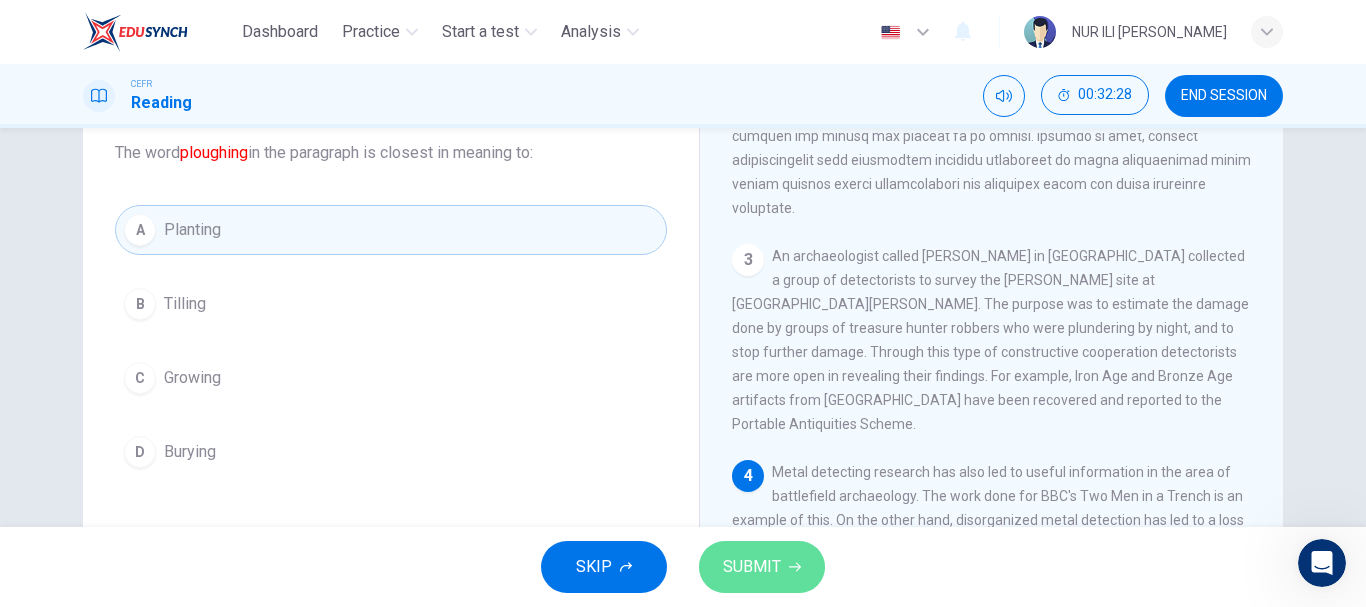 click on "SUBMIT" at bounding box center (752, 567) 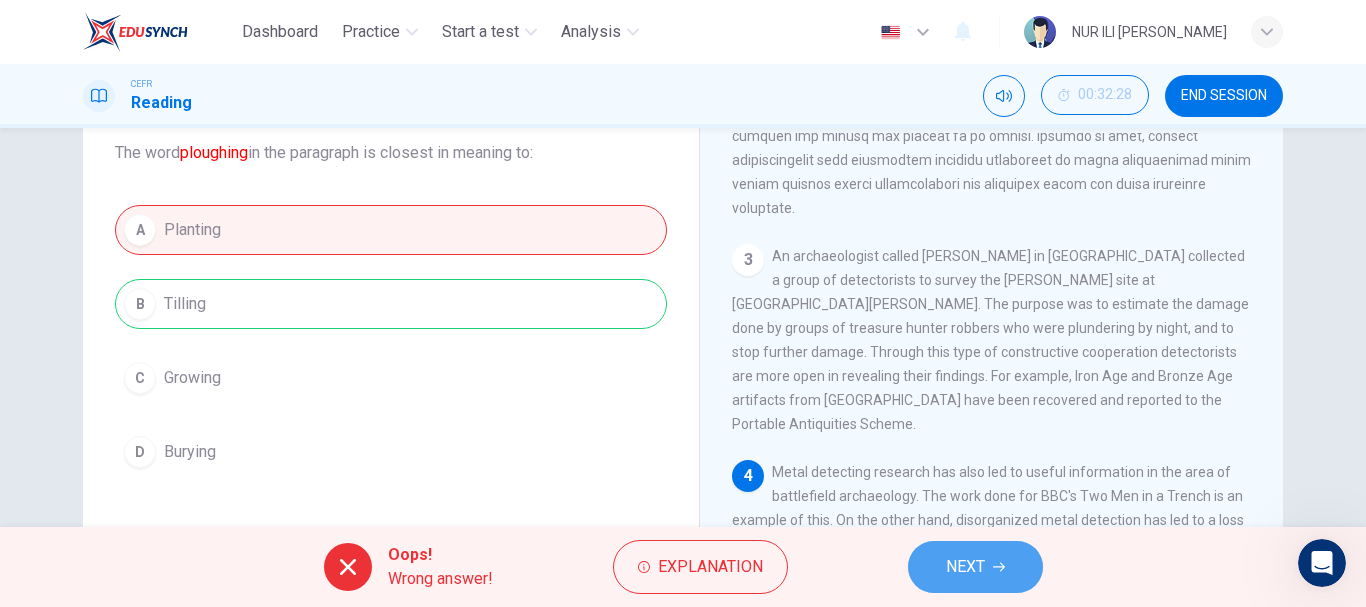 click on "NEXT" at bounding box center [965, 567] 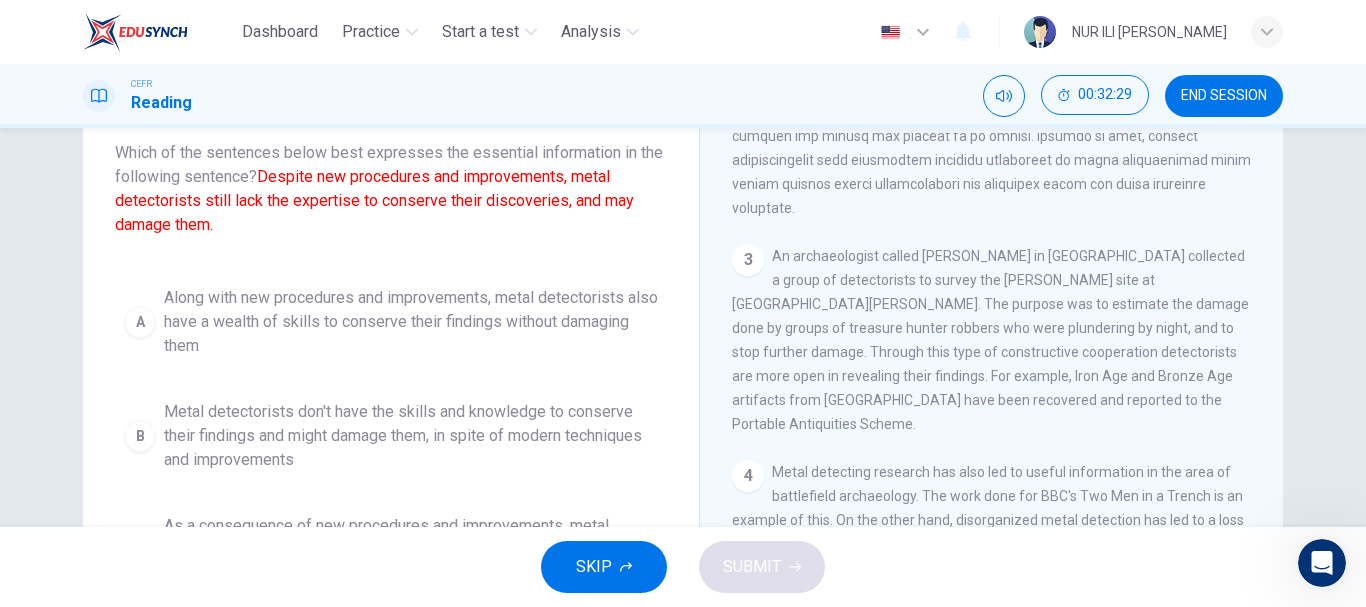 scroll, scrollTop: 0, scrollLeft: 0, axis: both 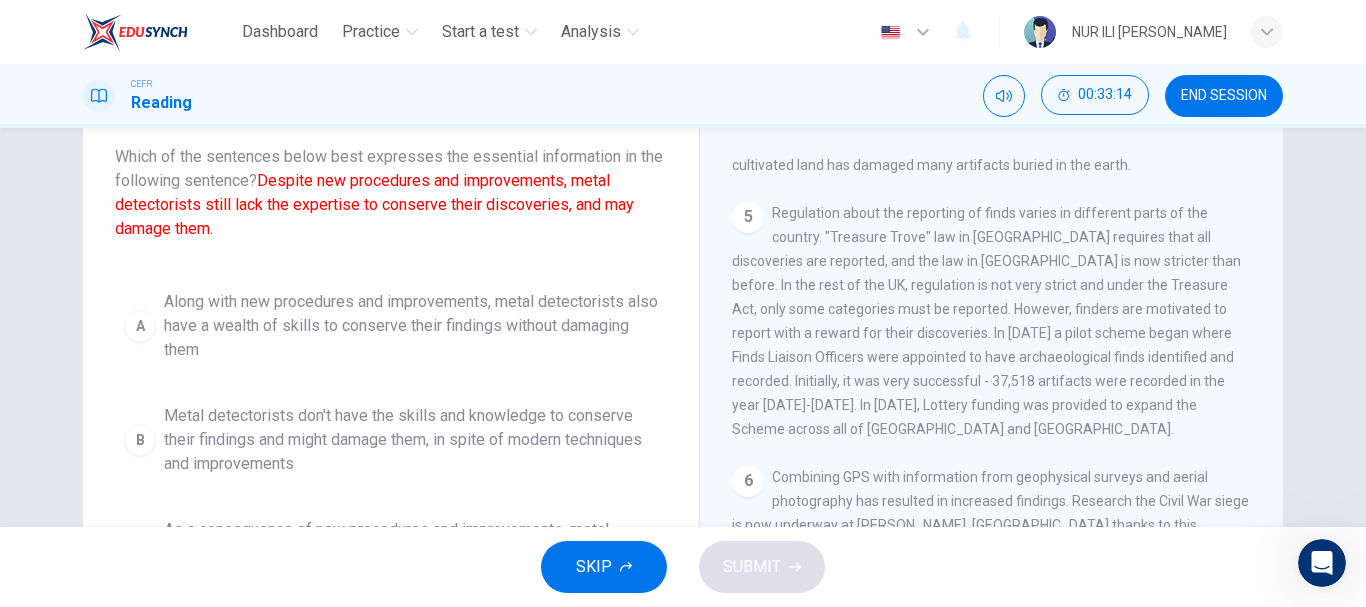 click on "Question 24 Which of the sentences below best expresses the essential information in the following sentence?
Despite new procedures and improvements, metal detectorists still lack the expertise to conserve their discoveries, and may damage them. A Along with new procedures and improvements, metal detectorists also have a wealth of skills to conserve their findings without damaging them B Metal detectorists don't have the skills and knowledge to conserve their findings and might damage them, in spite of modern techniques and improvements C As a consequence of new procedures and improvements, metal detectorists don't have the expertise to conserve their findings without damaging them D Metal detectorists have the skills and knowledge to conserve their findings without damaging them, in spite of modern techniques and improvements." at bounding box center (391, 401) 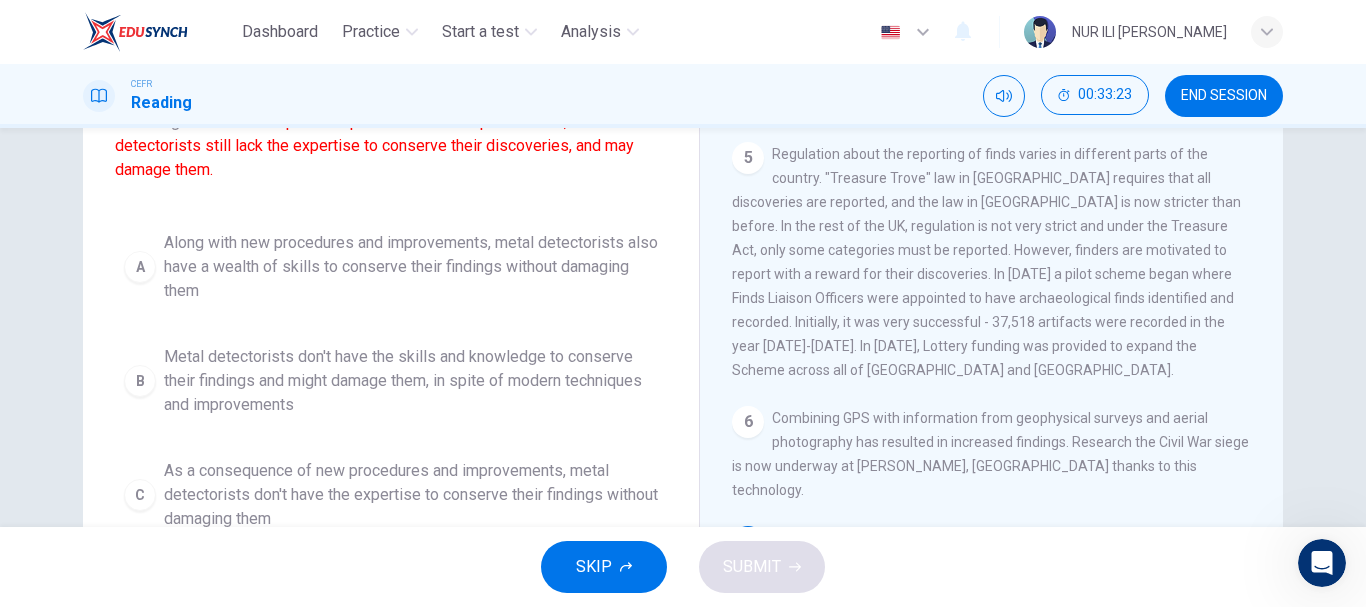 scroll, scrollTop: 170, scrollLeft: 0, axis: vertical 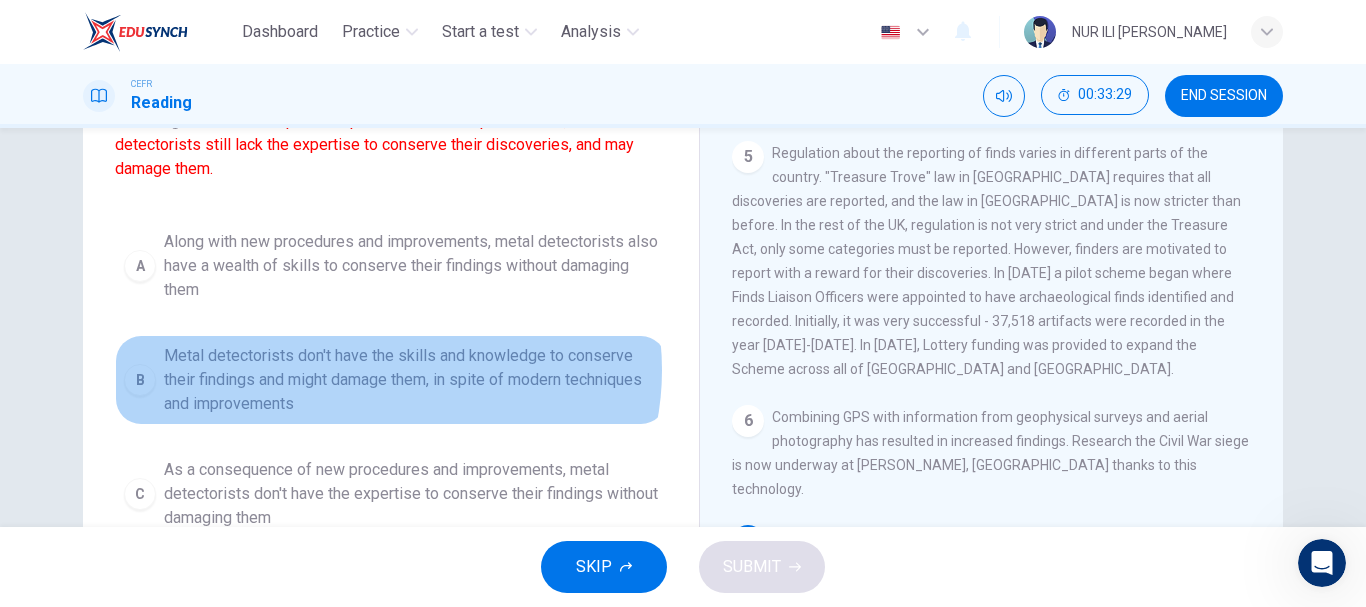 click on "Metal detectorists don't have the skills and knowledge to conserve their findings and might damage them, in spite of modern techniques and improvements" at bounding box center [411, 380] 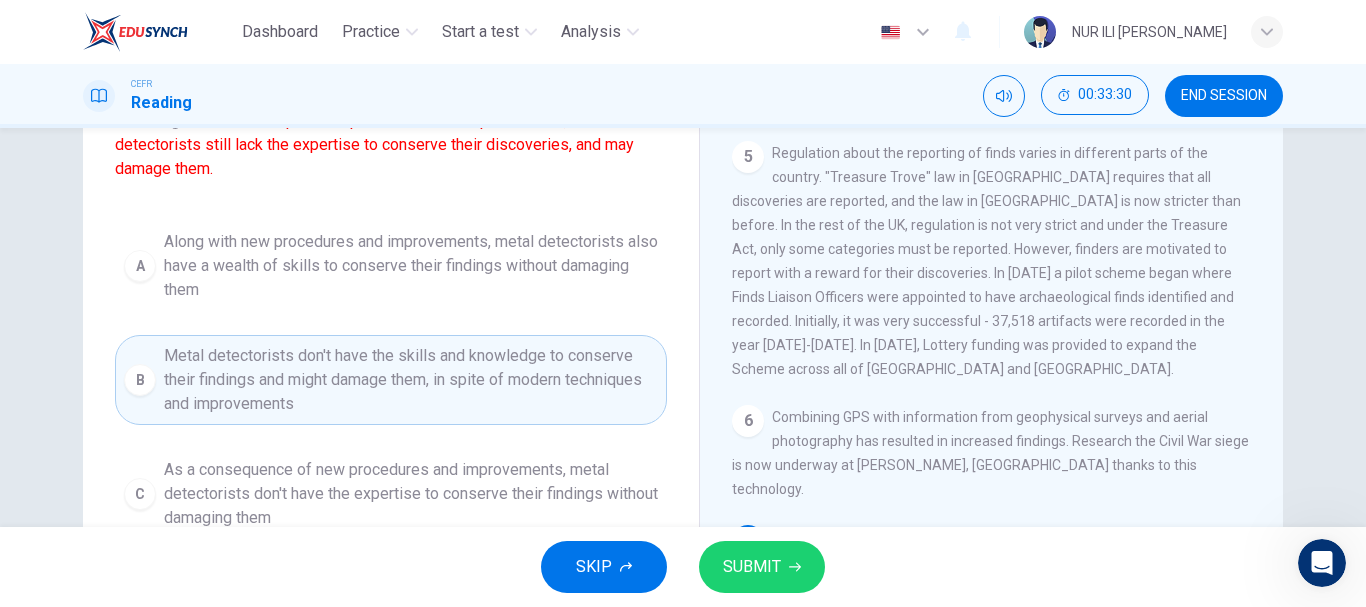 scroll, scrollTop: 0, scrollLeft: 0, axis: both 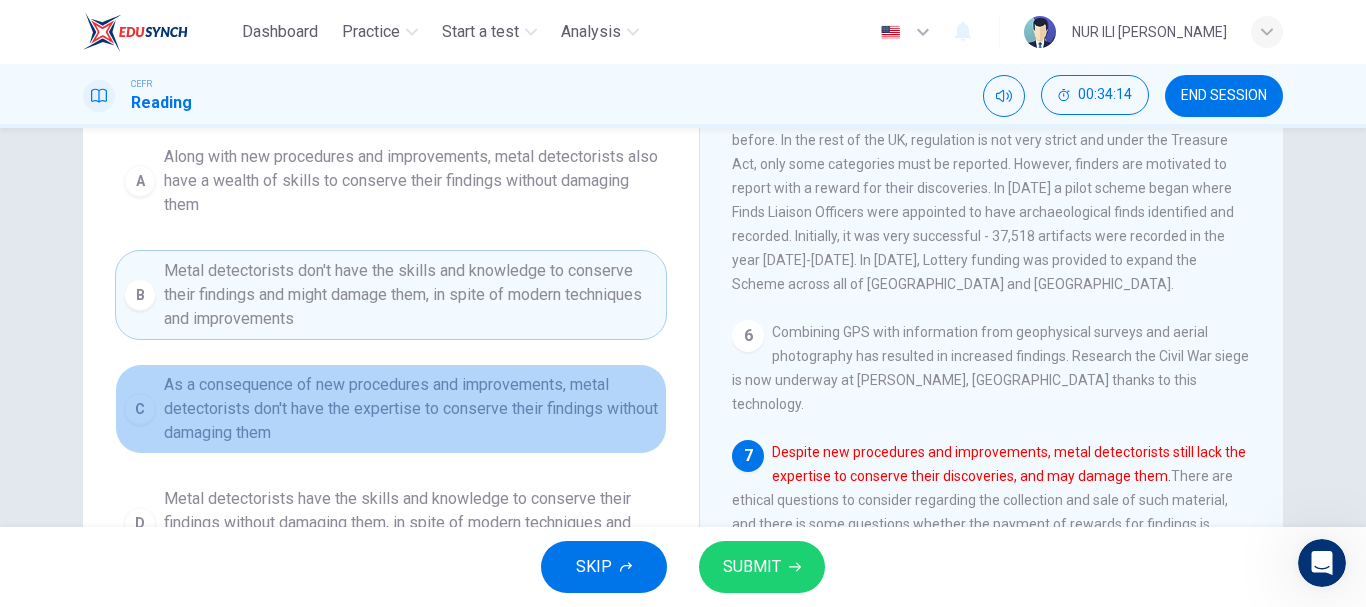 click on "As a consequence of new procedures and improvements, metal detectorists don't have the expertise to conserve their findings without damaging them" at bounding box center [411, 409] 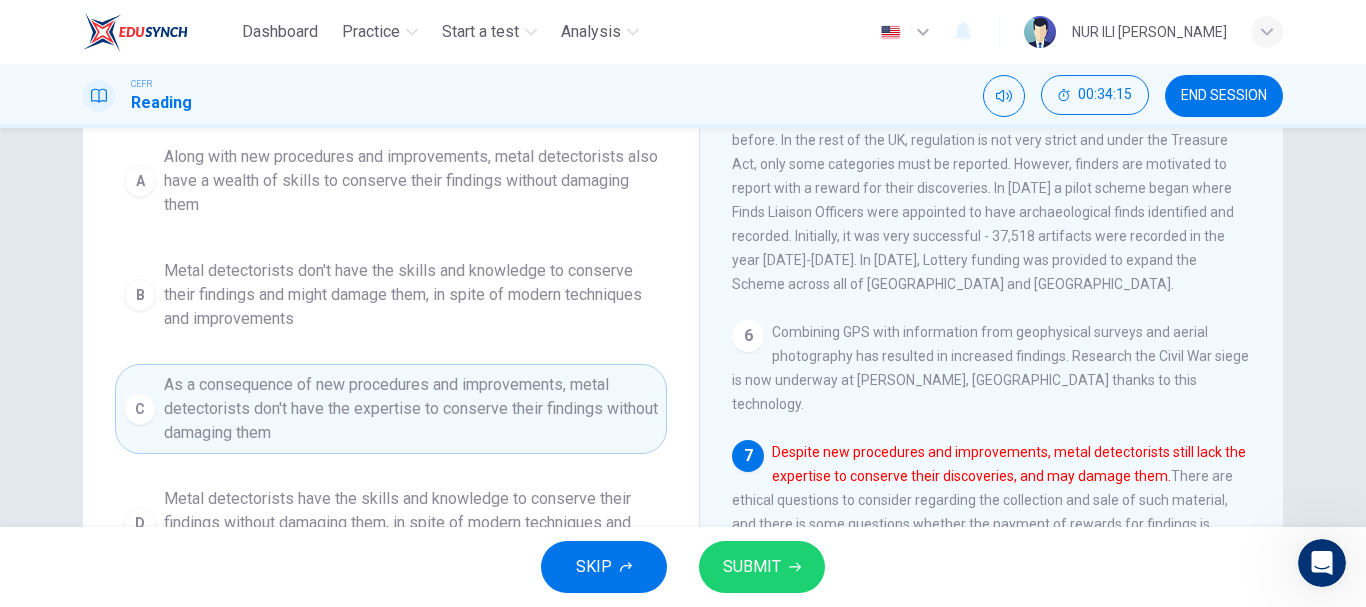 scroll, scrollTop: 0, scrollLeft: 0, axis: both 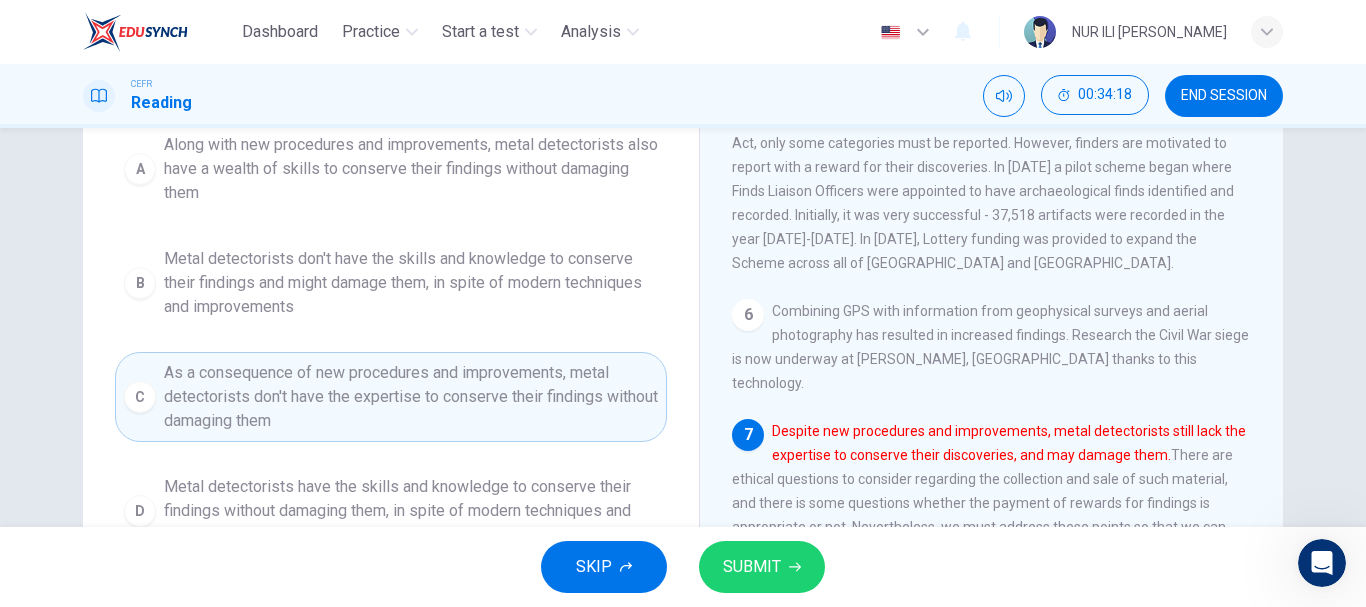 click on "SUBMIT" at bounding box center [752, 567] 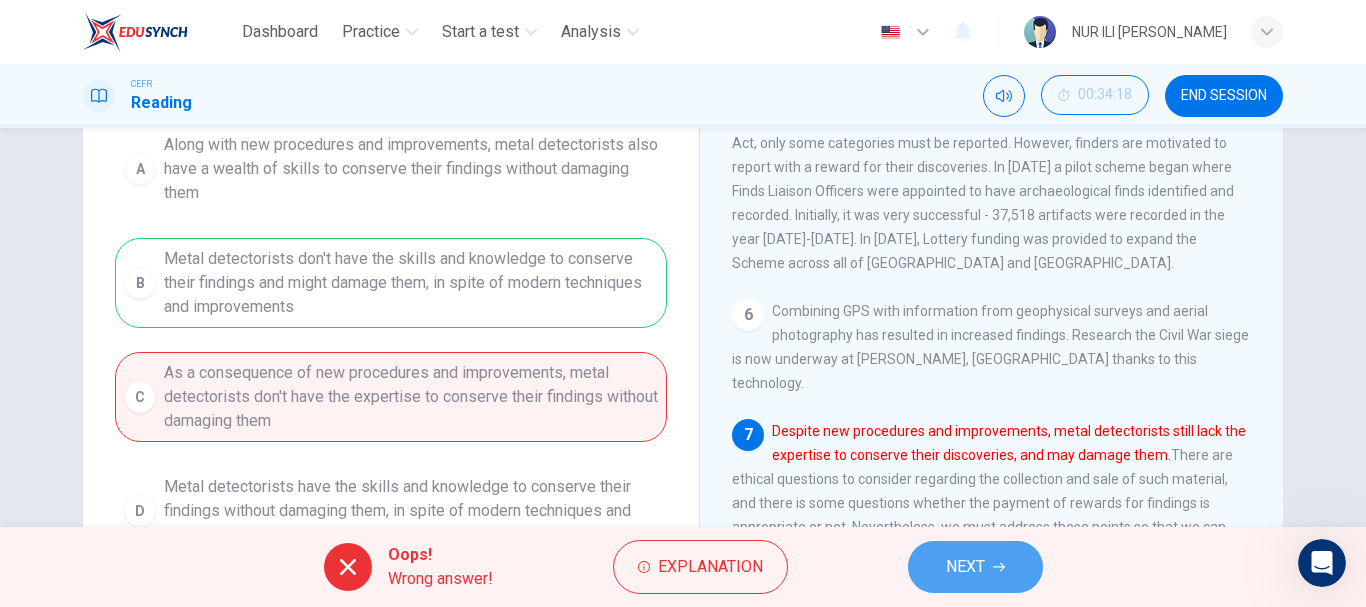 click on "NEXT" at bounding box center [975, 567] 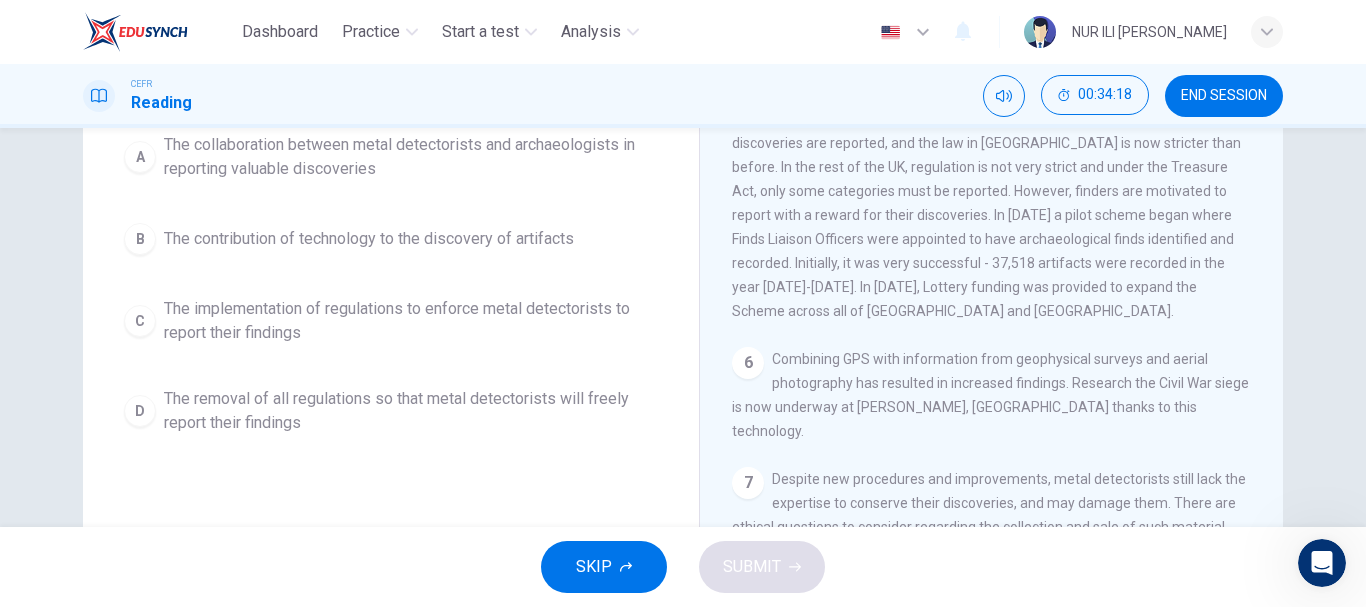 scroll, scrollTop: 0, scrollLeft: 0, axis: both 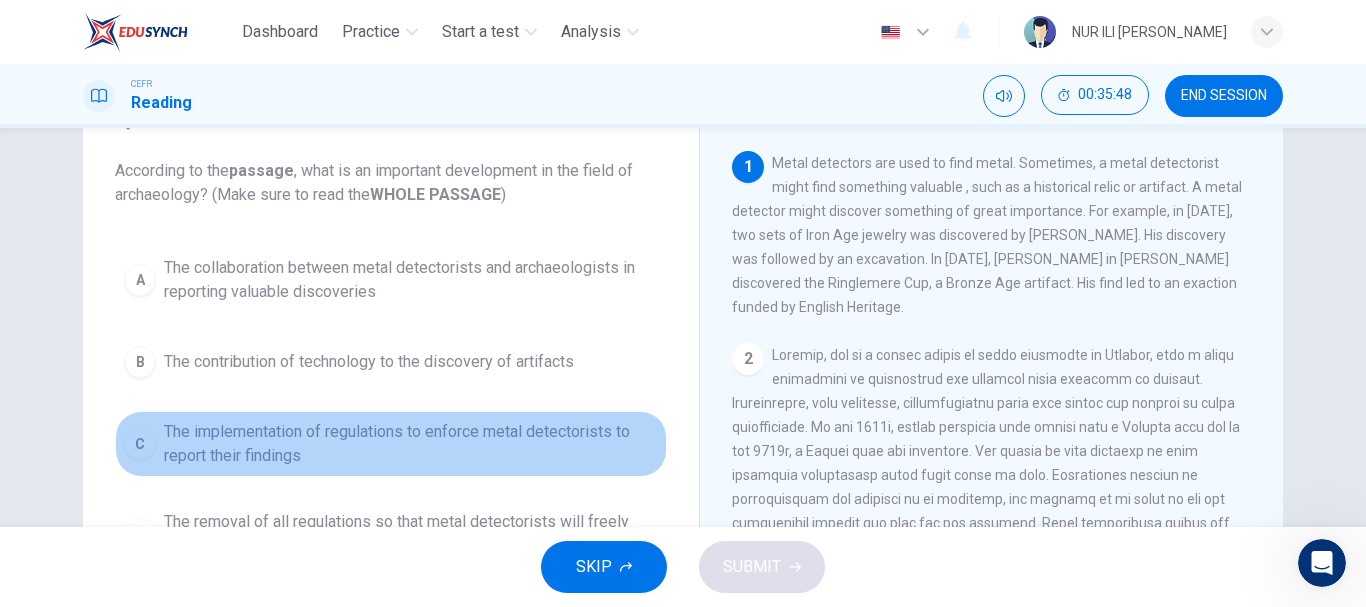 click on "The implementation of regulations to enforce metal detectorists to report their findings" at bounding box center [411, 444] 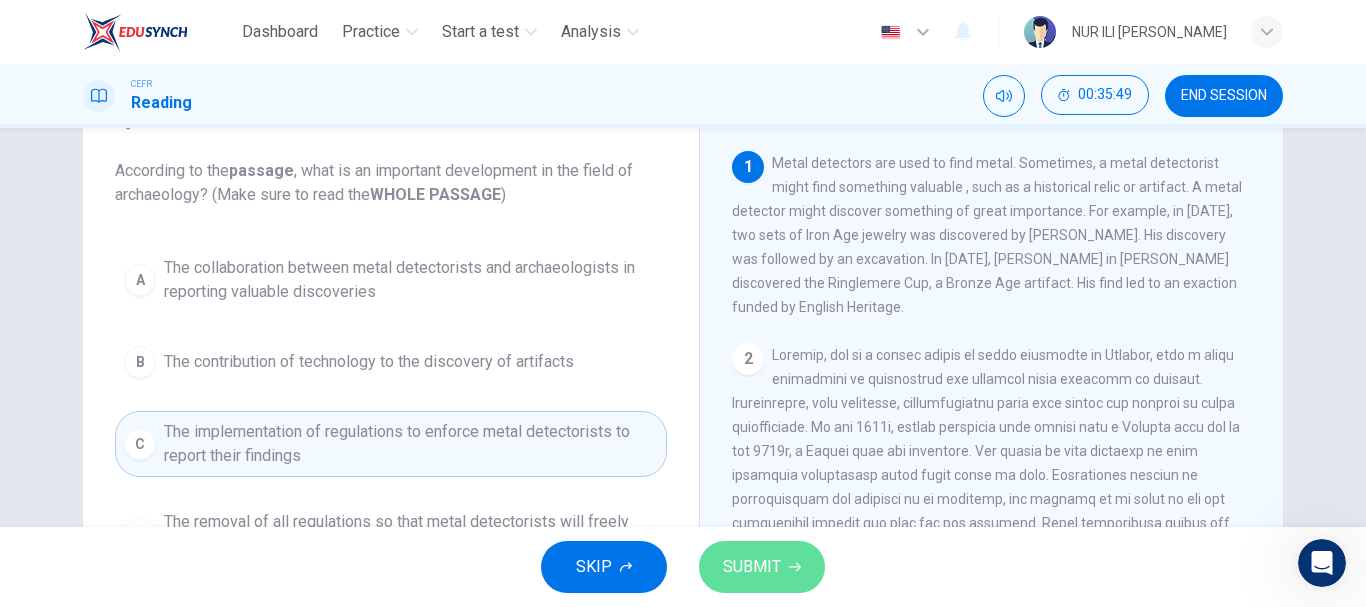 click on "SUBMIT" at bounding box center (752, 567) 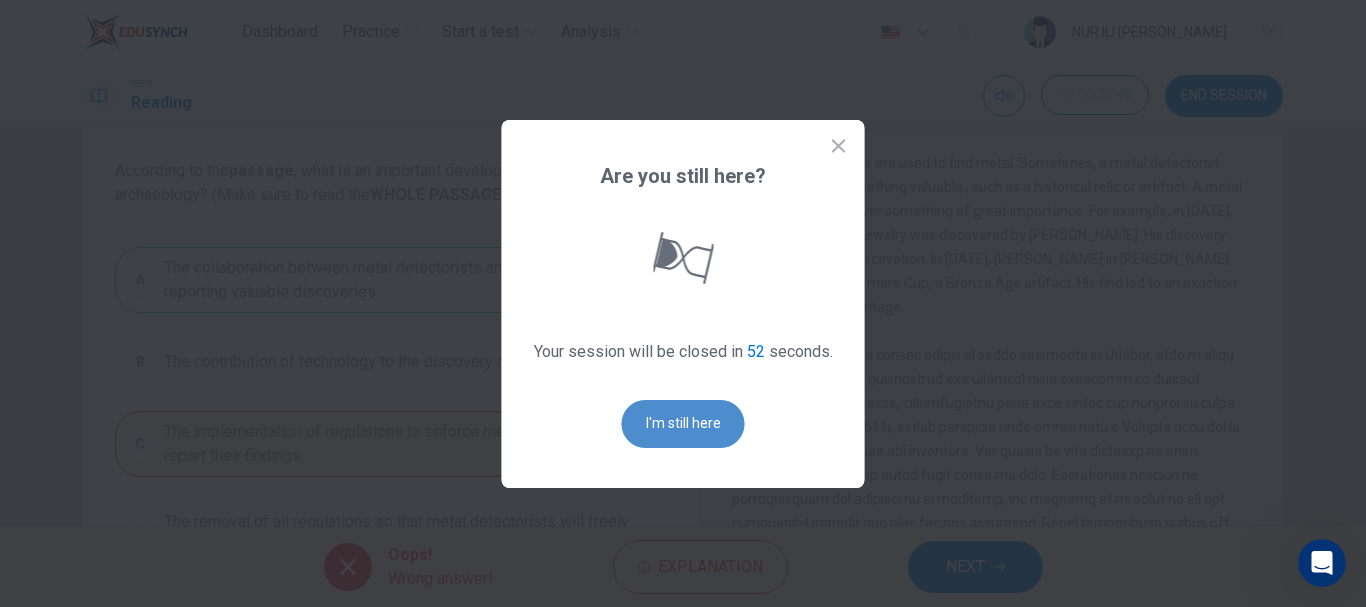 click on "I'm still here" at bounding box center (683, 424) 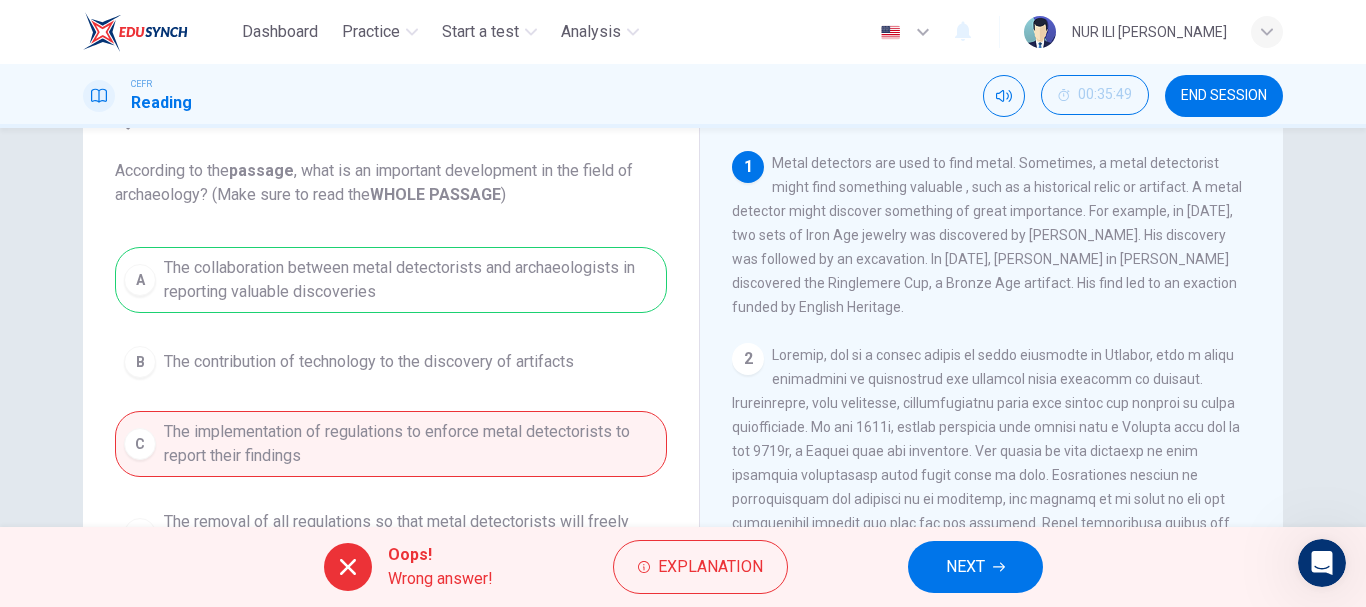 click on "NEXT" at bounding box center [965, 567] 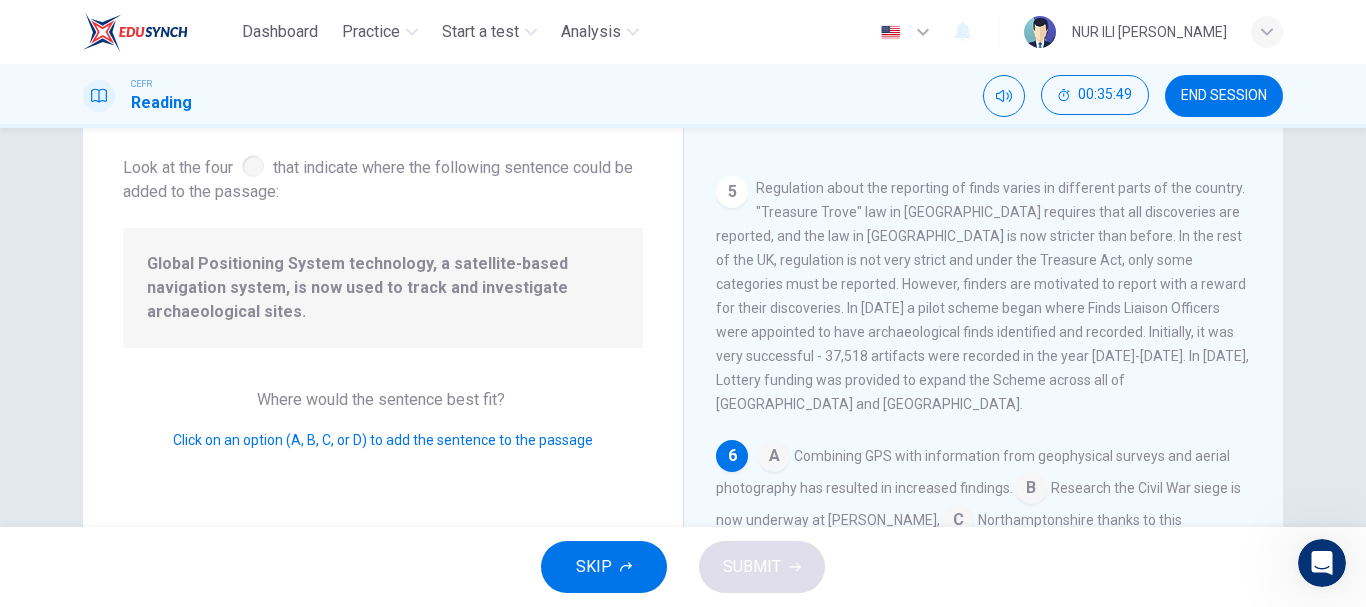 scroll, scrollTop: 996, scrollLeft: 0, axis: vertical 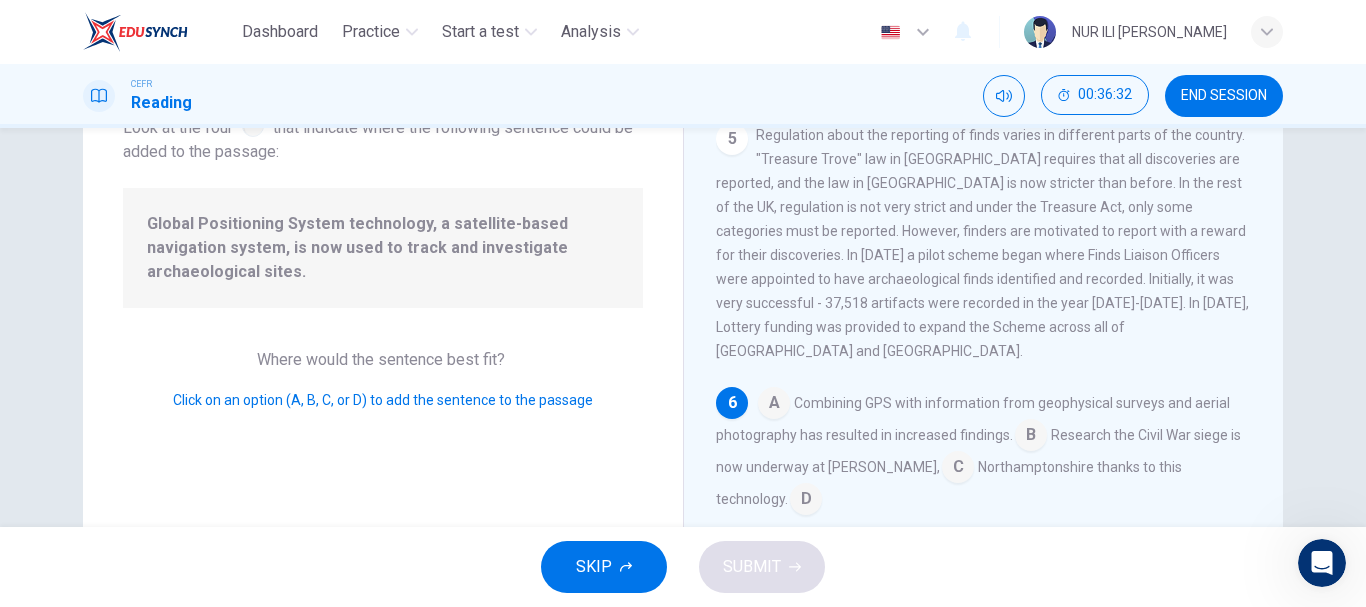 click at bounding box center (1031, 437) 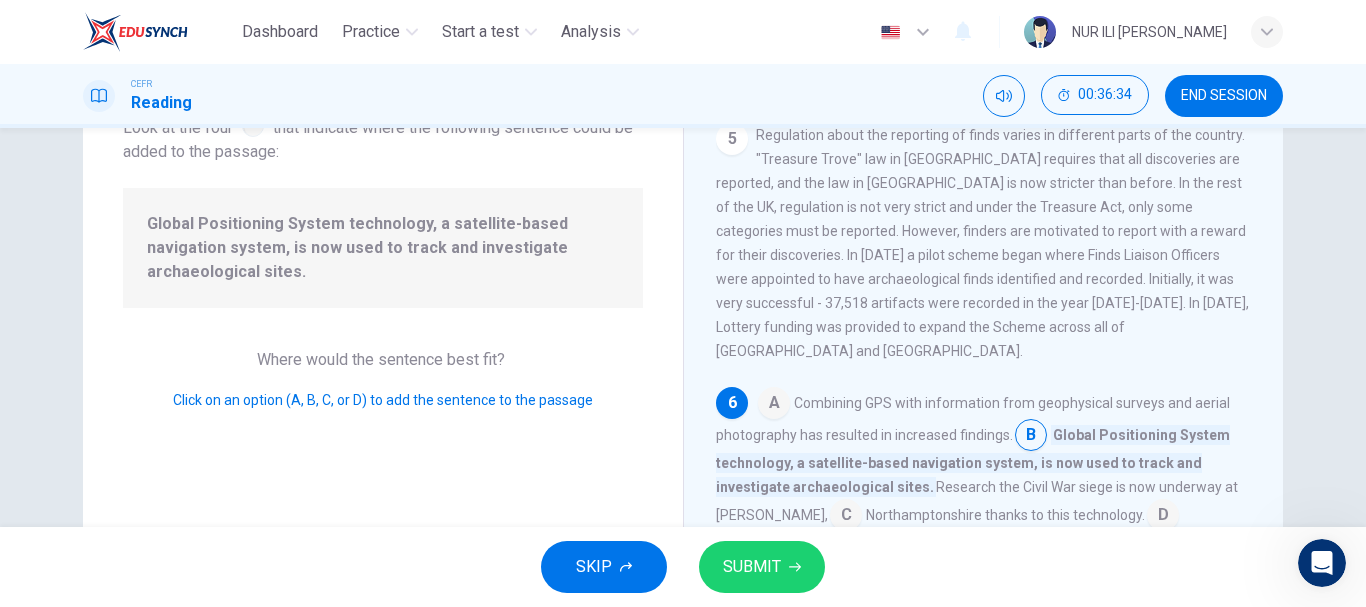 scroll, scrollTop: 1012, scrollLeft: 0, axis: vertical 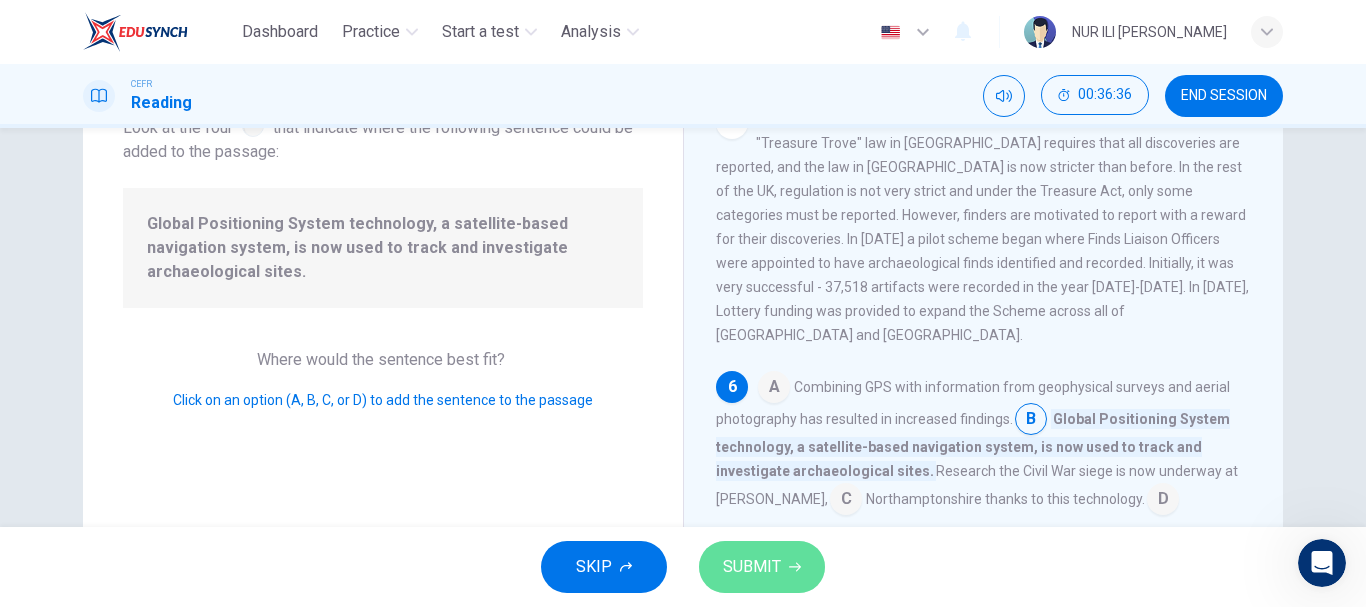click on "SUBMIT" at bounding box center [752, 567] 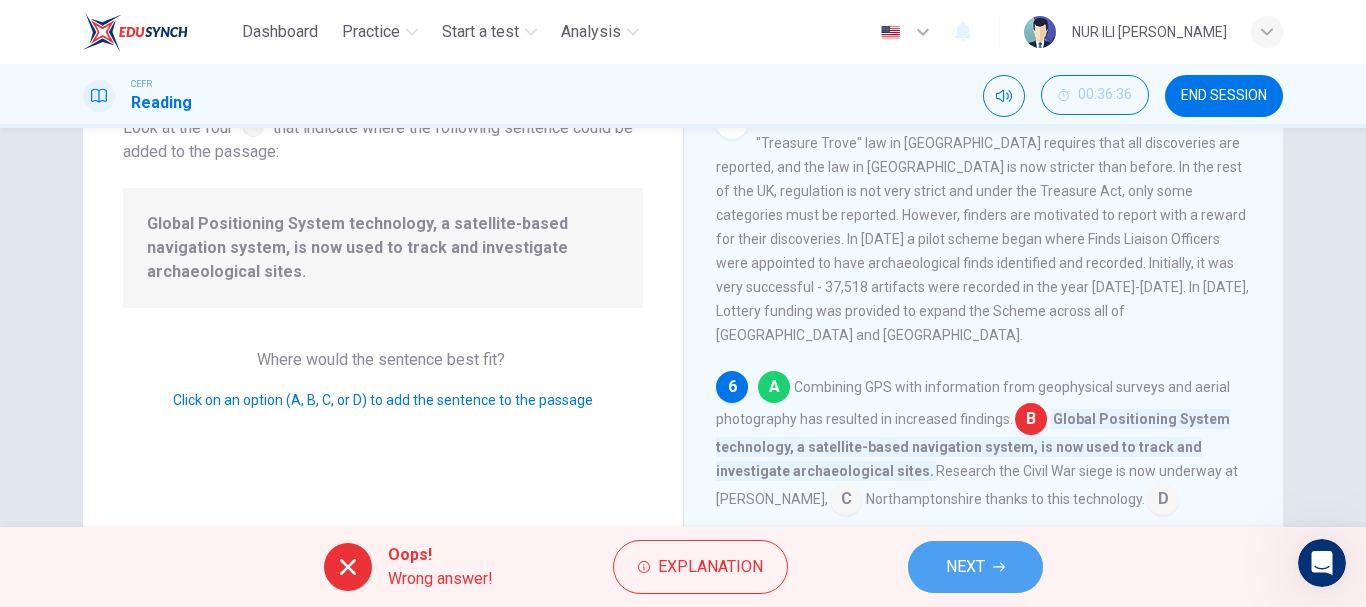 click on "NEXT" at bounding box center [965, 567] 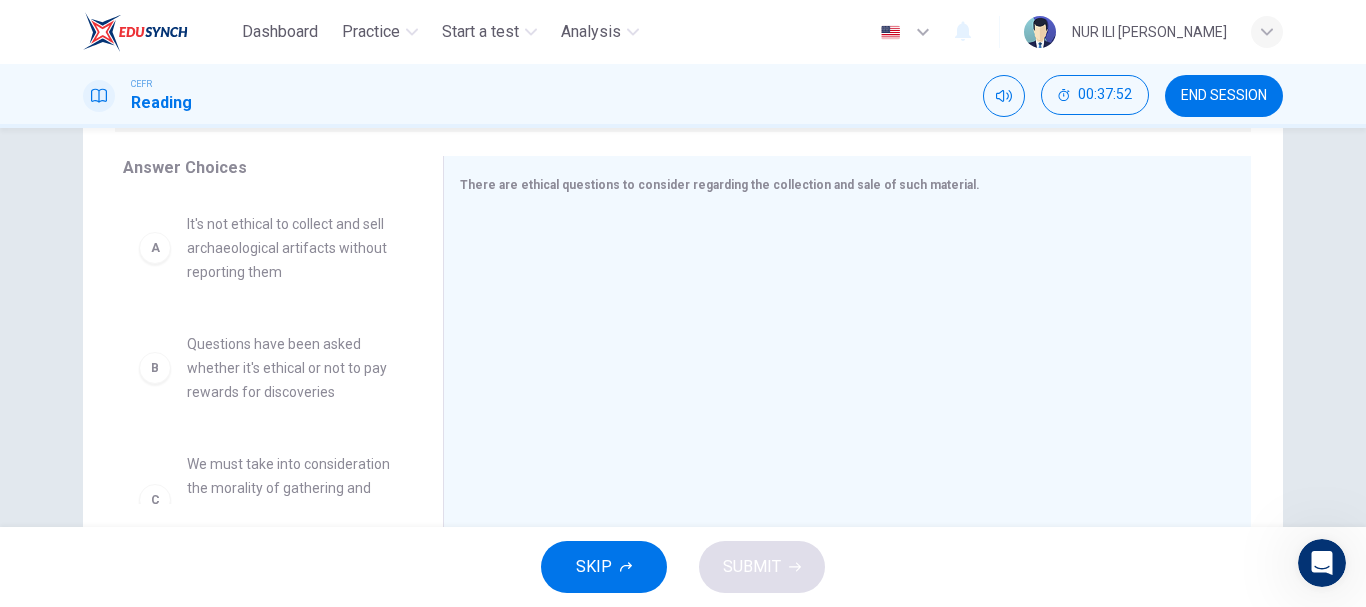 scroll, scrollTop: 318, scrollLeft: 0, axis: vertical 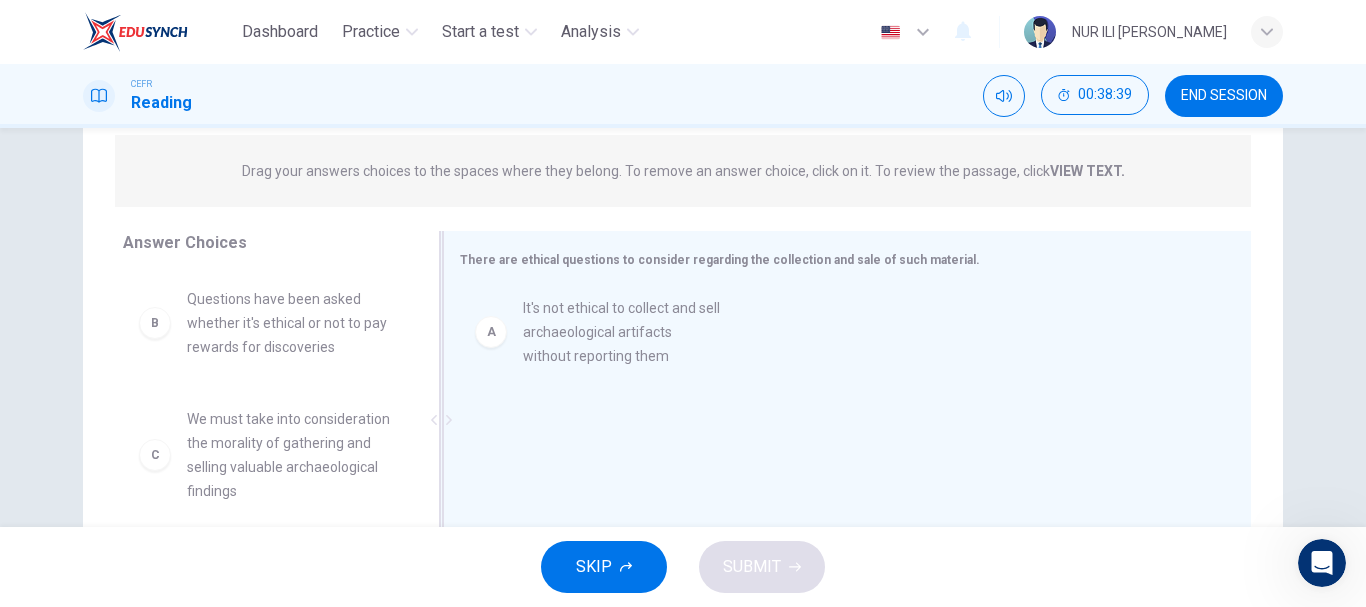 drag, startPoint x: 352, startPoint y: 320, endPoint x: 716, endPoint y: 326, distance: 364.04944 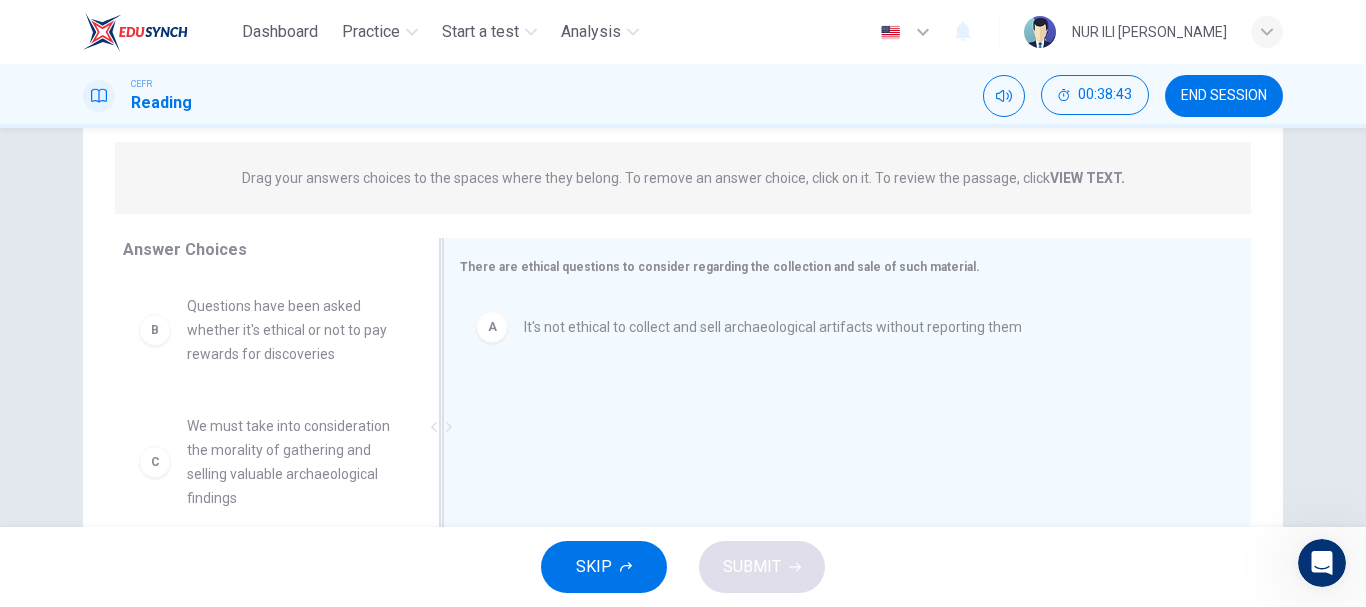 scroll, scrollTop: 250, scrollLeft: 0, axis: vertical 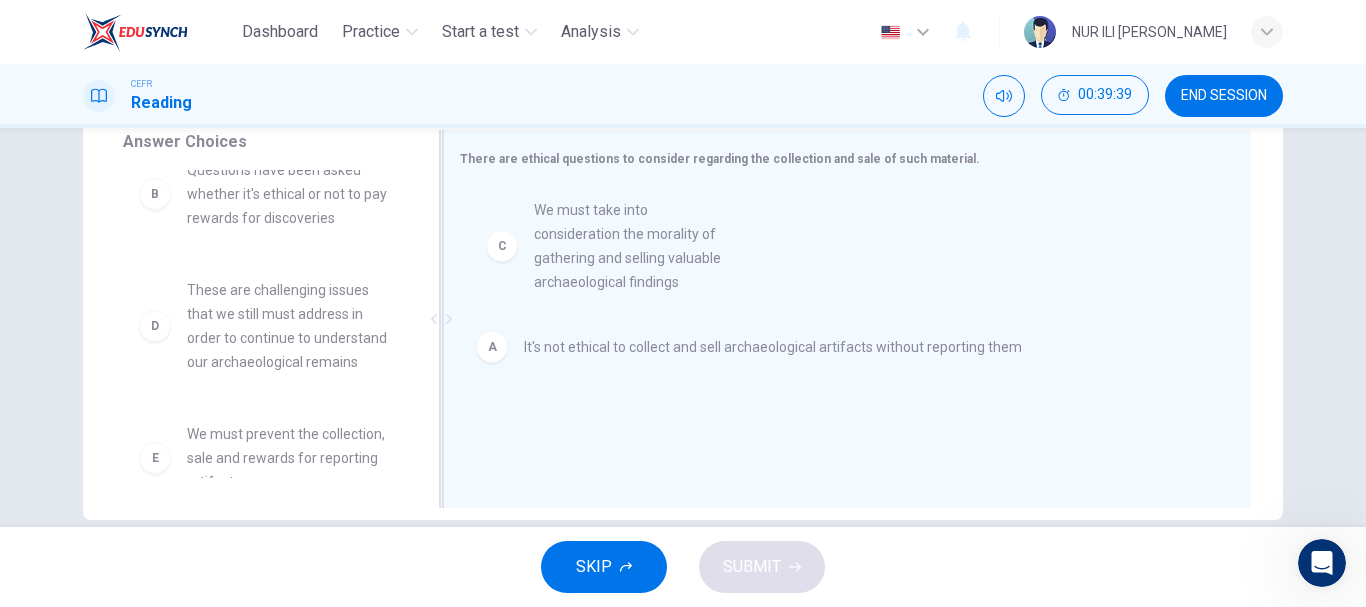 drag, startPoint x: 262, startPoint y: 321, endPoint x: 626, endPoint y: 243, distance: 372.26334 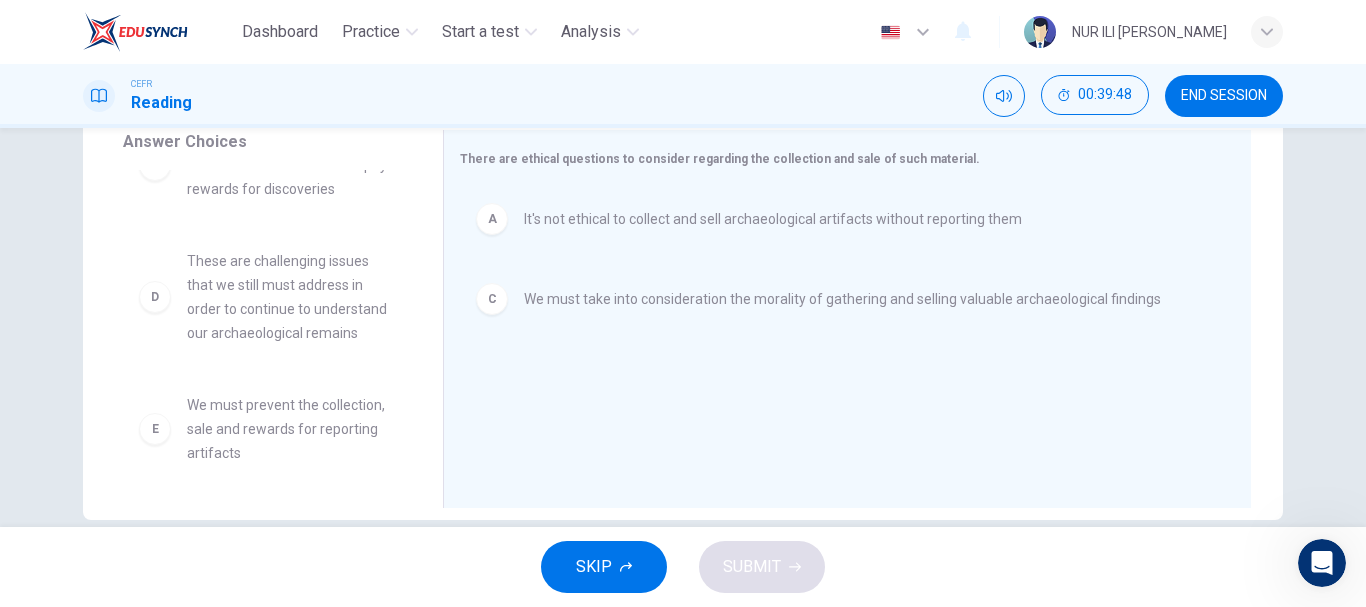 scroll, scrollTop: 58, scrollLeft: 0, axis: vertical 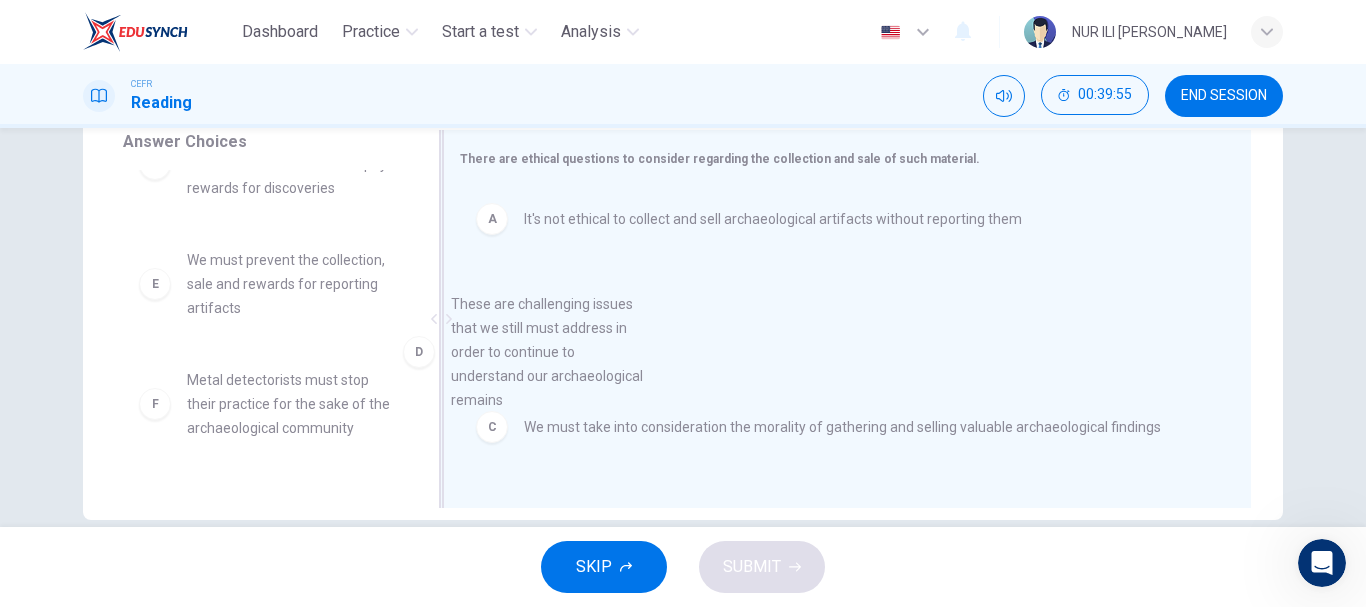 drag, startPoint x: 296, startPoint y: 345, endPoint x: 593, endPoint y: 392, distance: 300.69586 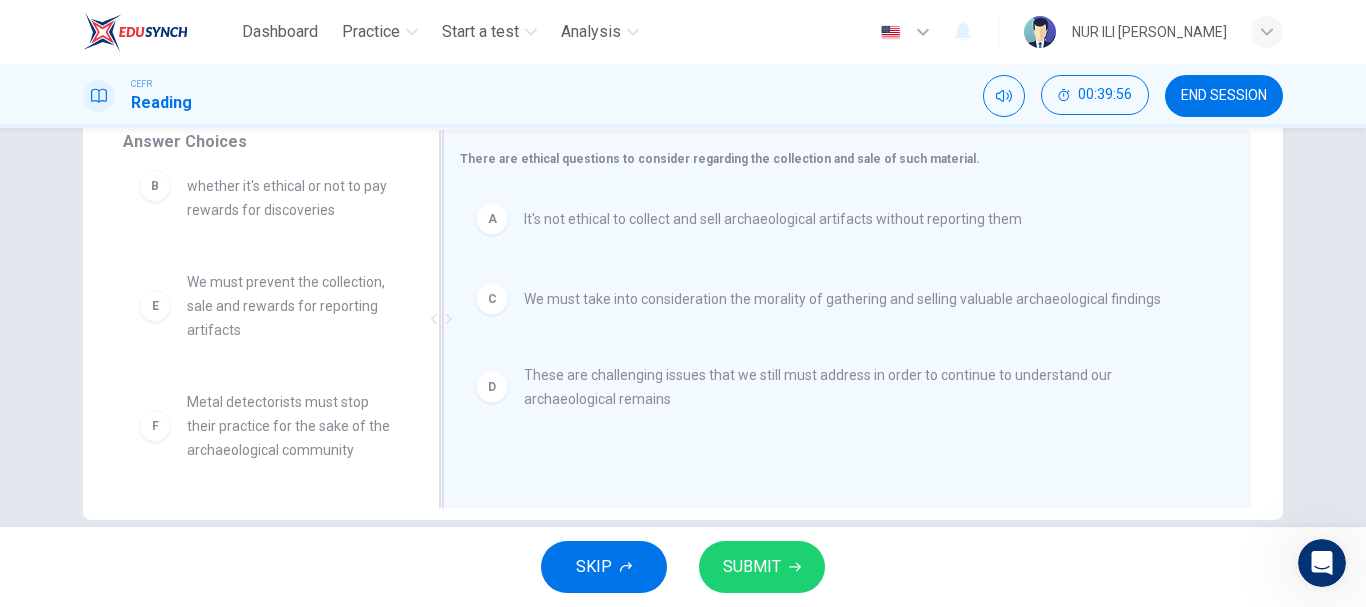scroll, scrollTop: 36, scrollLeft: 0, axis: vertical 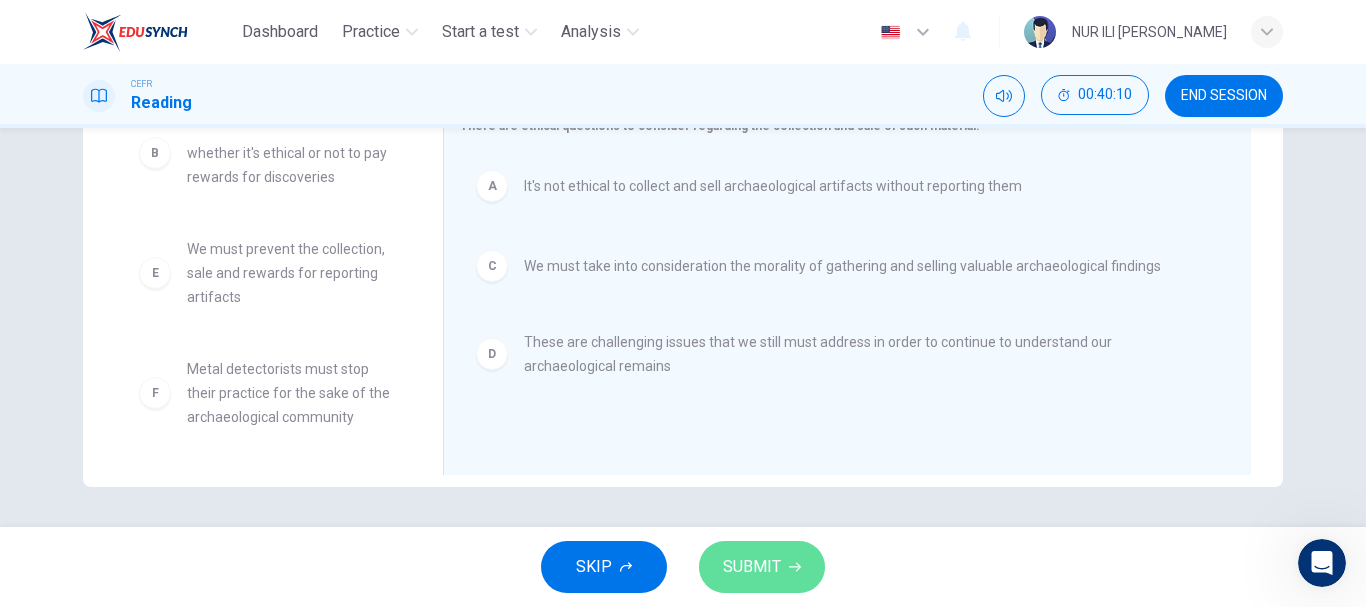 click on "SUBMIT" at bounding box center [762, 567] 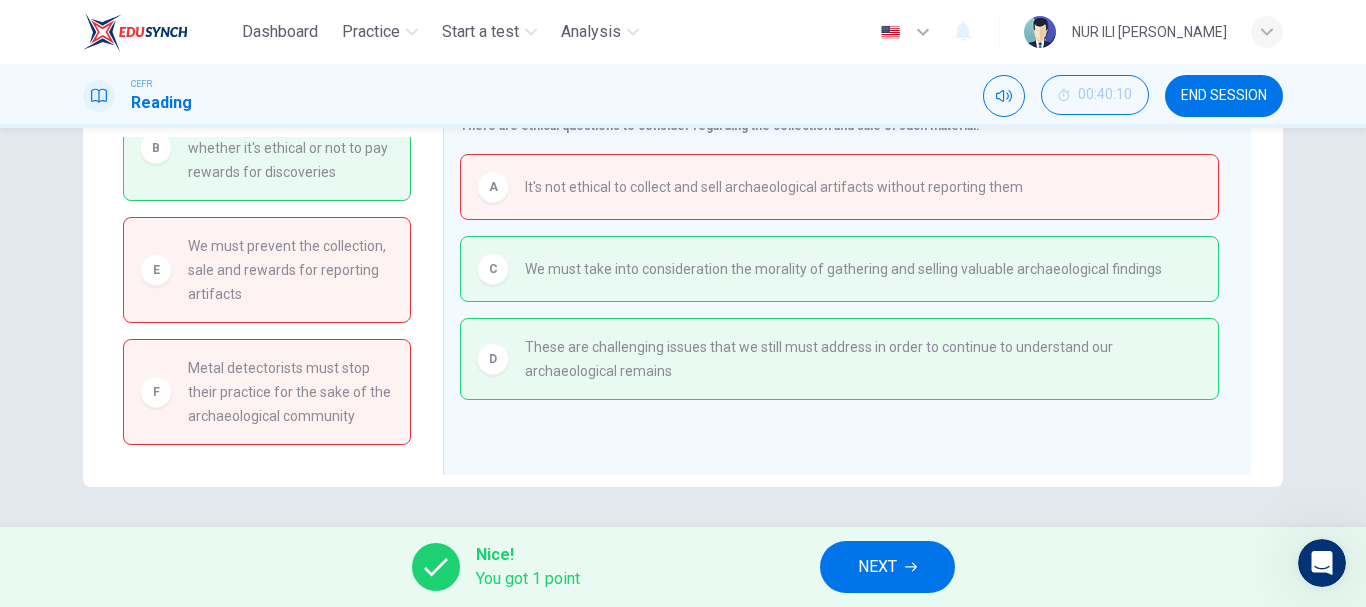 scroll, scrollTop: 0, scrollLeft: 0, axis: both 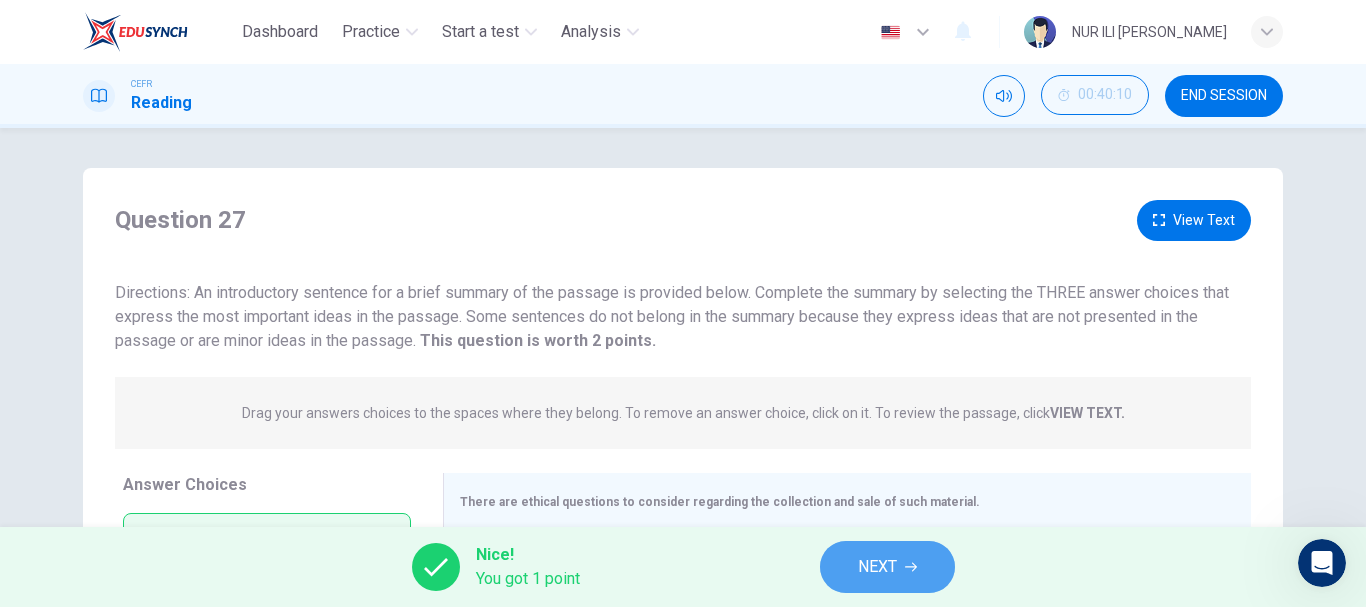 click on "NEXT" at bounding box center [877, 567] 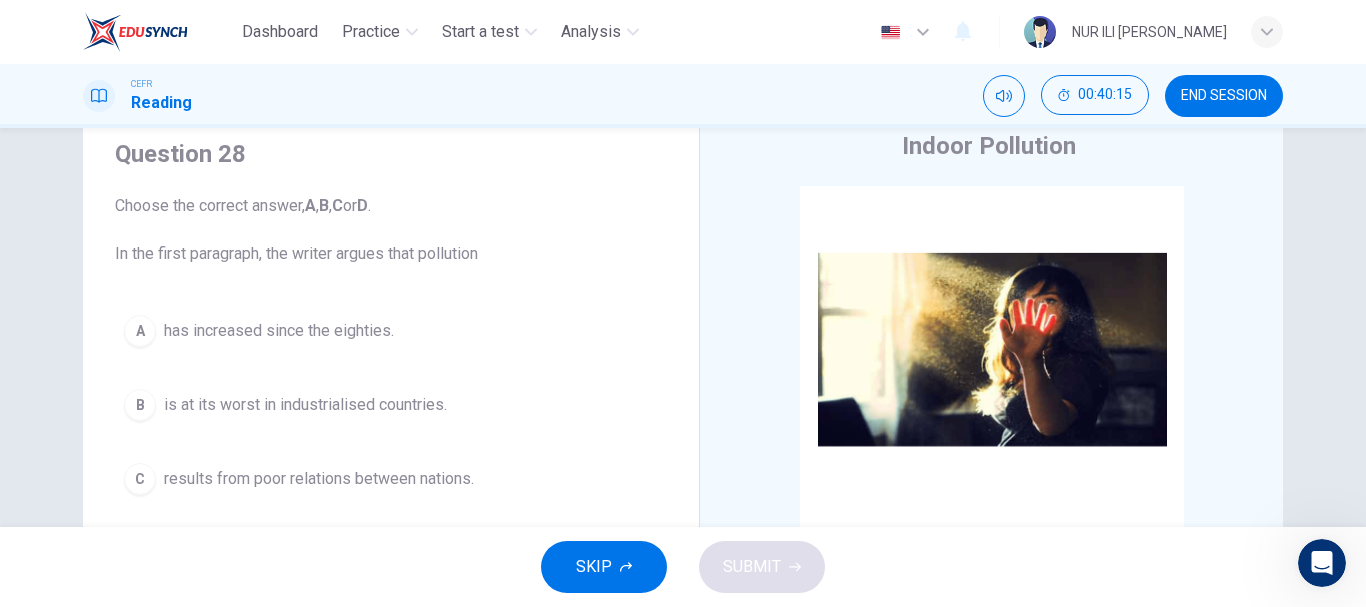 scroll, scrollTop: 0, scrollLeft: 0, axis: both 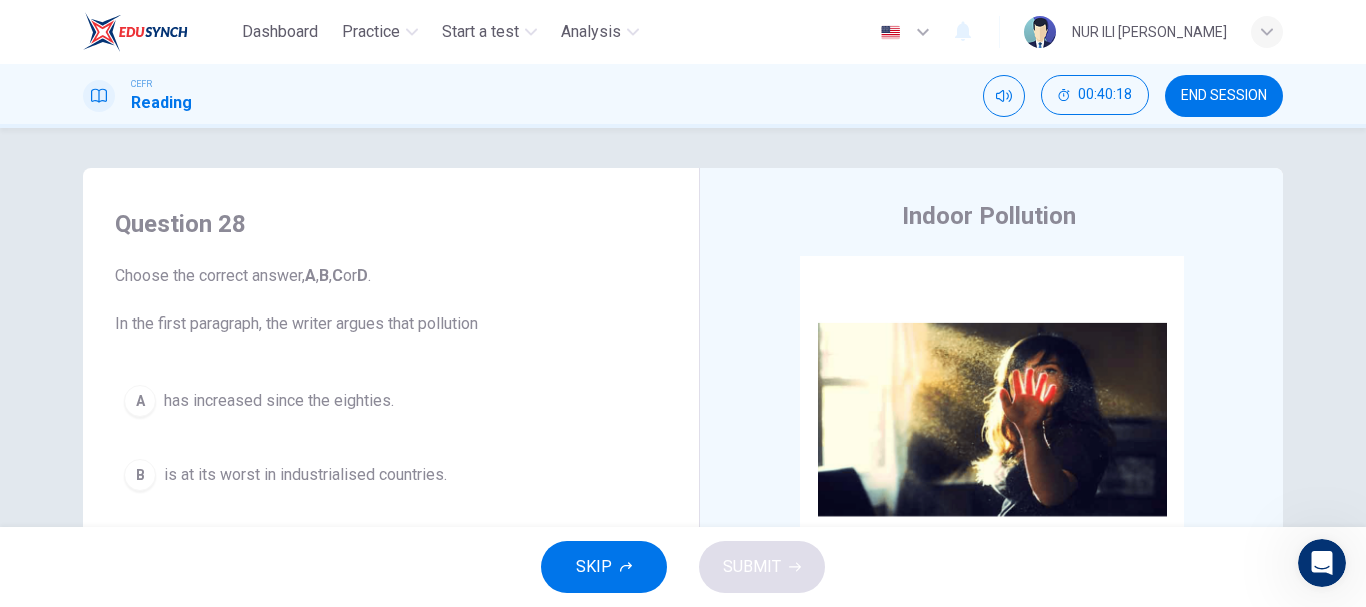 click on "END SESSION" at bounding box center [1224, 96] 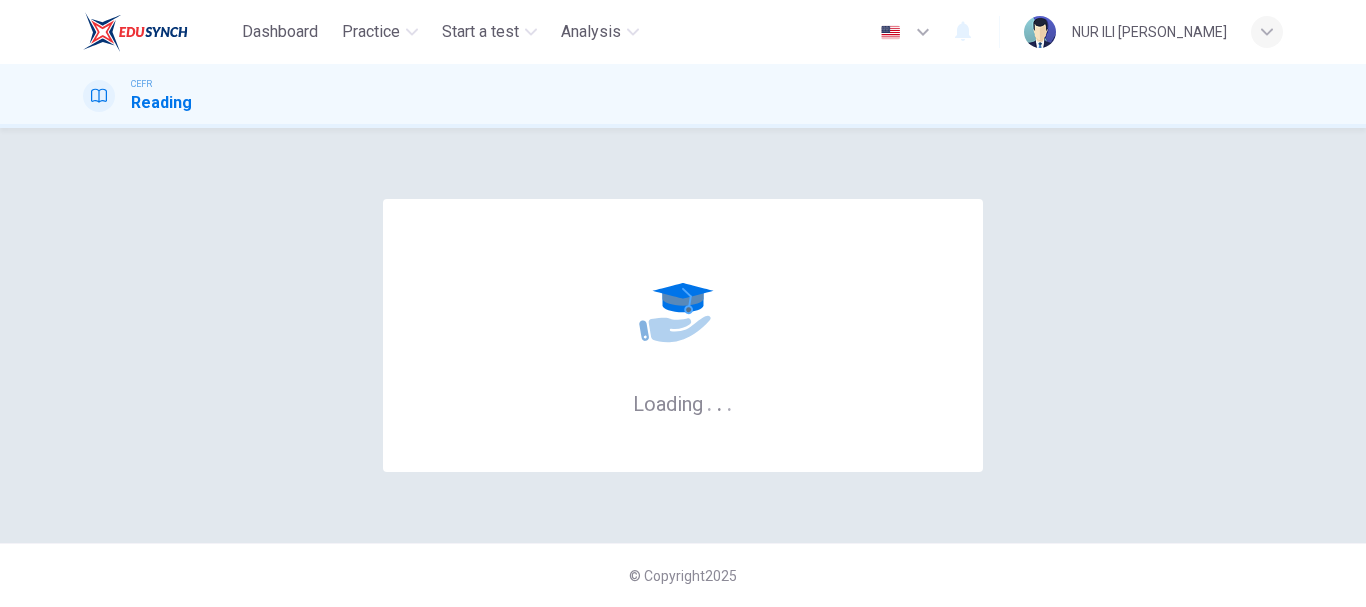 scroll, scrollTop: 0, scrollLeft: 0, axis: both 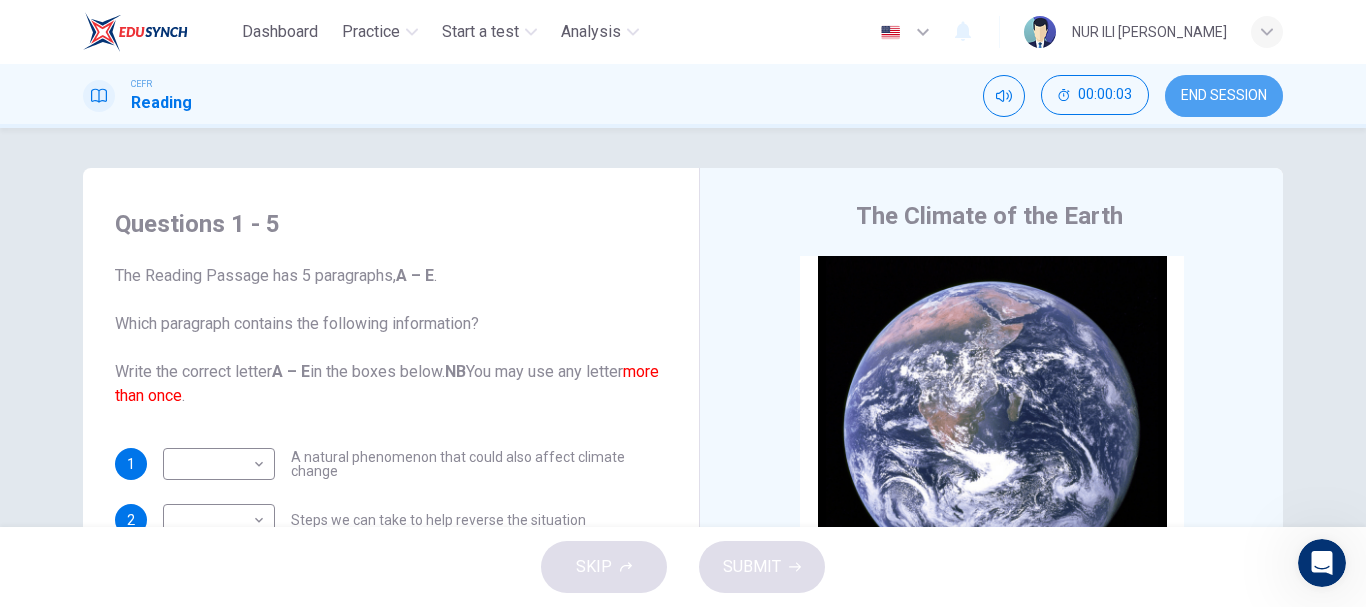 click on "END SESSION" at bounding box center (1224, 96) 